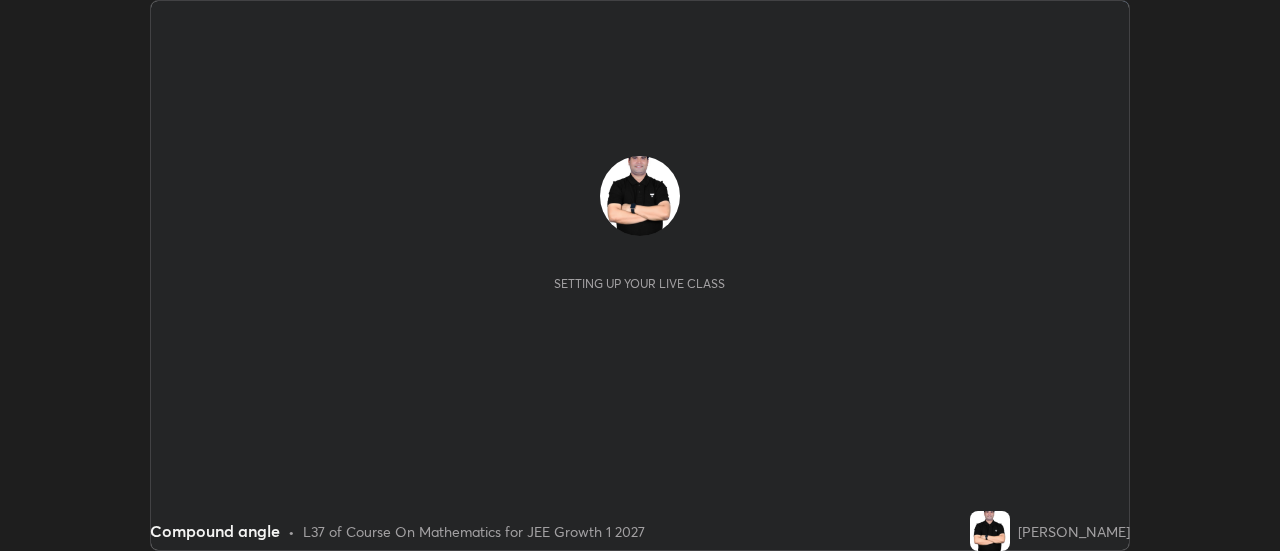 scroll, scrollTop: 0, scrollLeft: 0, axis: both 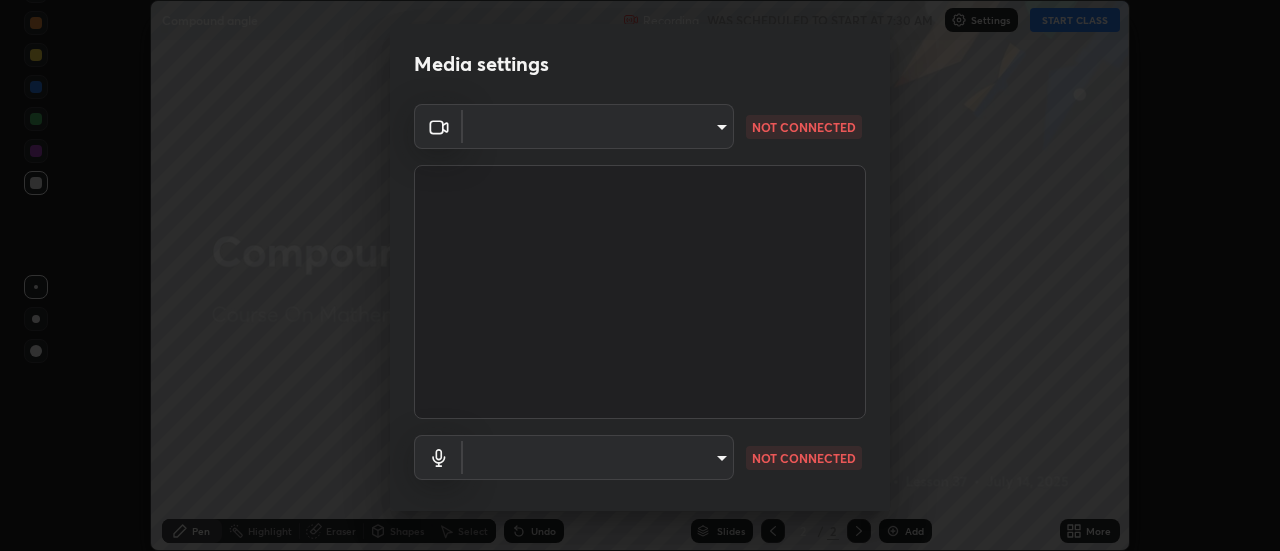 type on "3e9e76005a006cb451b10f36bdc5b08e7c6557e33b8c30baf6f8510a4b8e6080" 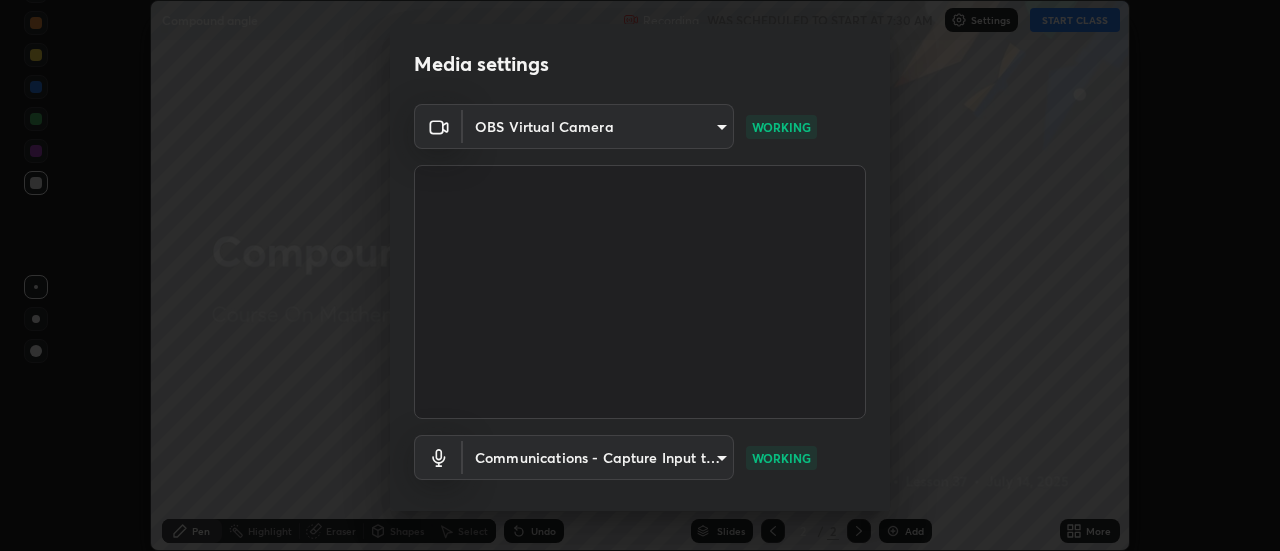 scroll, scrollTop: 105, scrollLeft: 0, axis: vertical 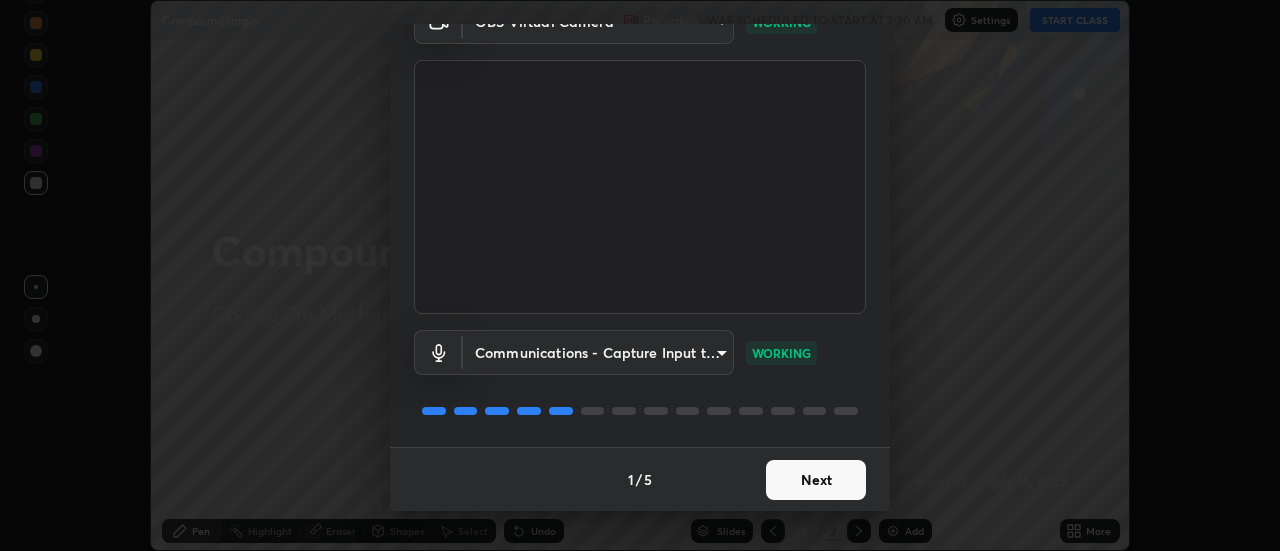 click on "Next" at bounding box center (816, 480) 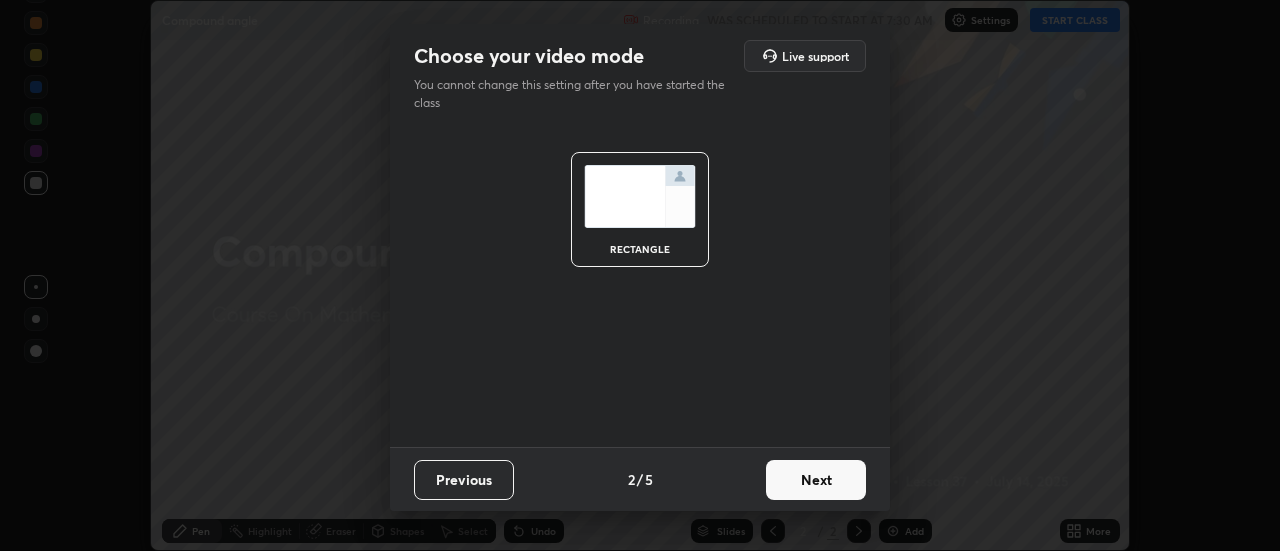 scroll, scrollTop: 0, scrollLeft: 0, axis: both 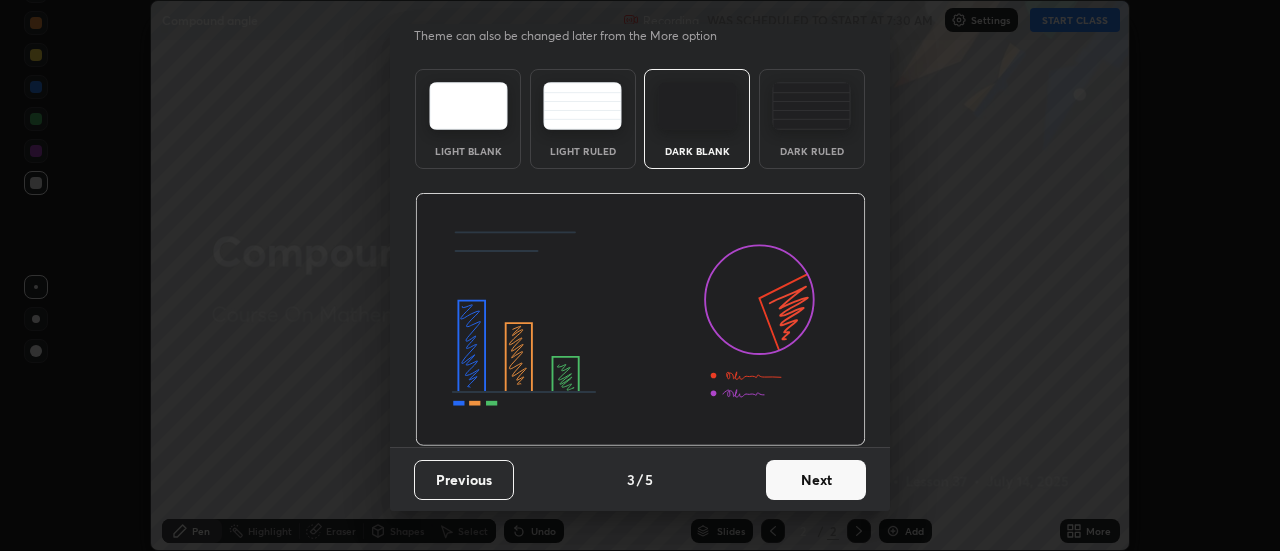 click on "Next" at bounding box center [816, 480] 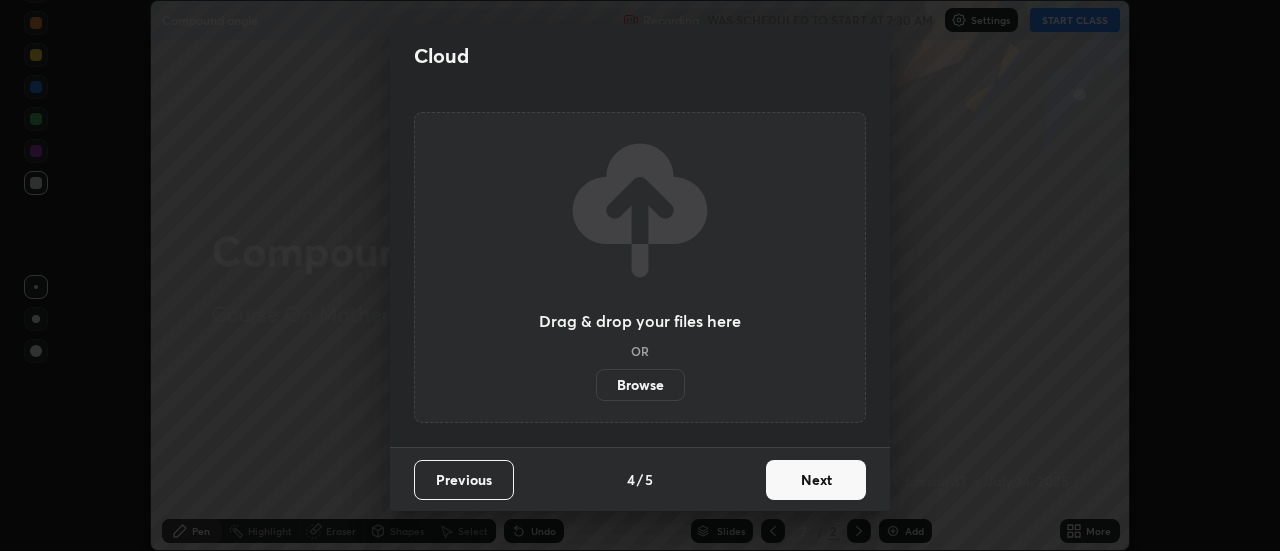 scroll, scrollTop: 0, scrollLeft: 0, axis: both 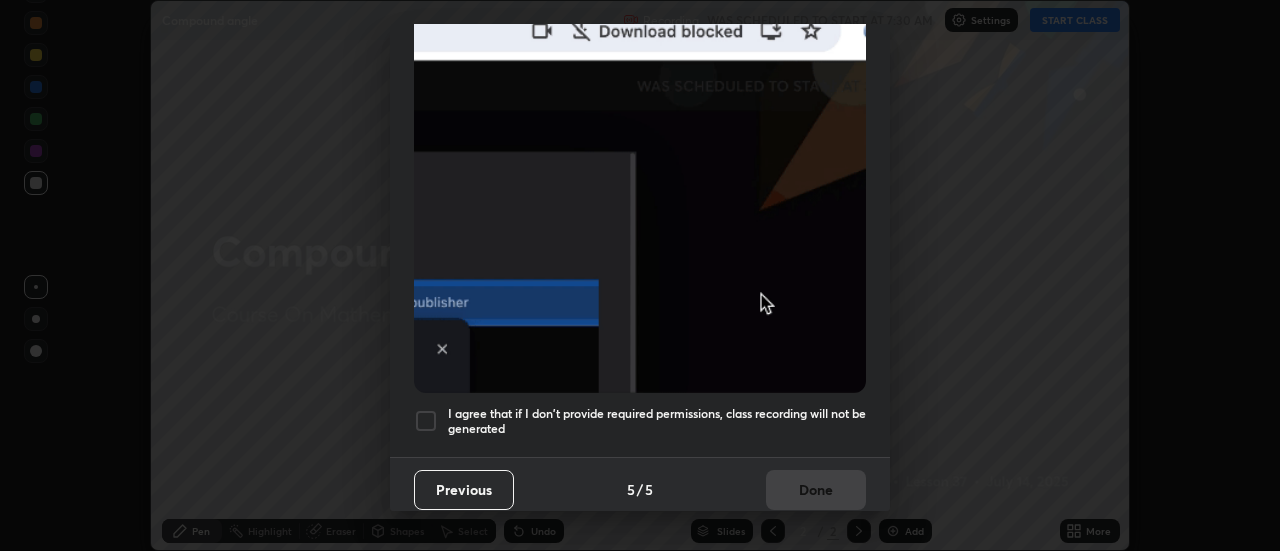 click at bounding box center (426, 421) 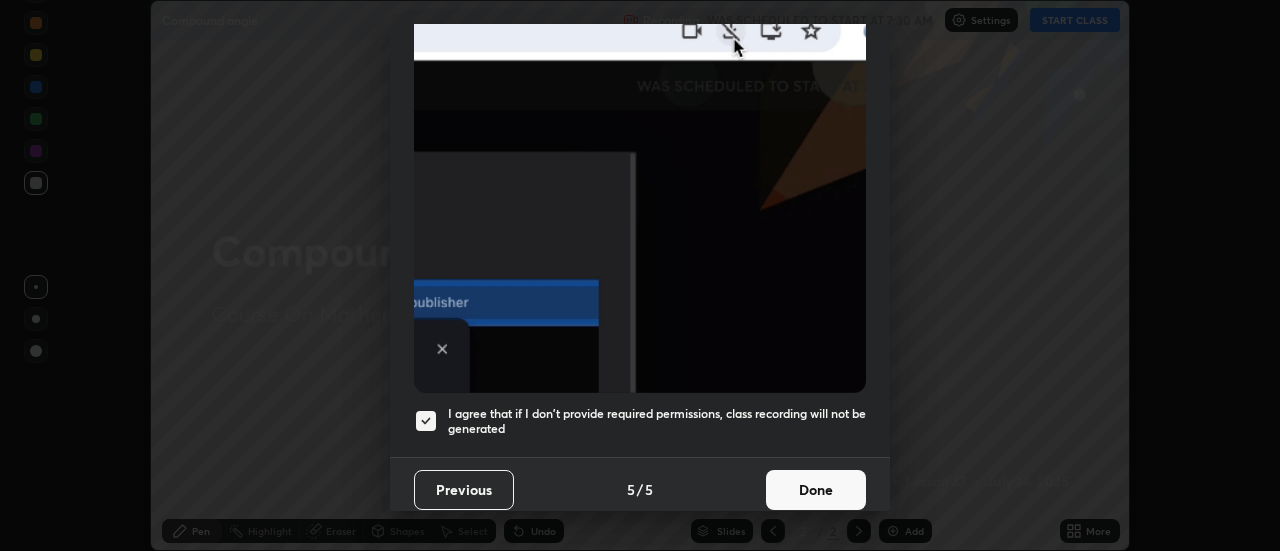 click on "Done" at bounding box center (816, 490) 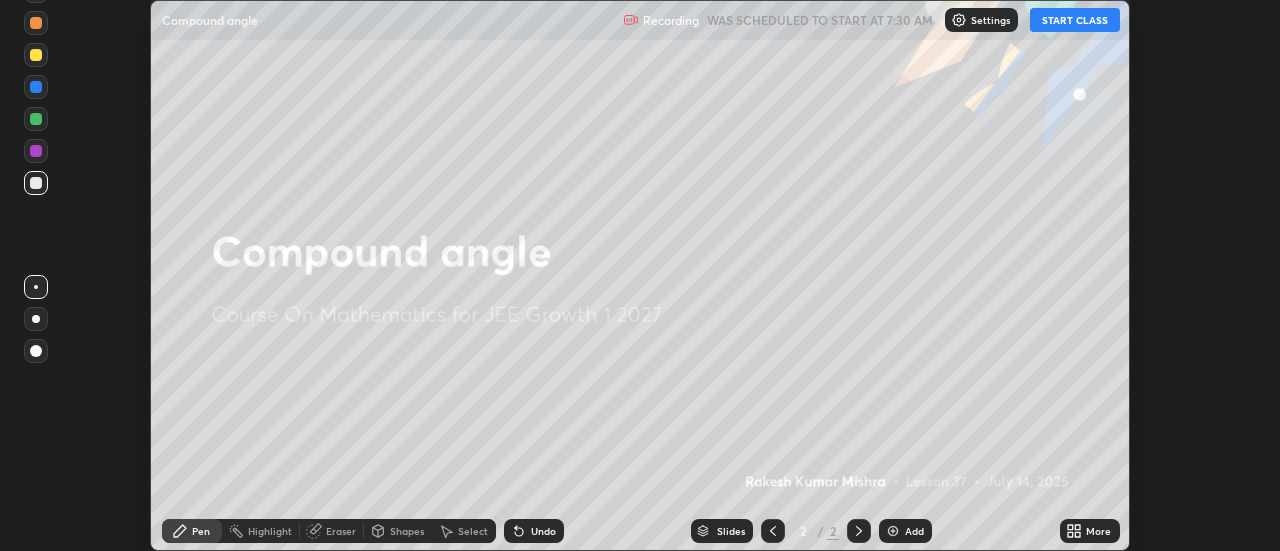 click 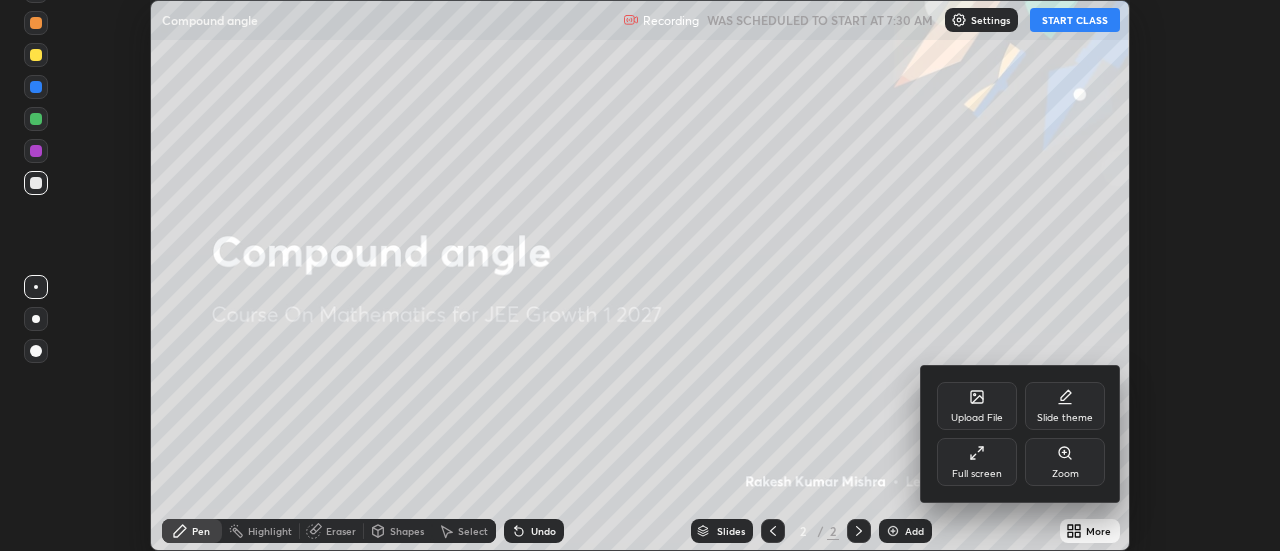 click 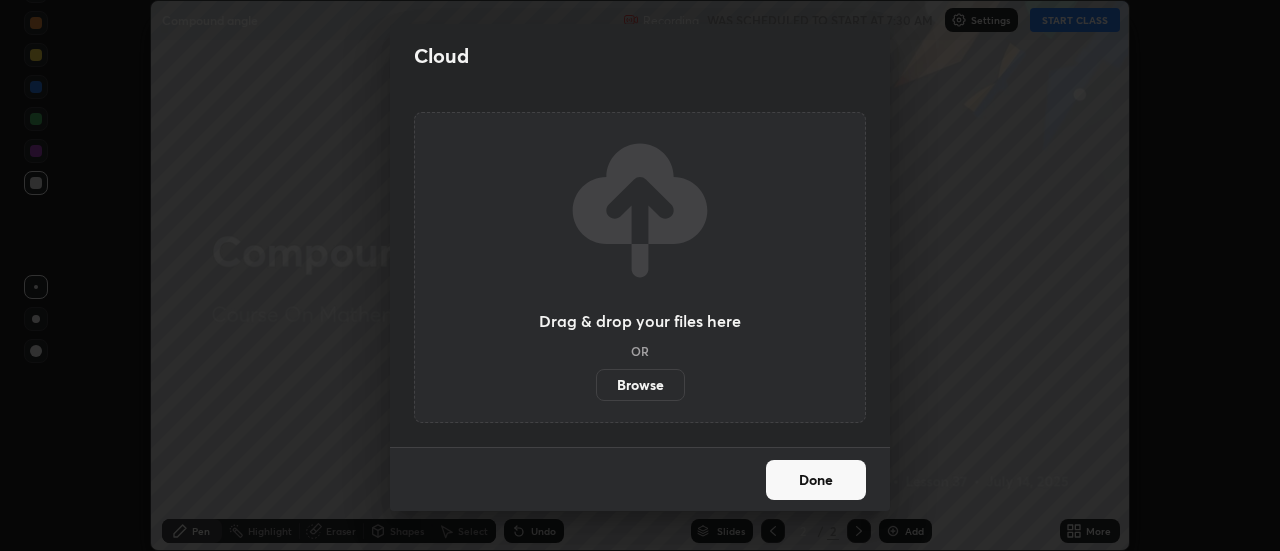 click on "Browse" at bounding box center (640, 385) 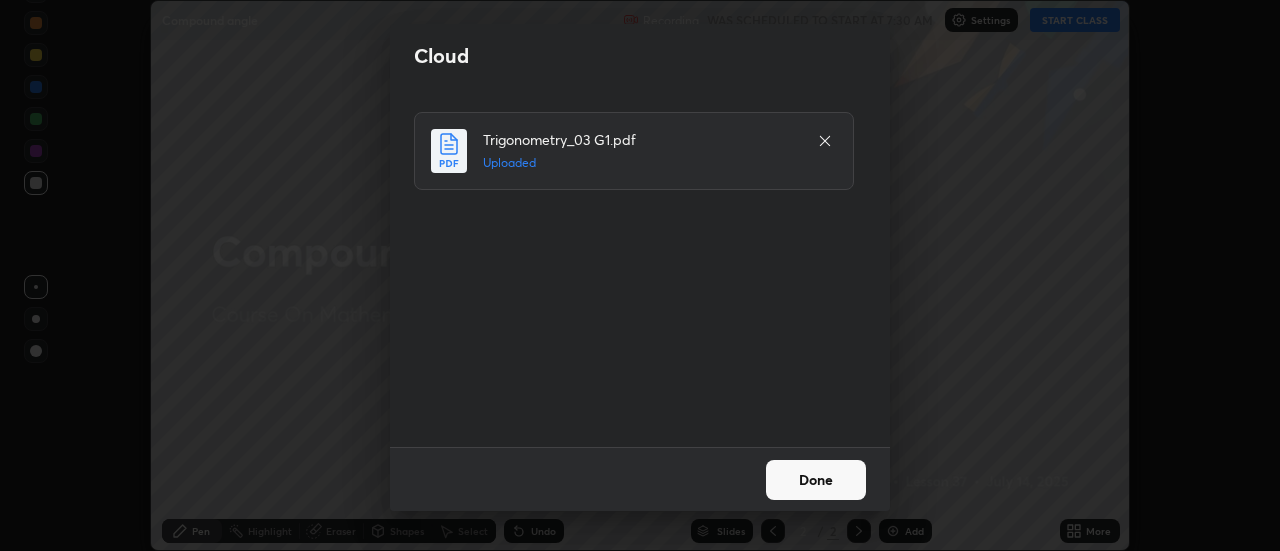 click on "Done" at bounding box center [816, 480] 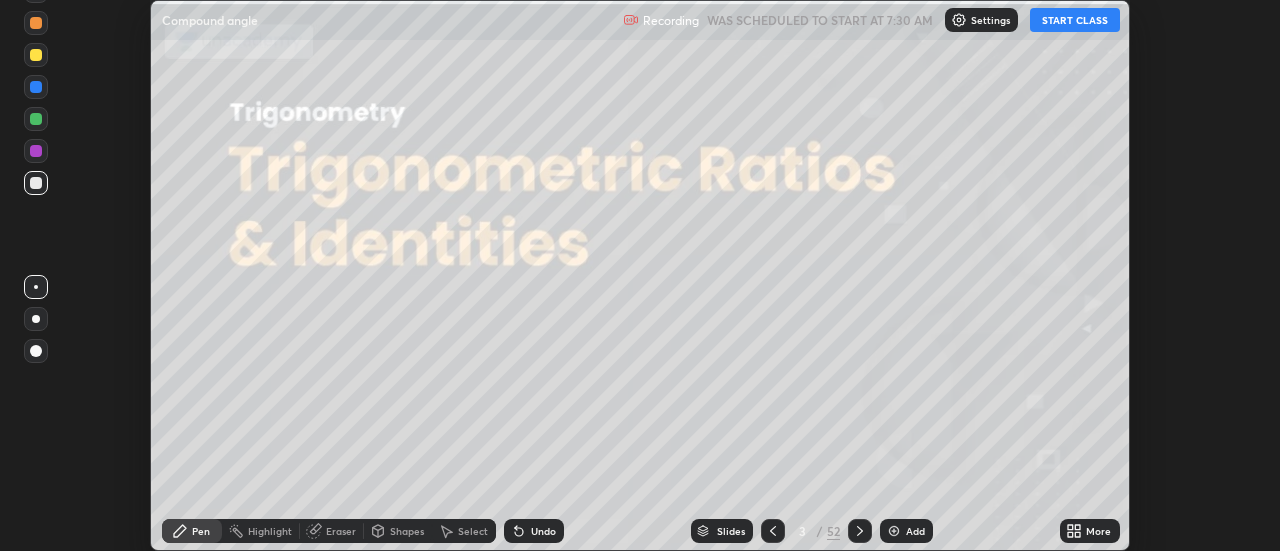 click 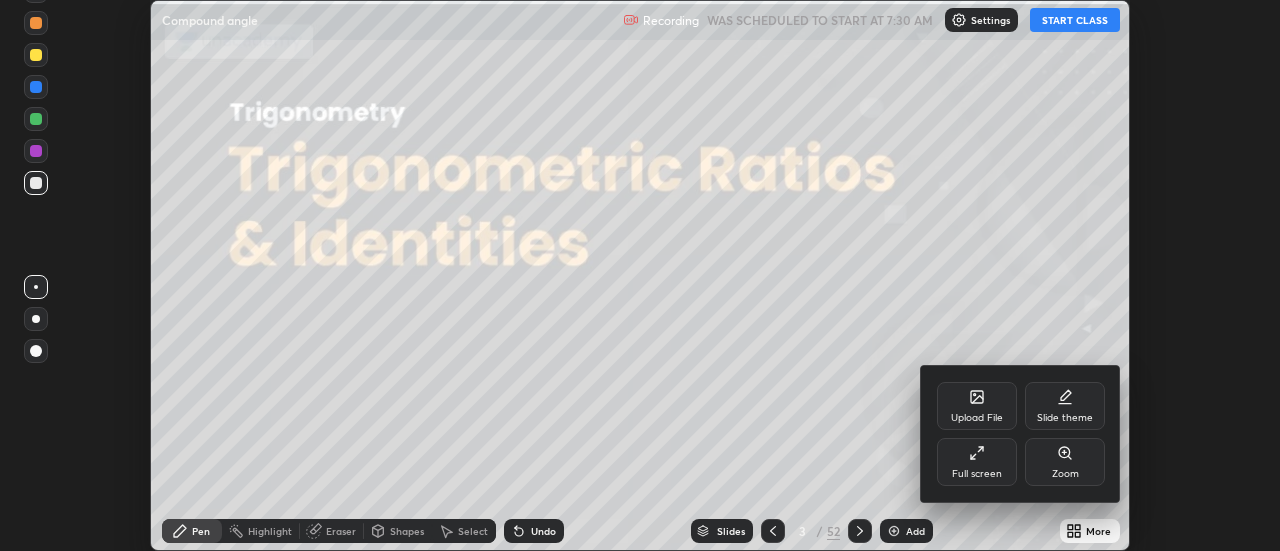 click 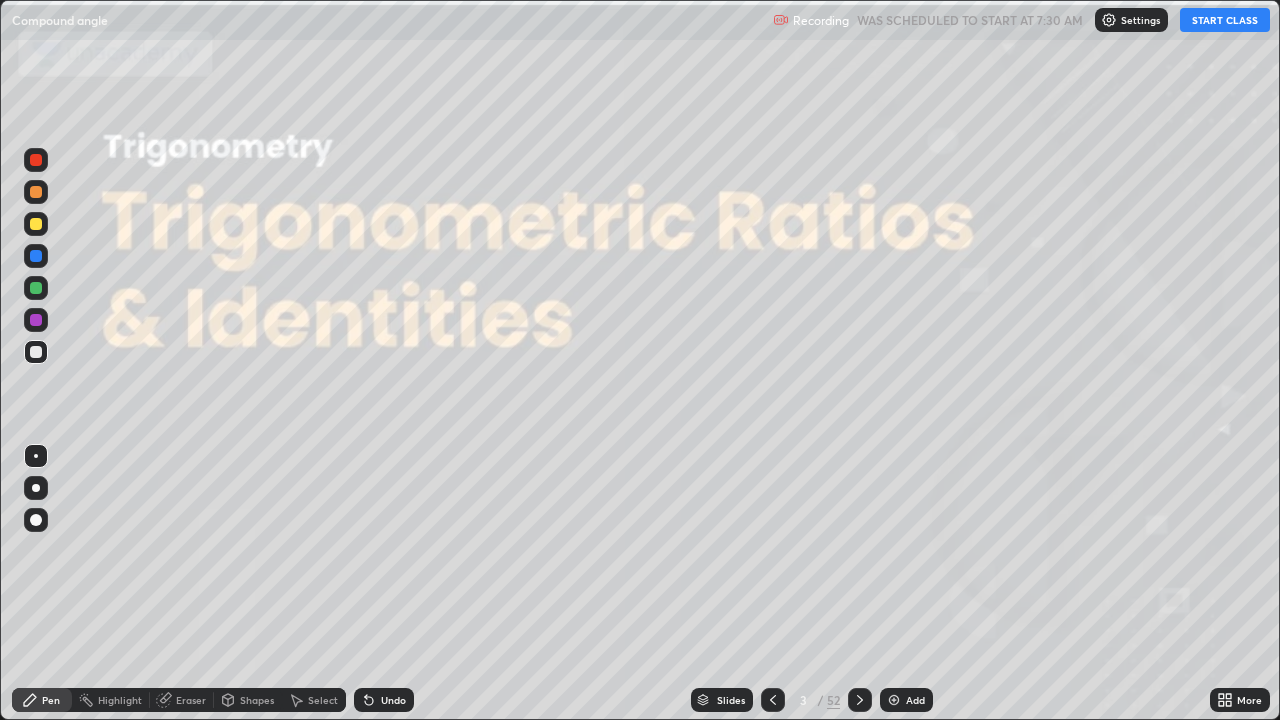 scroll, scrollTop: 99280, scrollLeft: 98720, axis: both 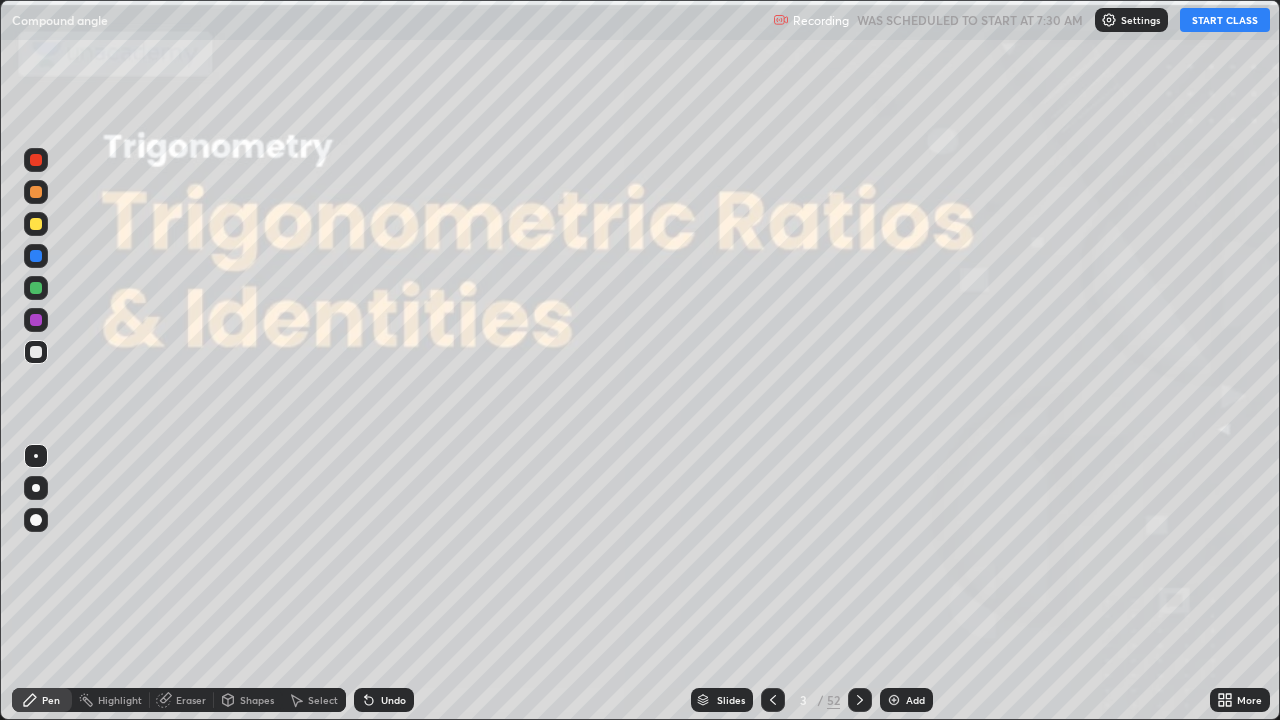 click on "START CLASS" at bounding box center [1225, 20] 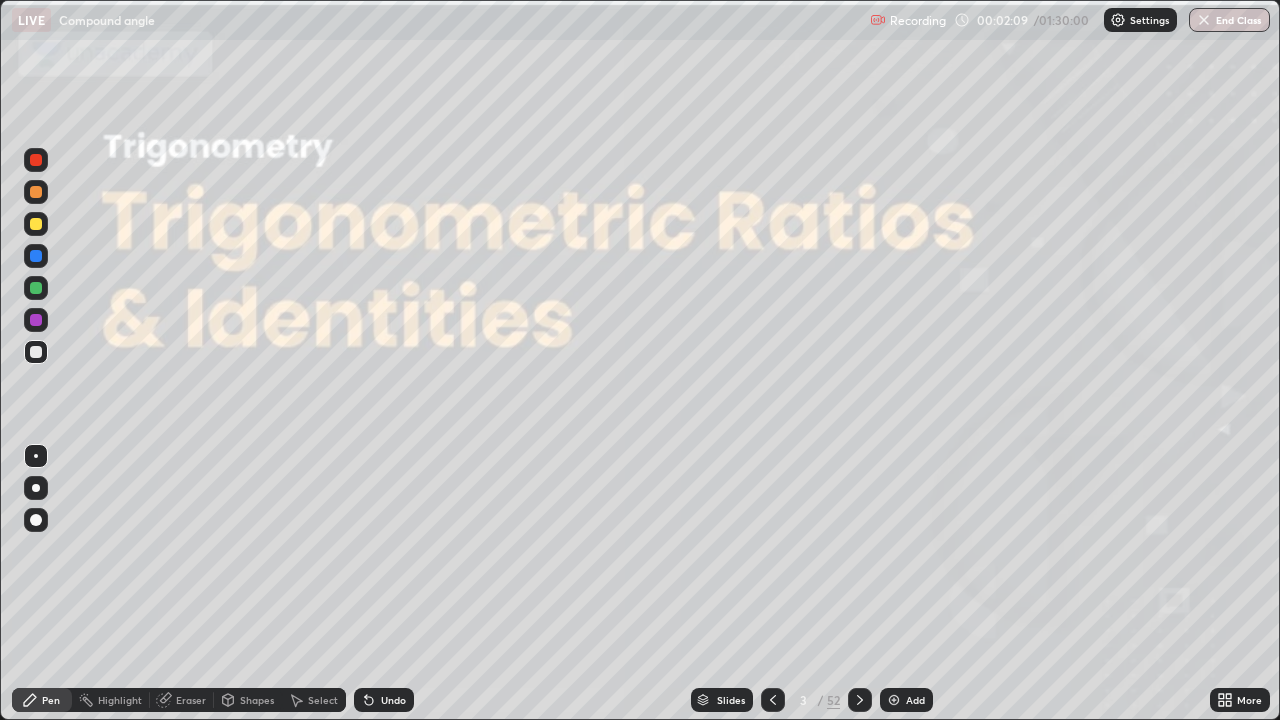 click on "Slides" at bounding box center (731, 700) 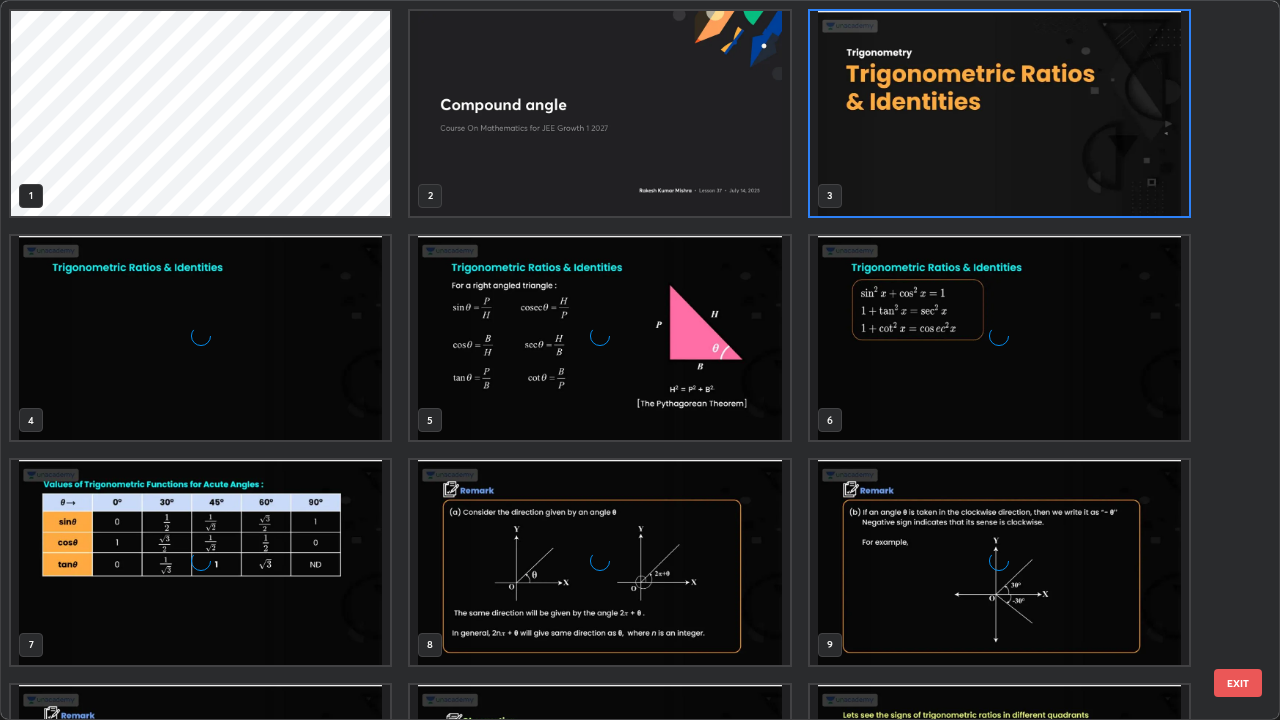 scroll, scrollTop: 7, scrollLeft: 11, axis: both 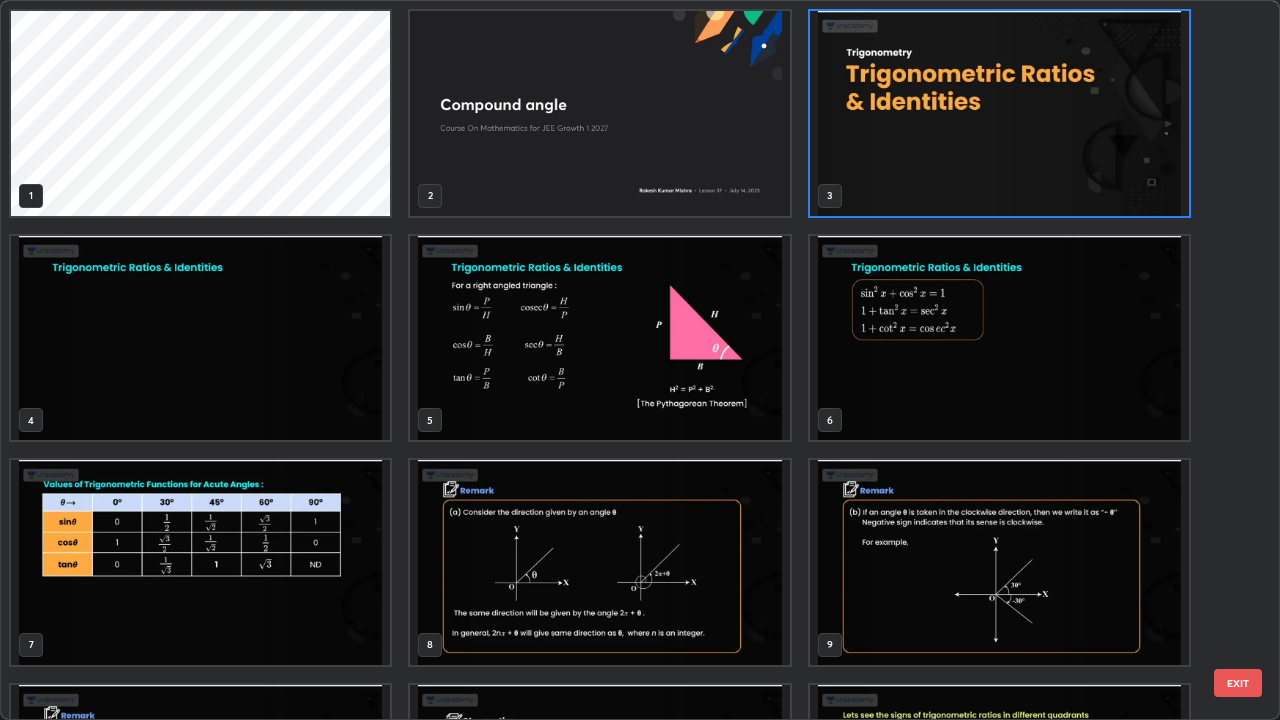 click at bounding box center [999, 113] 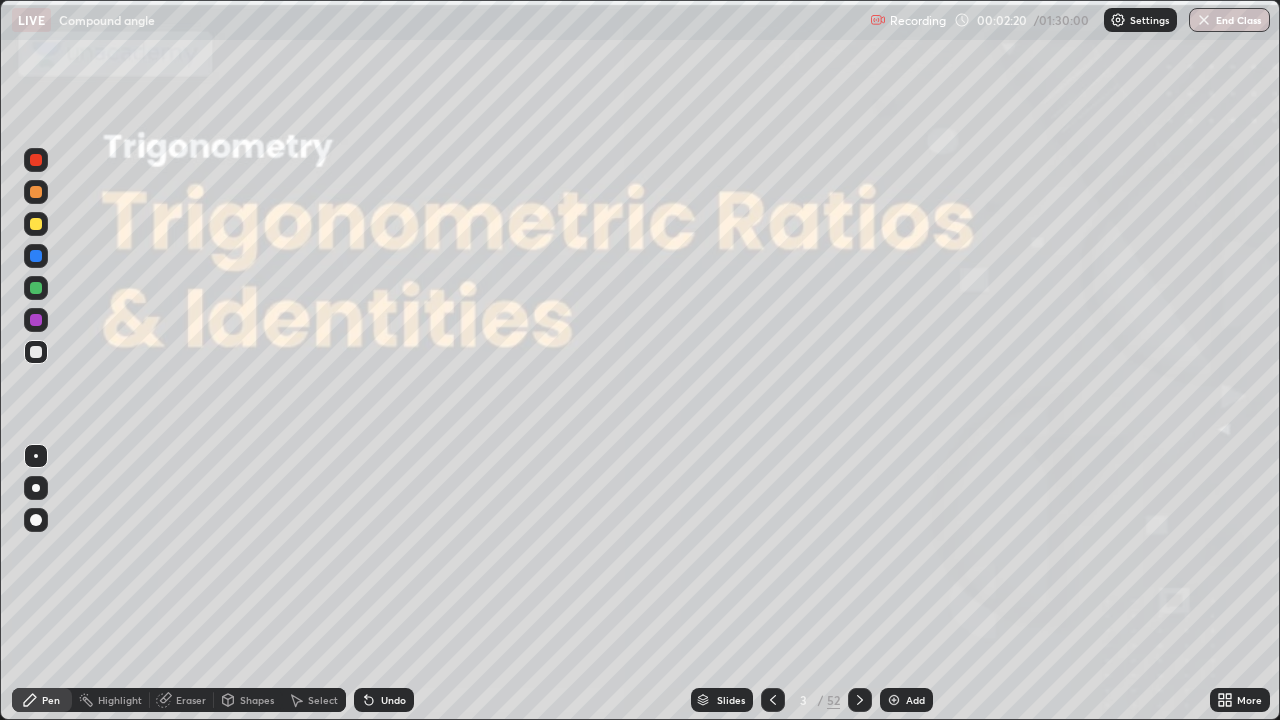 click at bounding box center [999, 113] 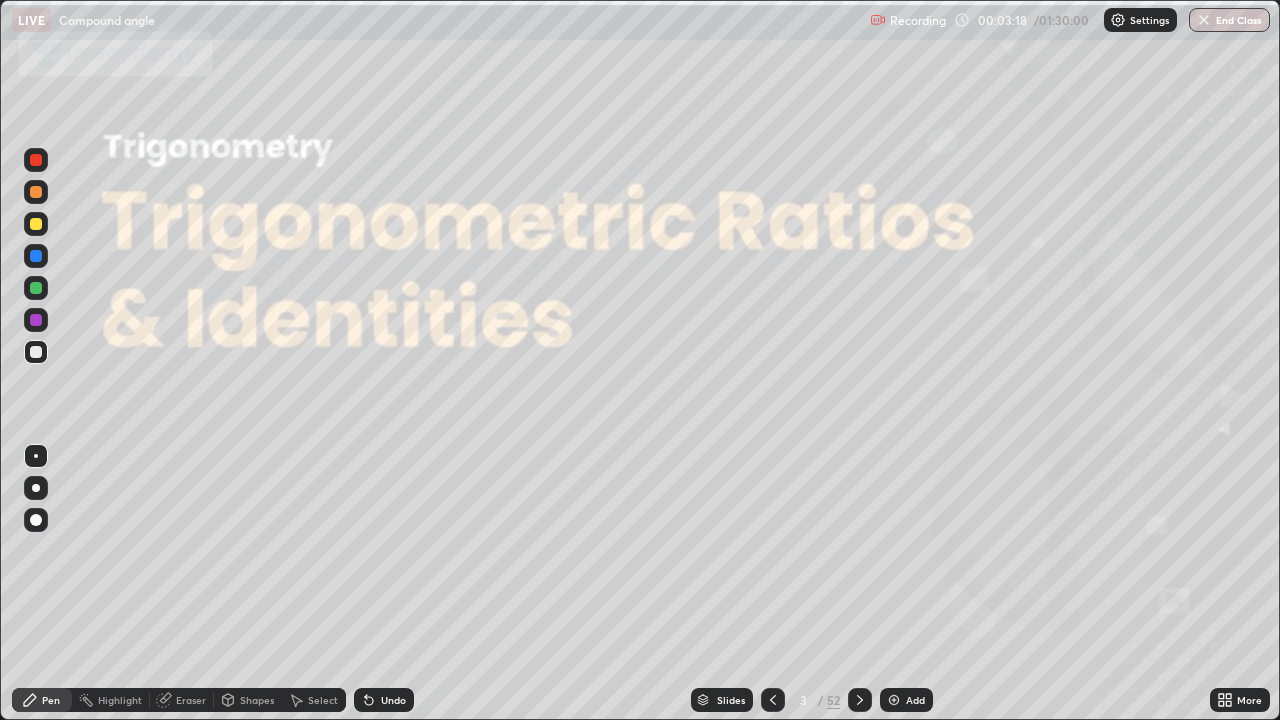 click 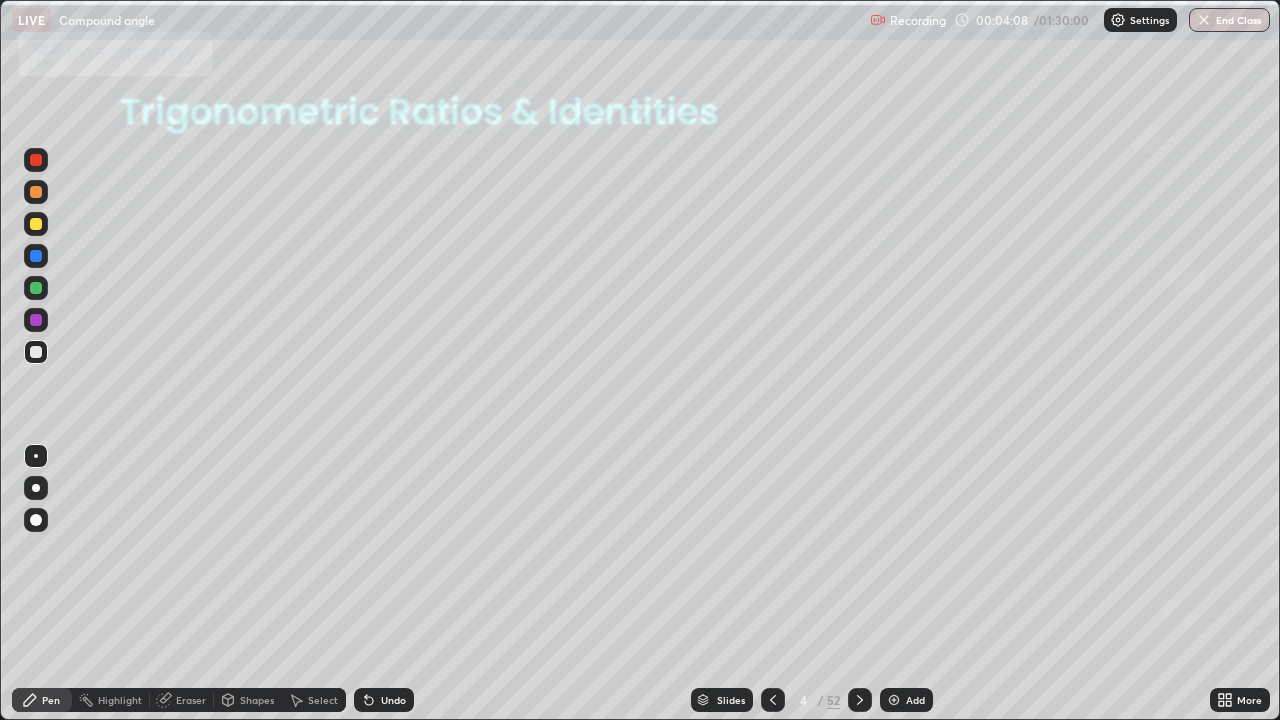 click on "Shapes" at bounding box center (248, 700) 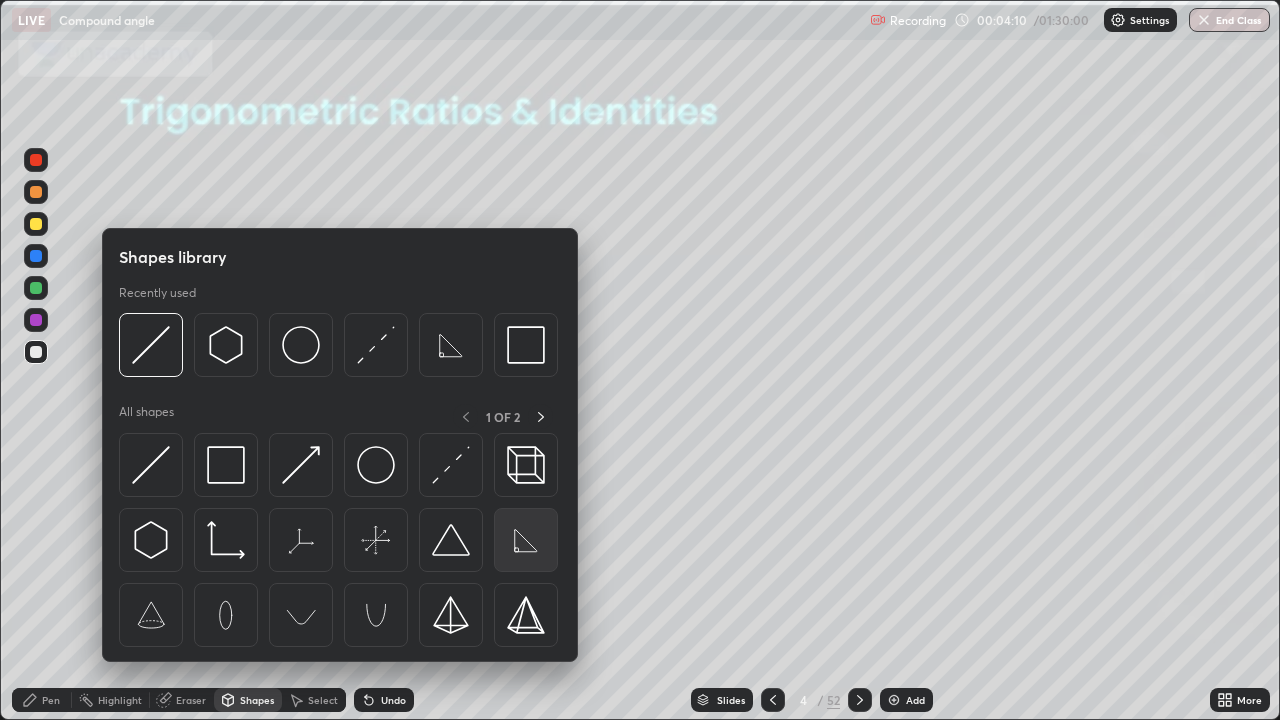 click at bounding box center (526, 540) 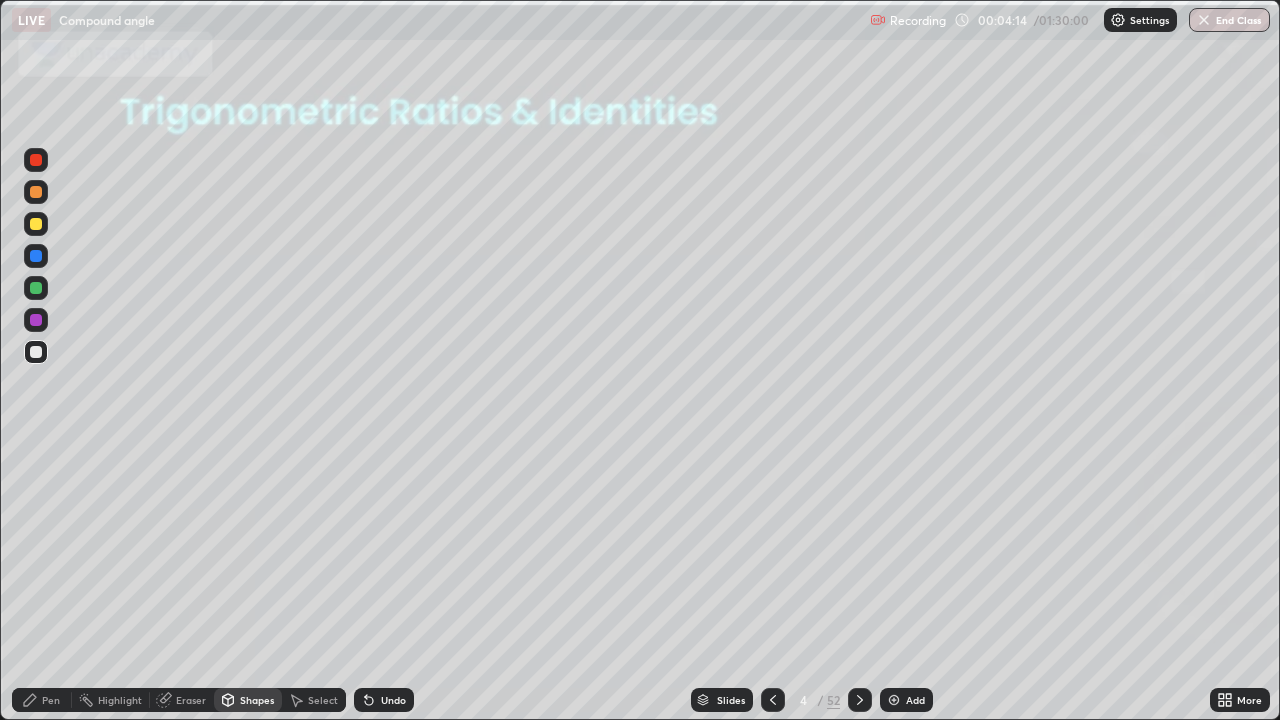 click at bounding box center [36, 224] 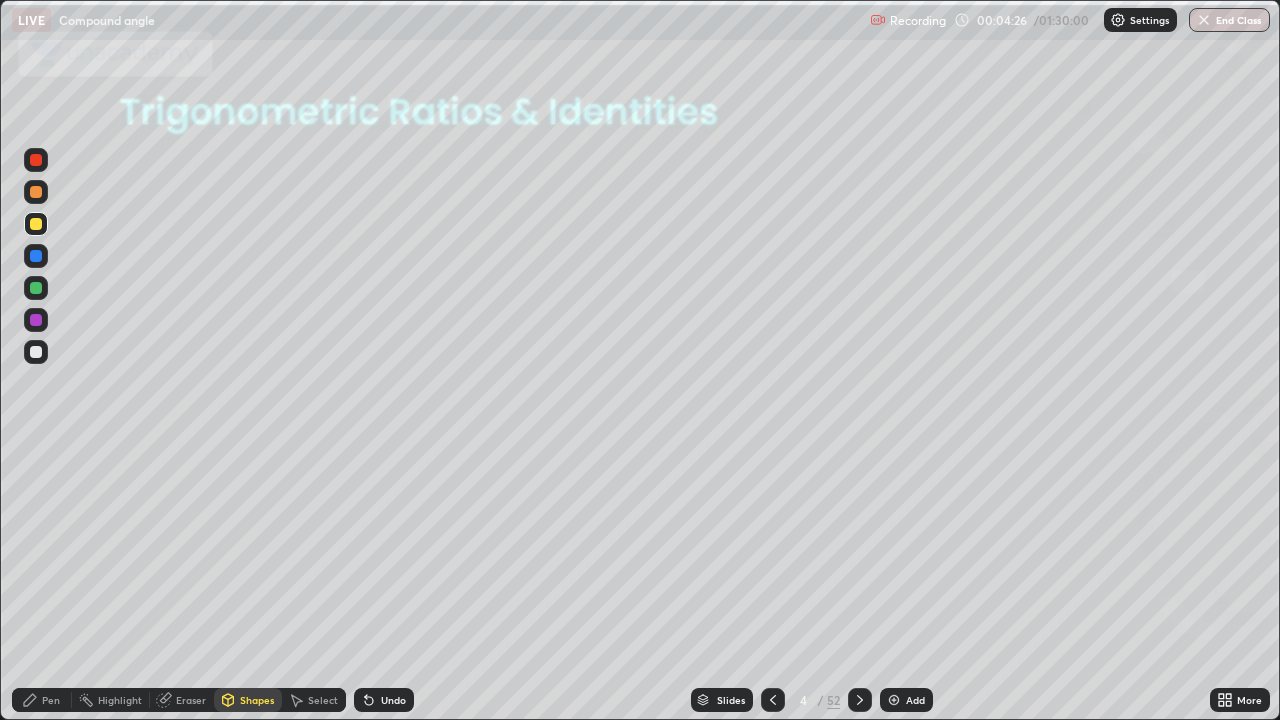 click on "Undo" at bounding box center (384, 700) 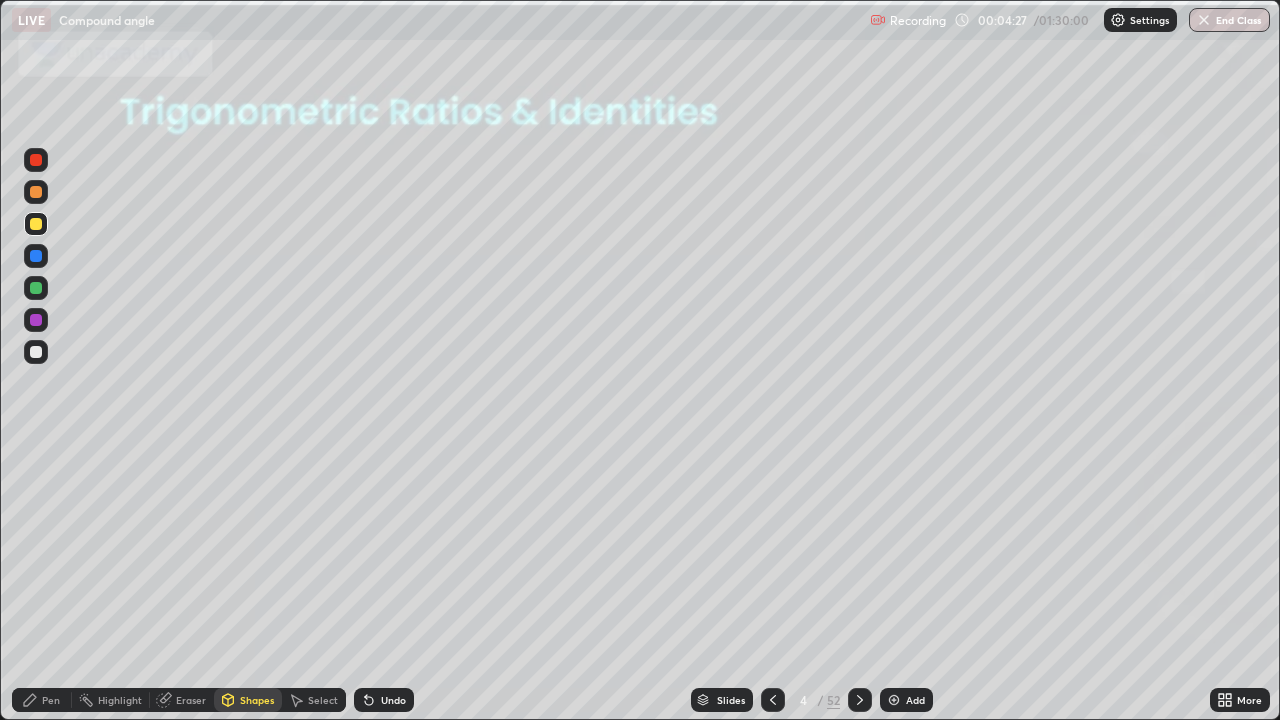 click on "Pen" at bounding box center (51, 700) 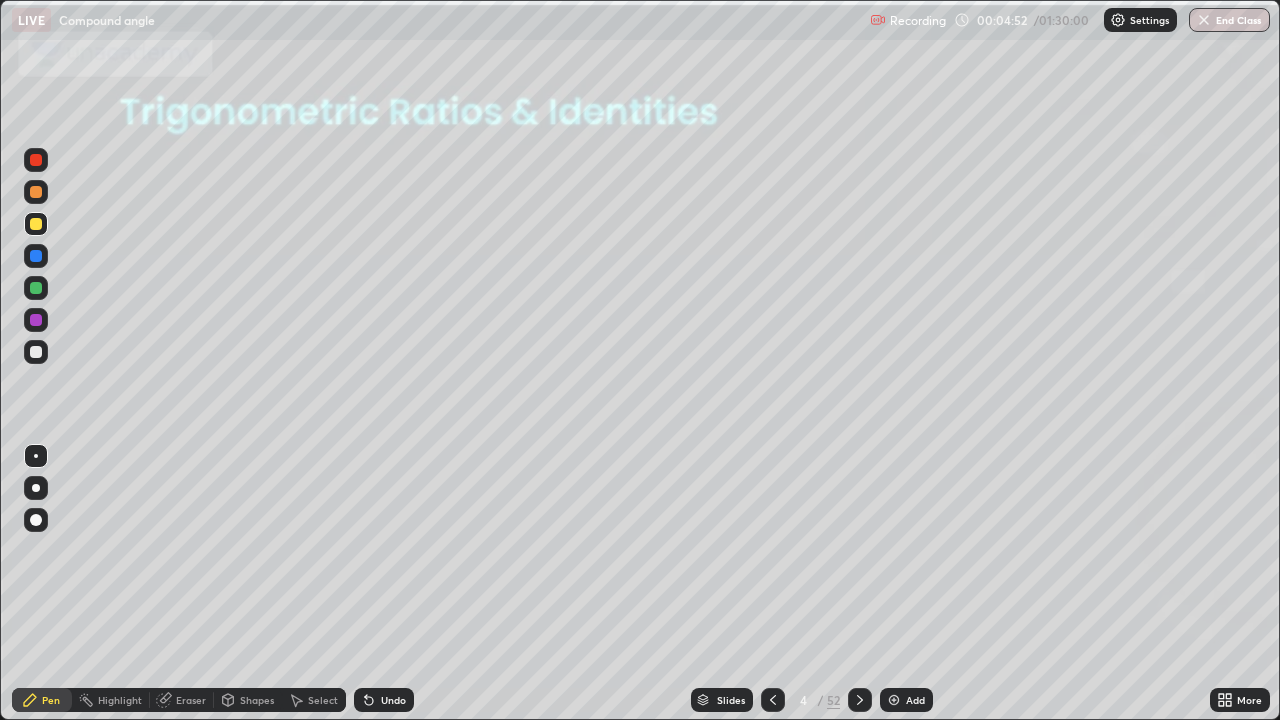 click on "Shapes" at bounding box center [257, 700] 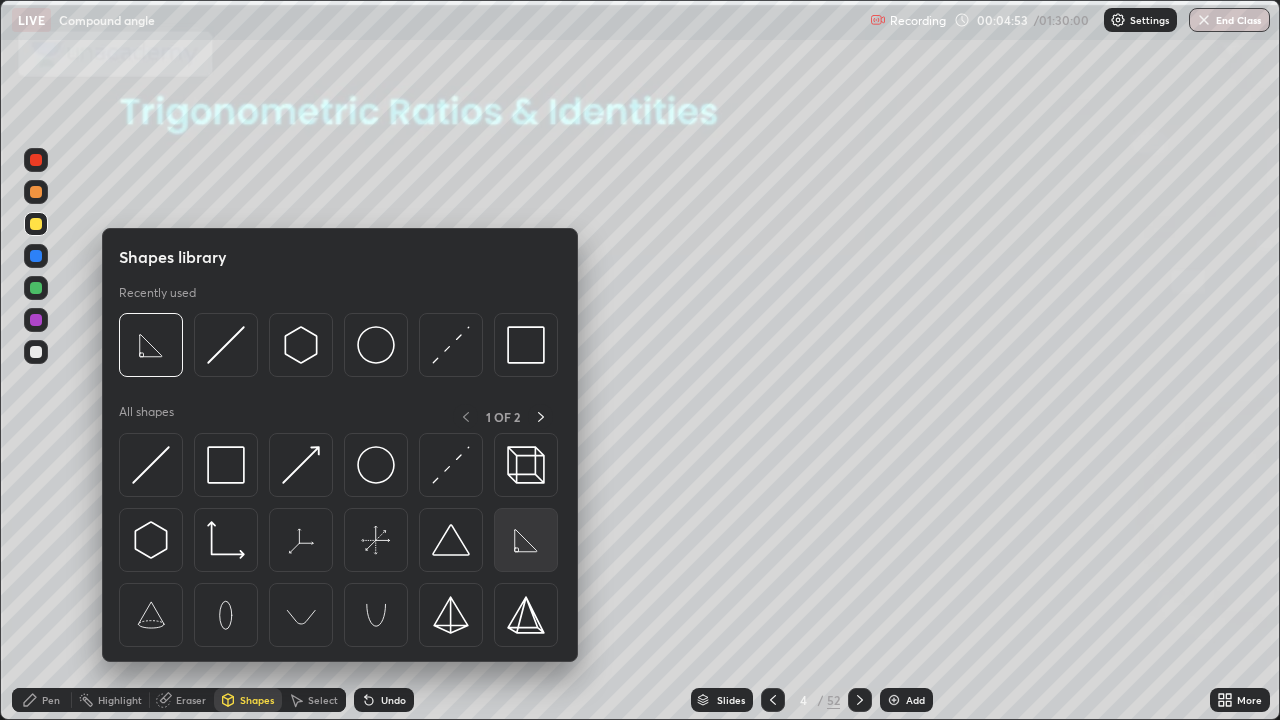 click at bounding box center [526, 540] 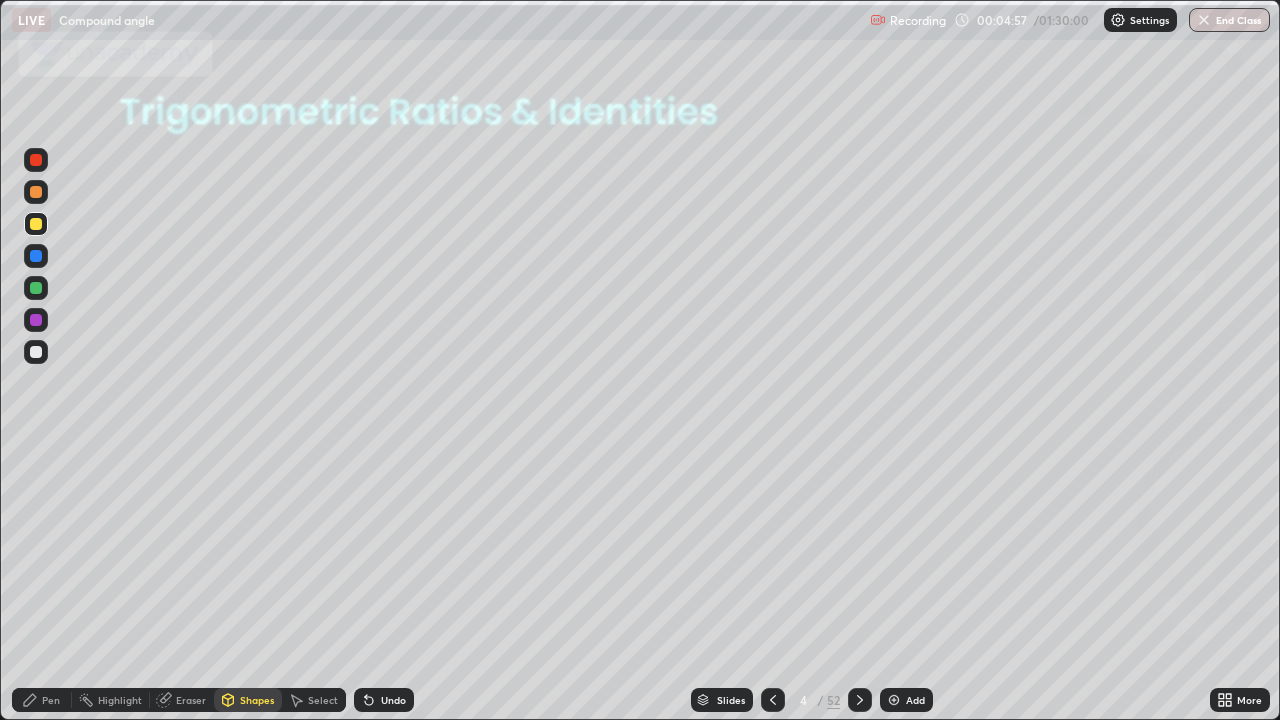 click on "Pen" at bounding box center [51, 700] 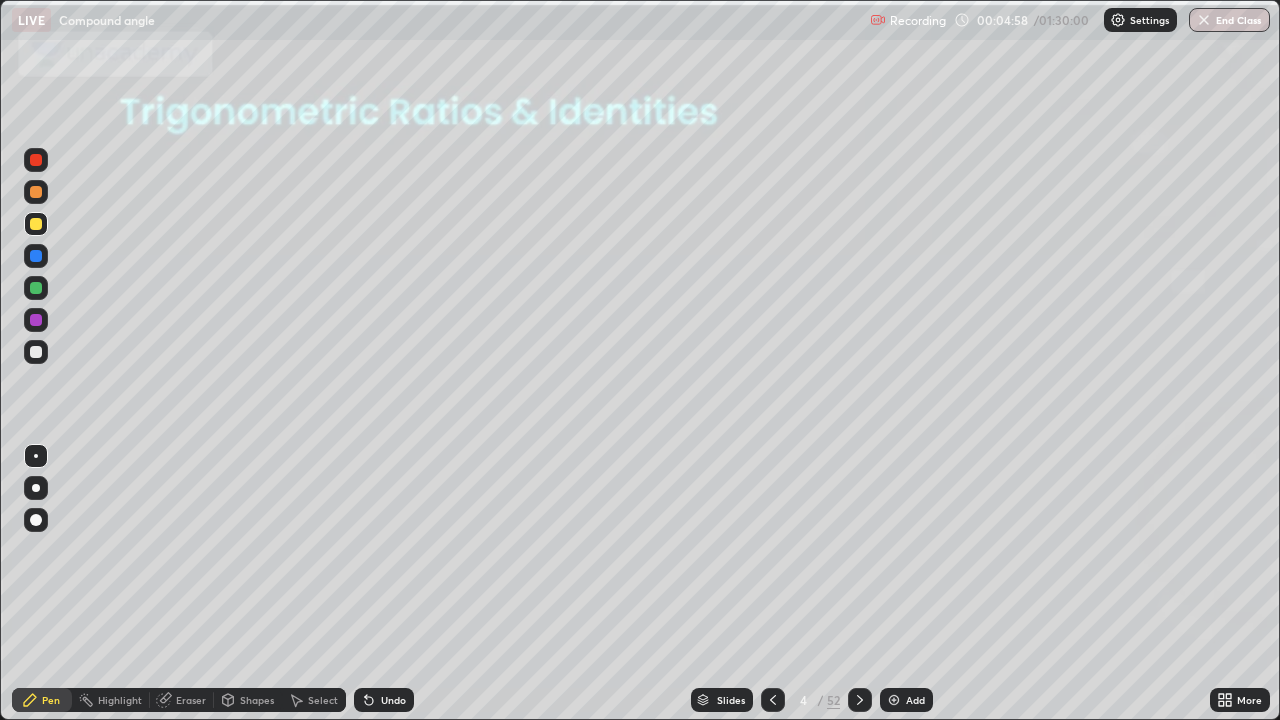 click at bounding box center [36, 288] 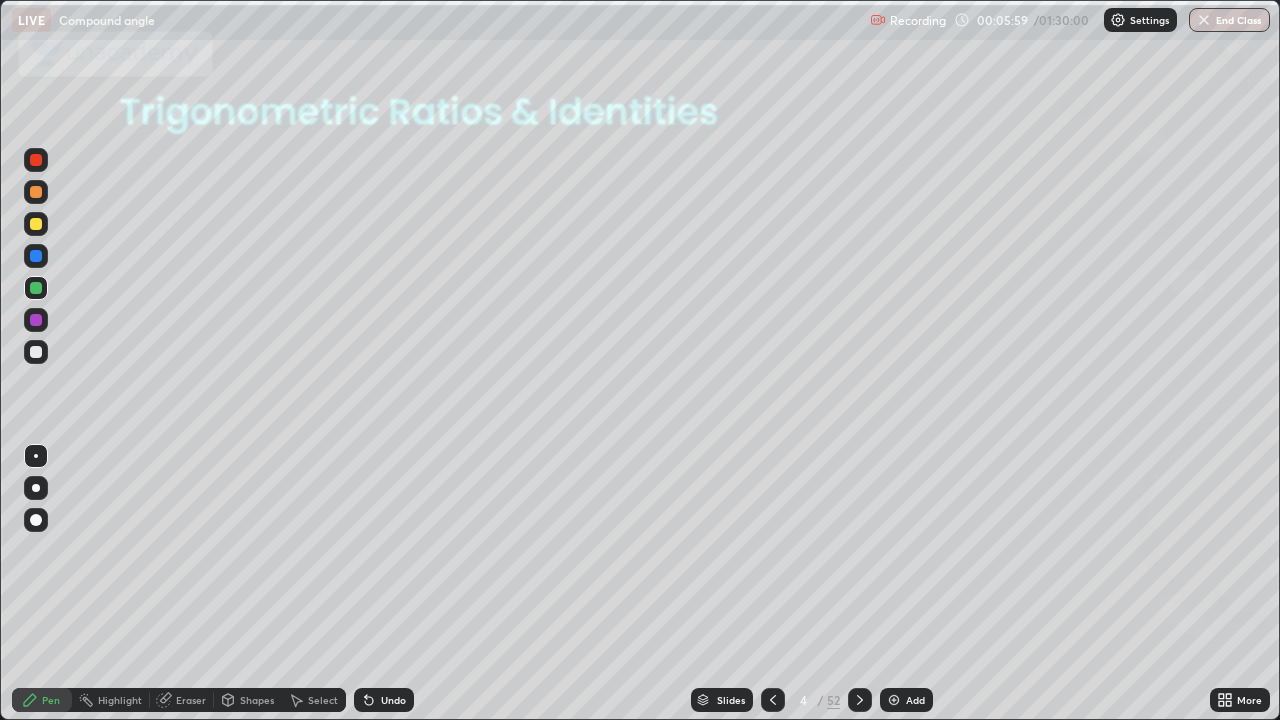 click on "Undo" at bounding box center [384, 700] 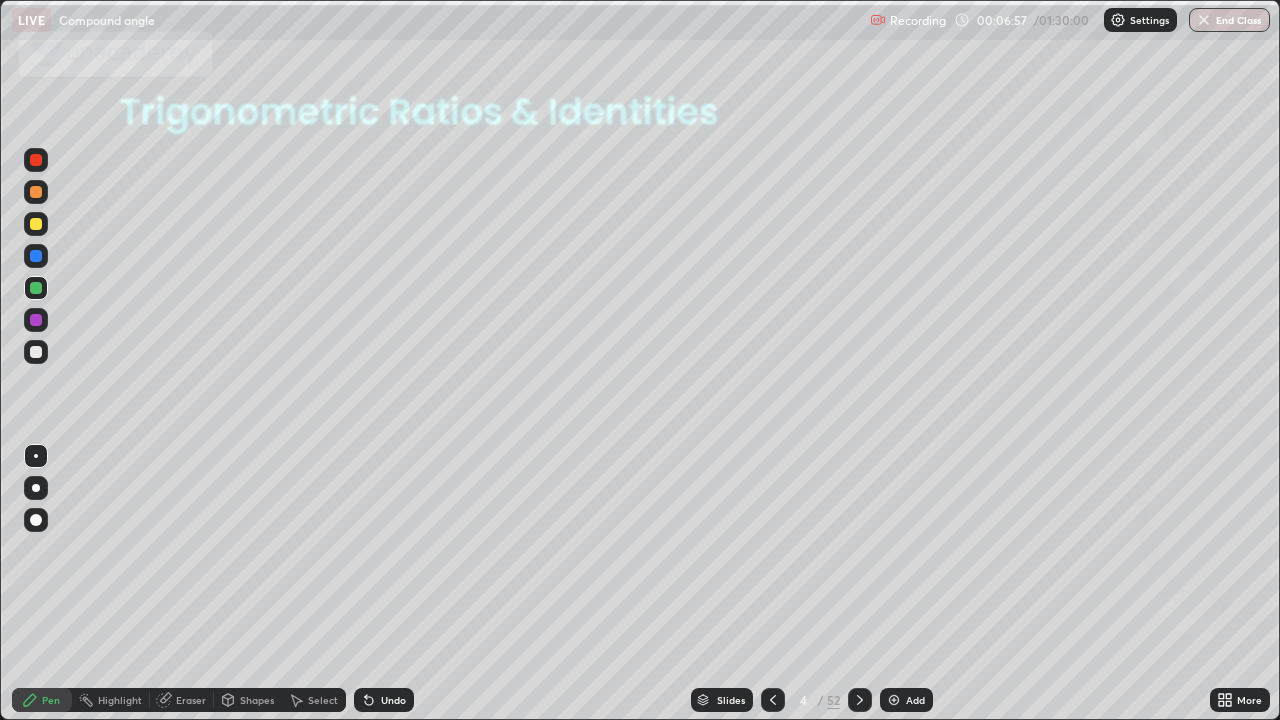 click 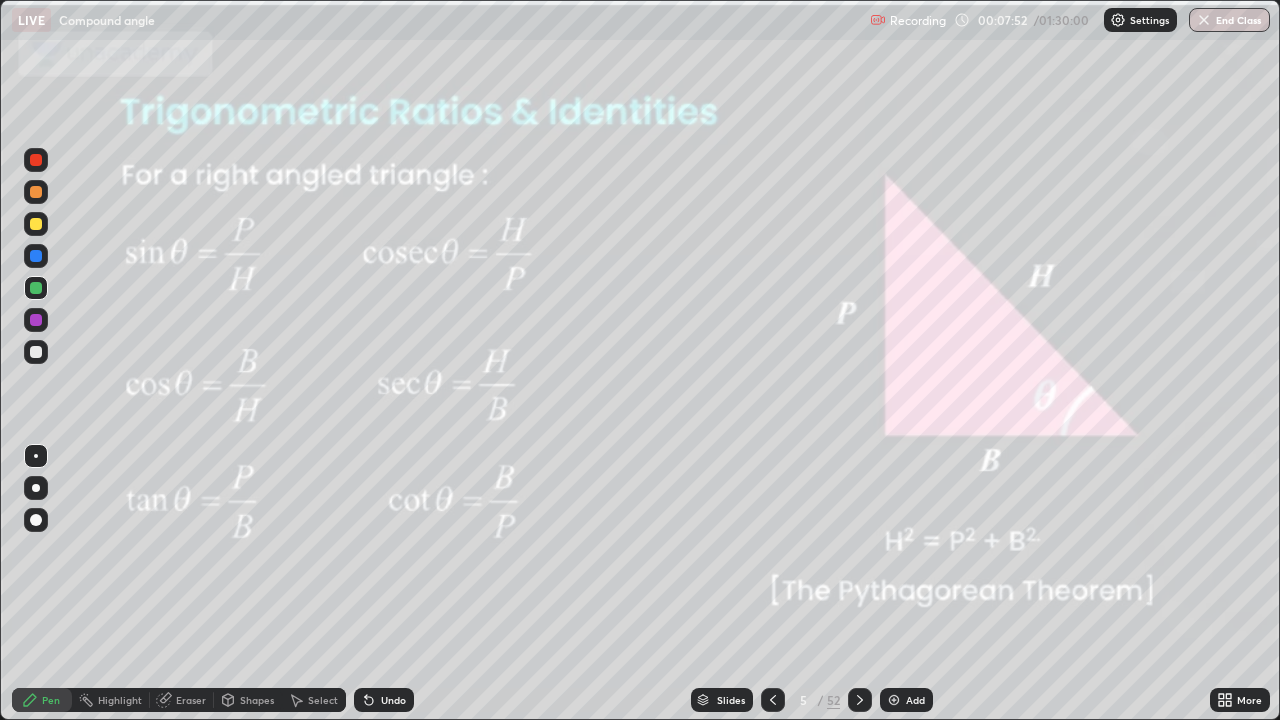 click 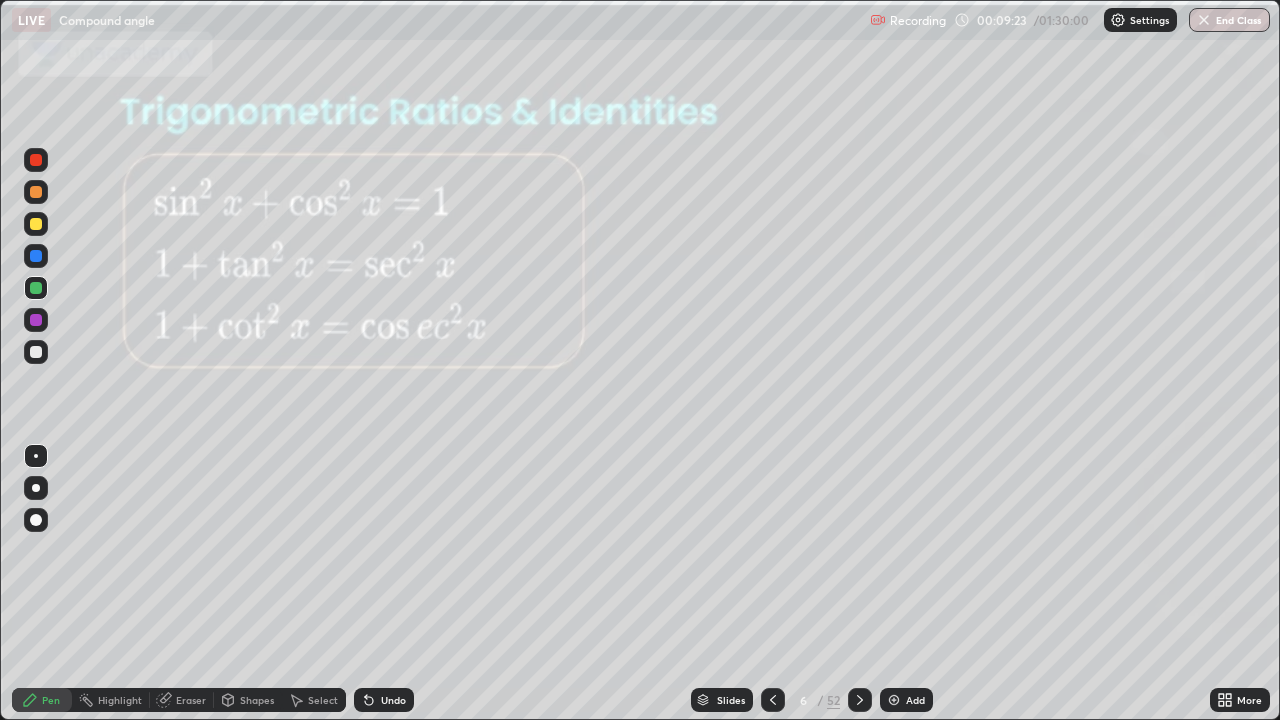 click on "Slides" at bounding box center (731, 700) 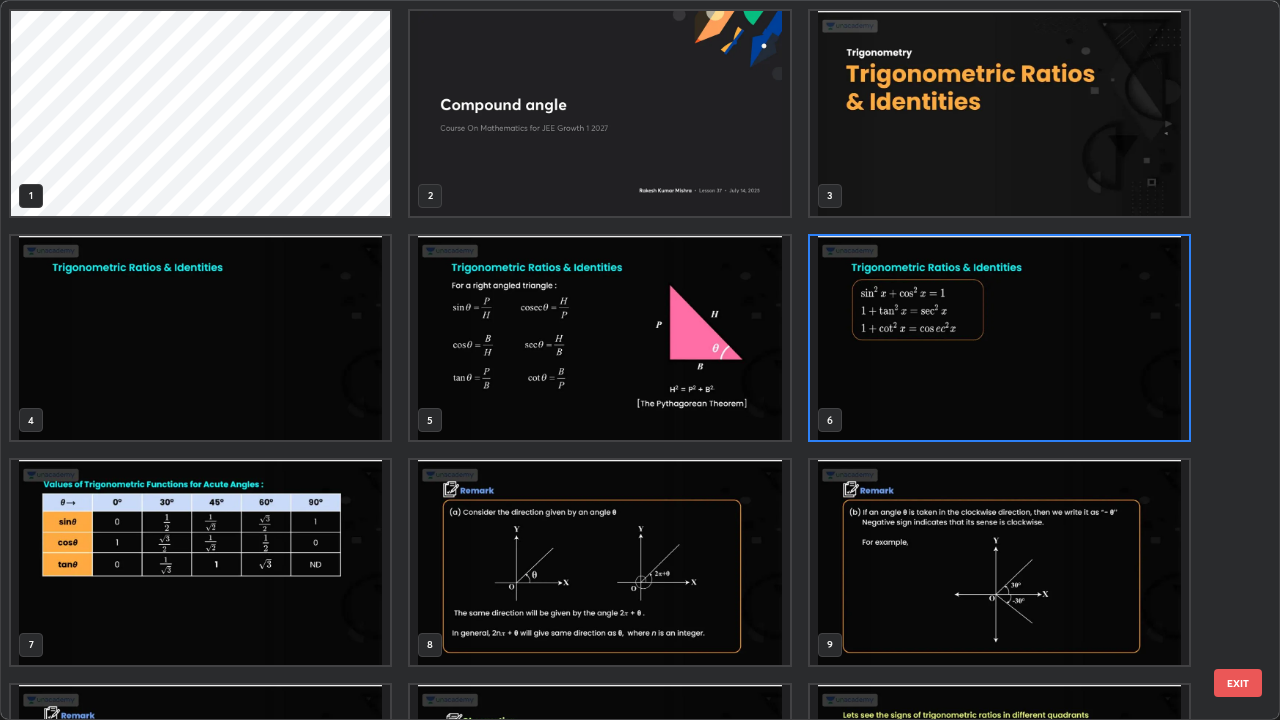 scroll, scrollTop: 7, scrollLeft: 11, axis: both 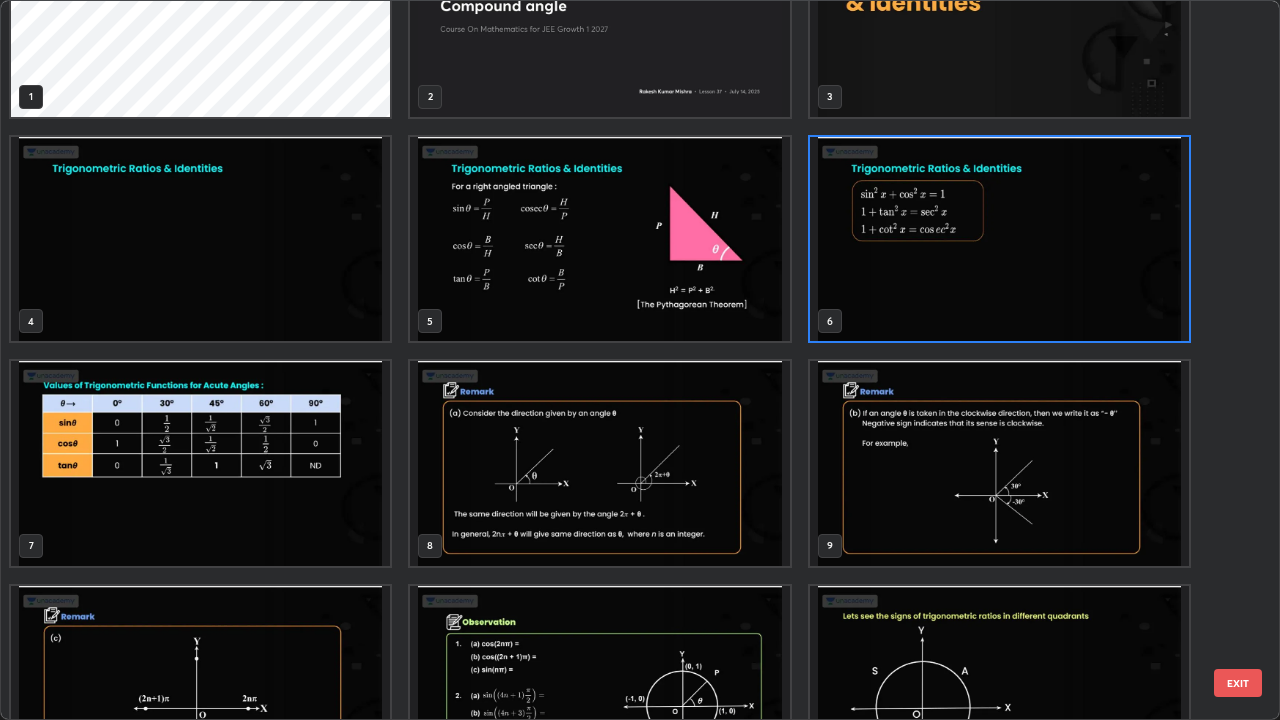 click at bounding box center [200, 463] 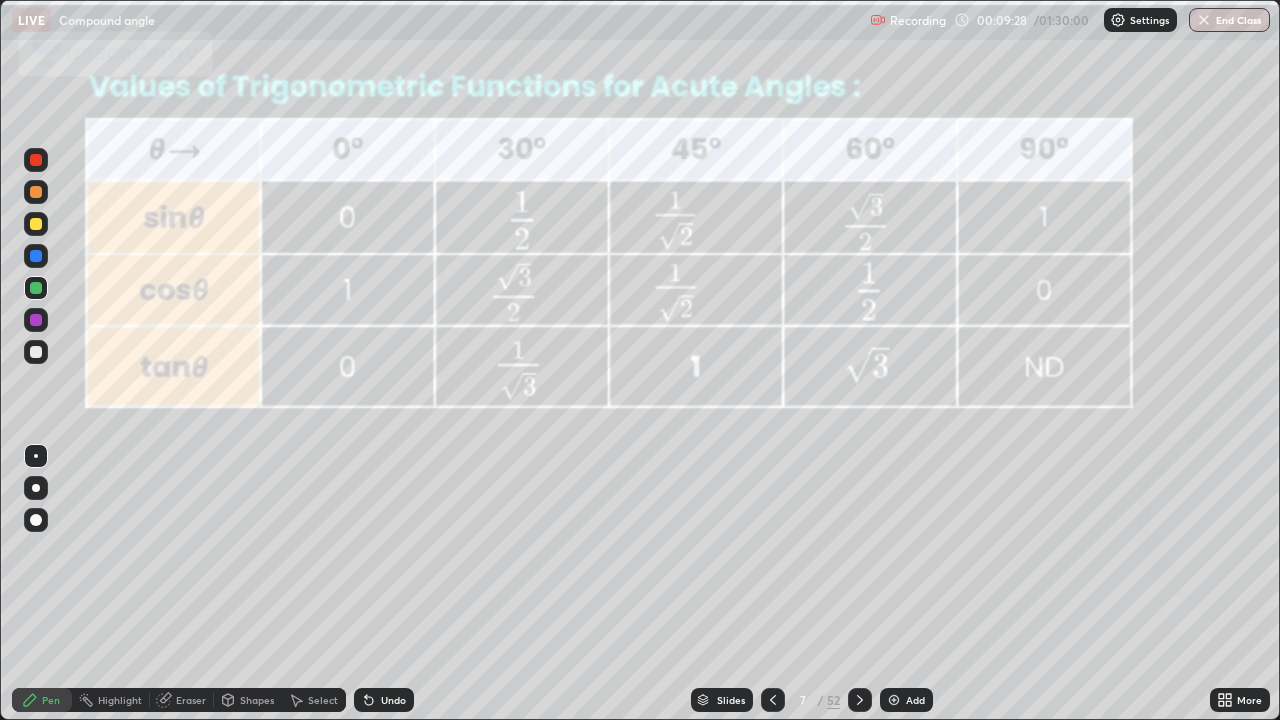 click at bounding box center [200, 463] 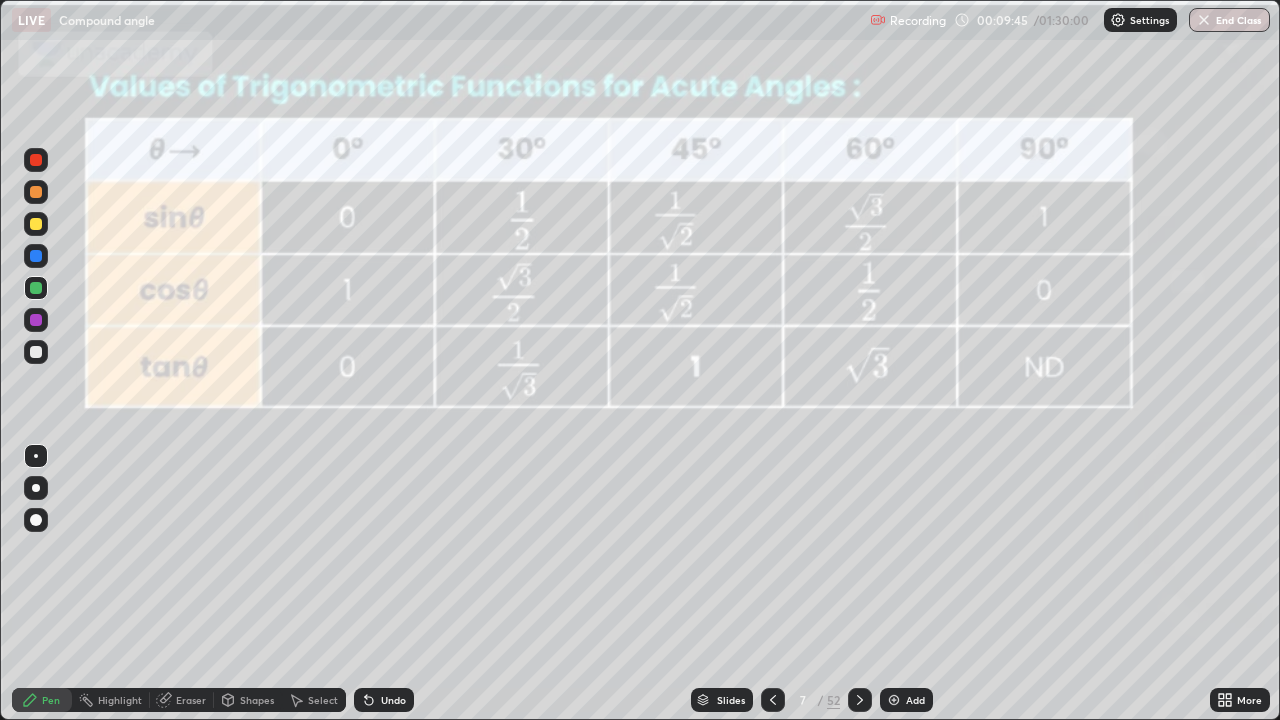 click 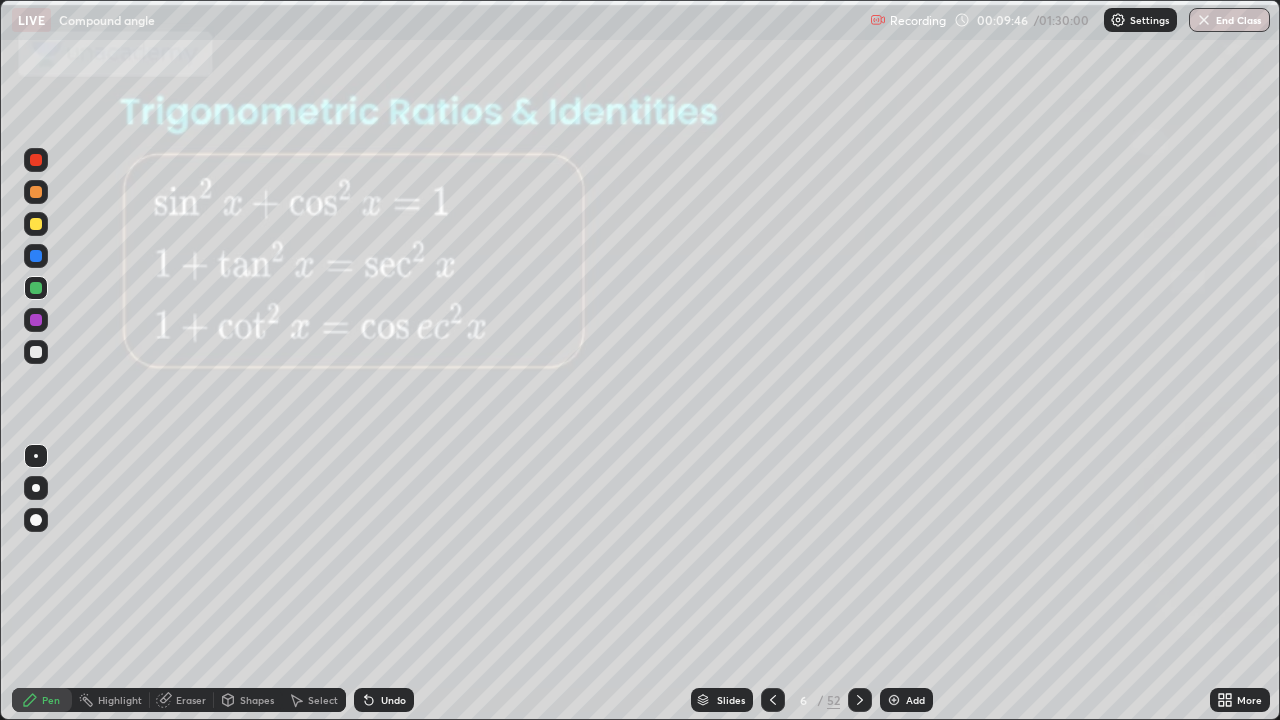 click at bounding box center [894, 700] 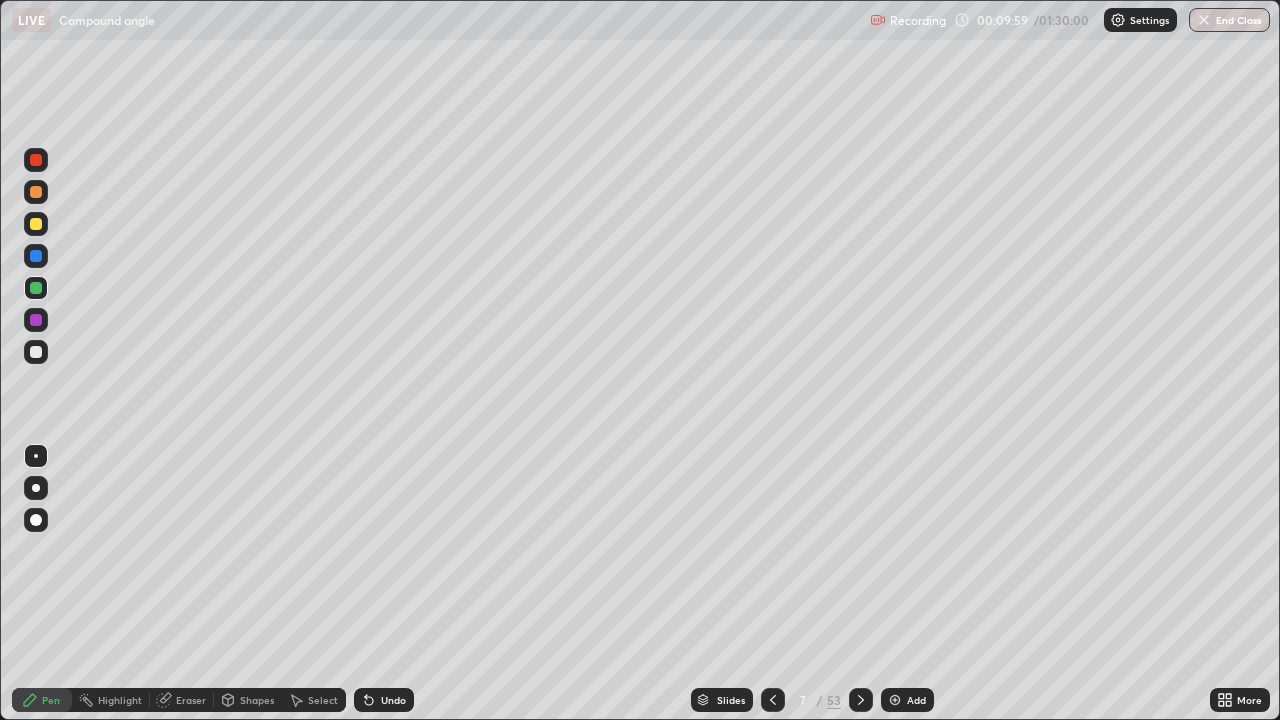 click 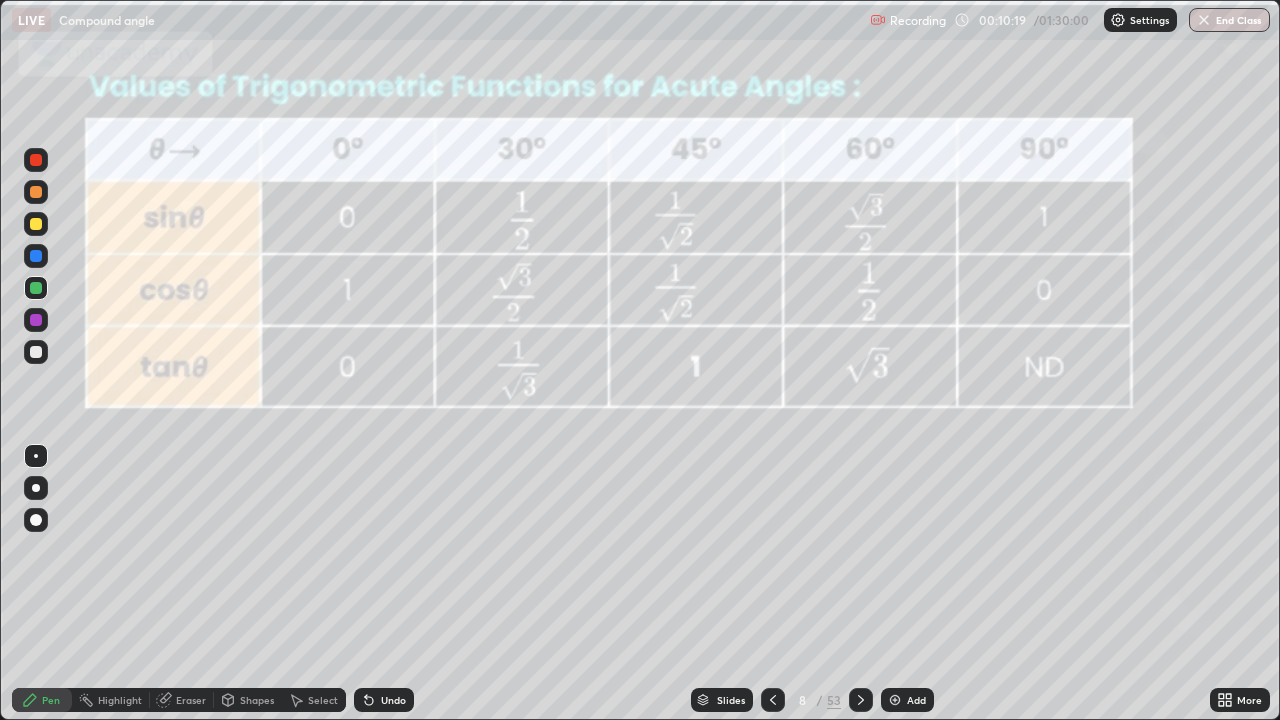 click at bounding box center (861, 700) 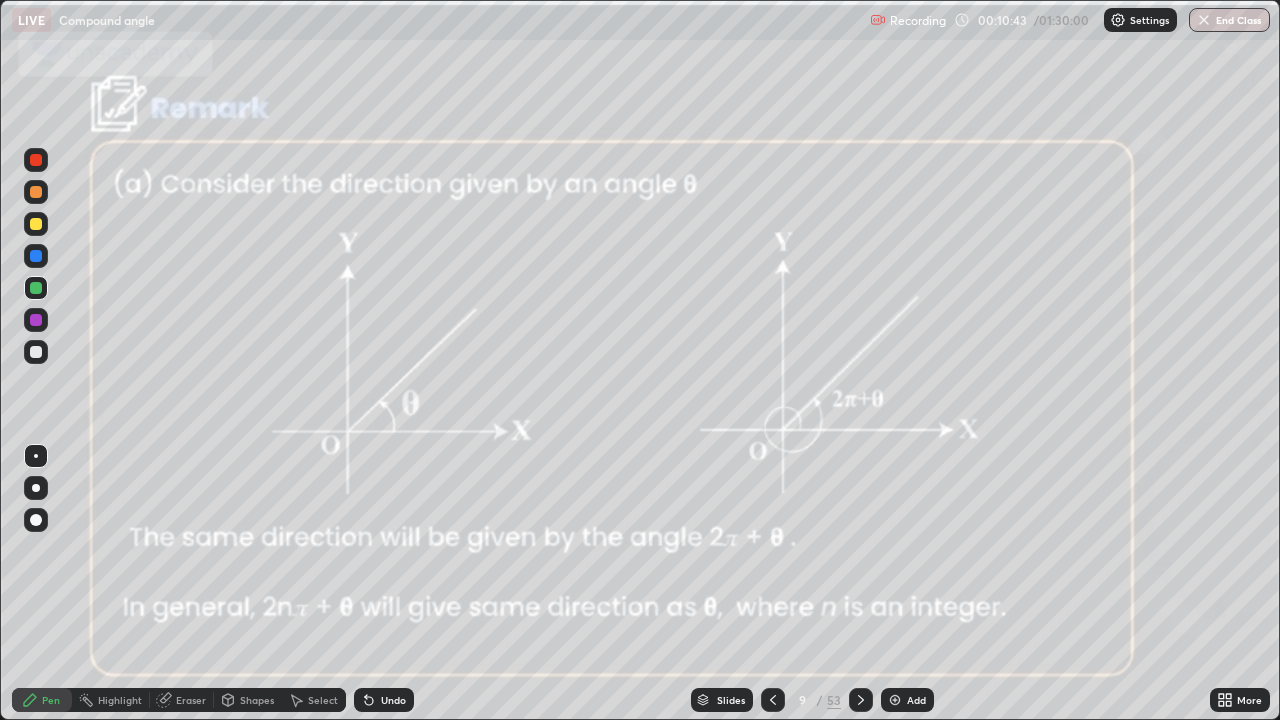 click 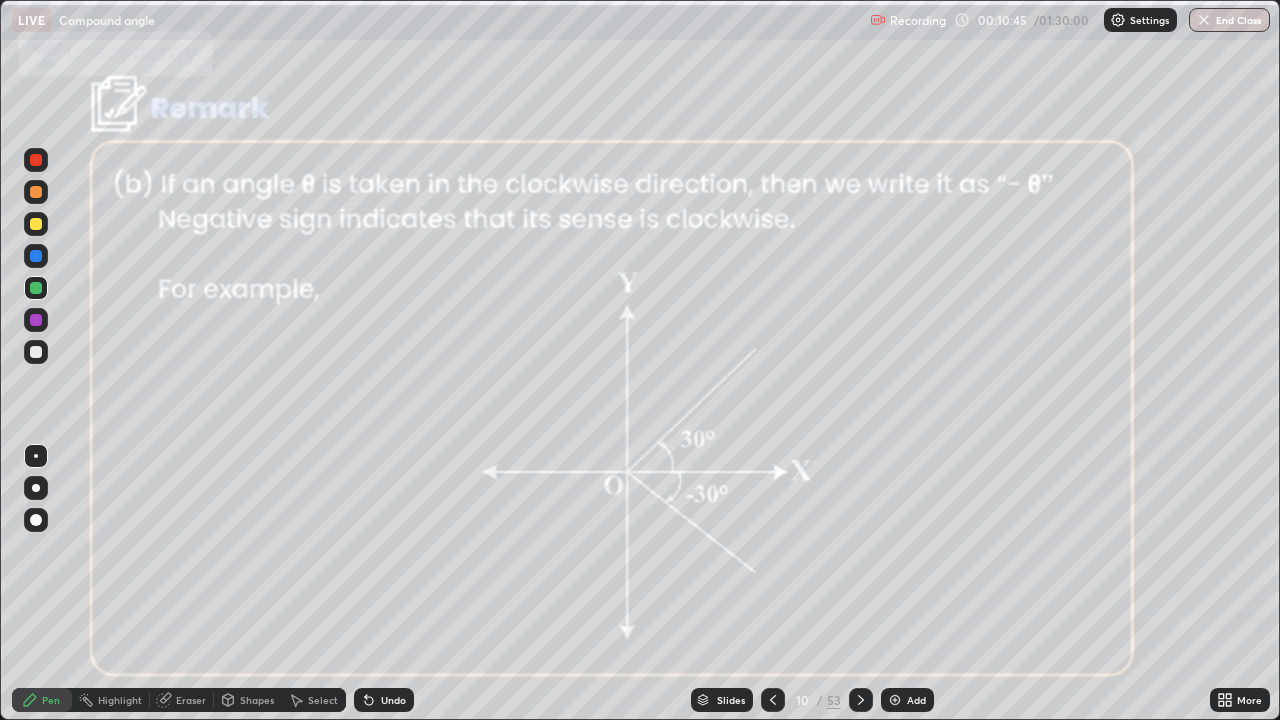 click 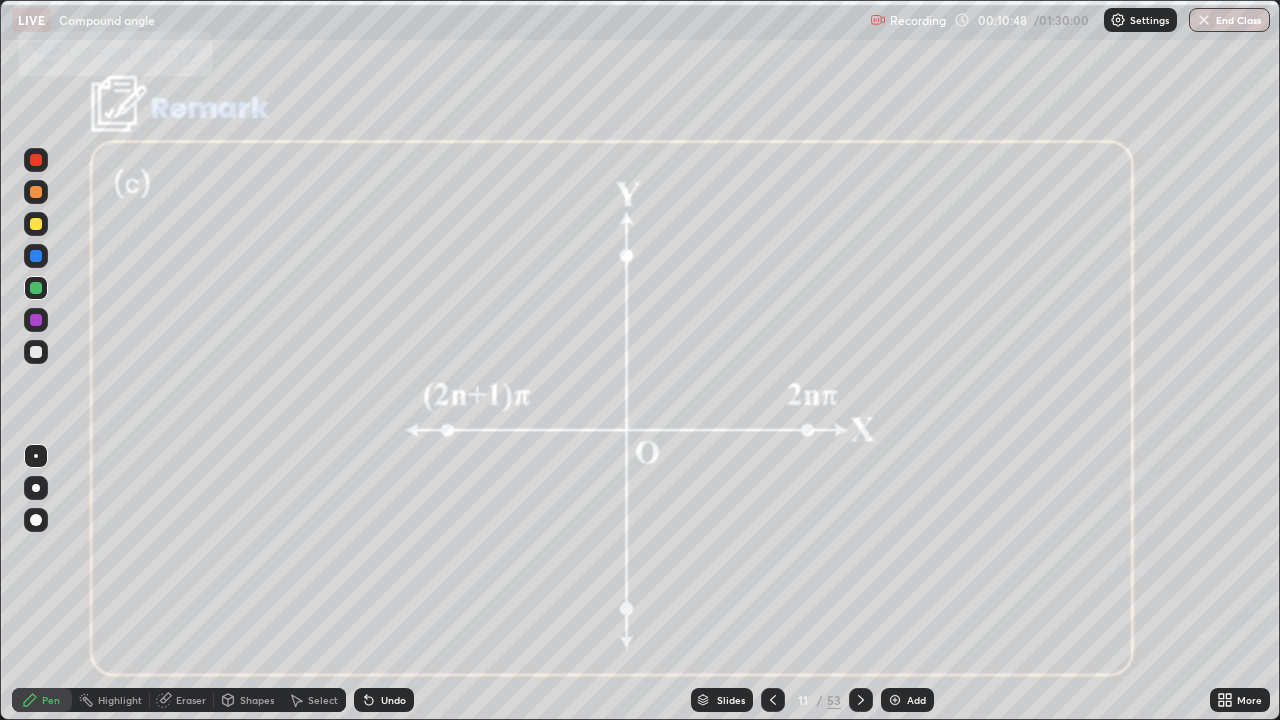 click at bounding box center (895, 700) 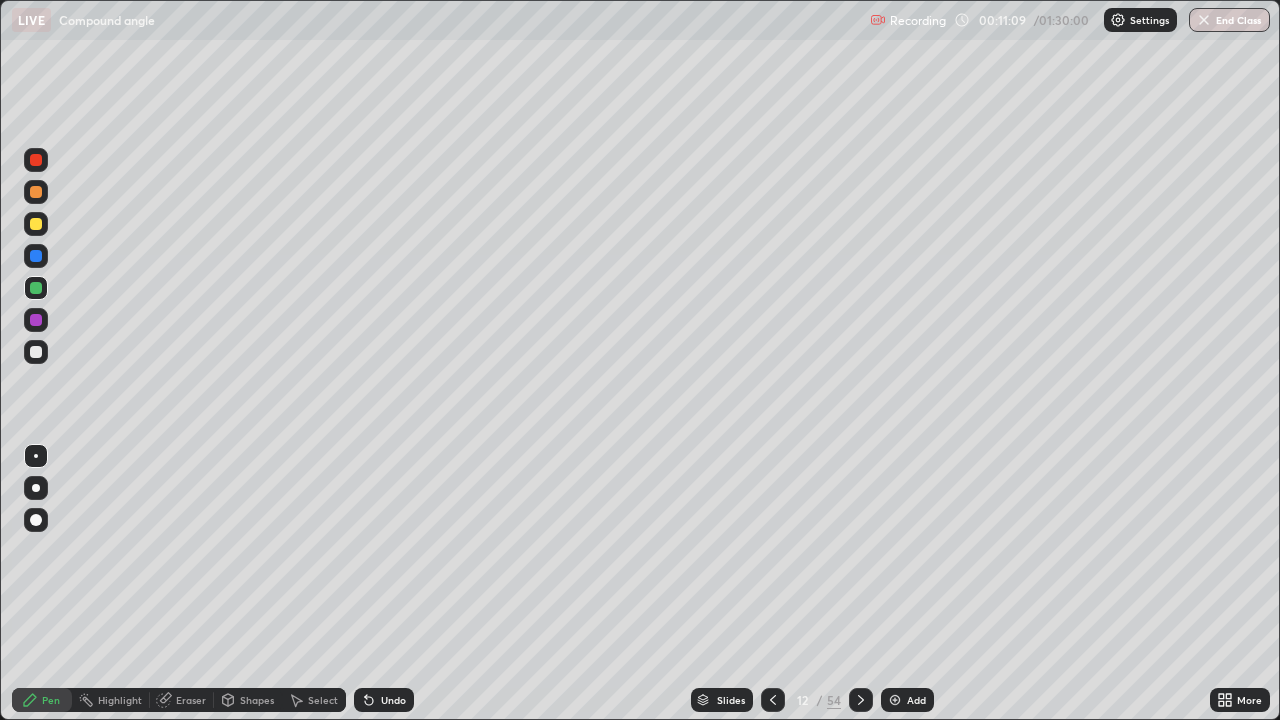 click 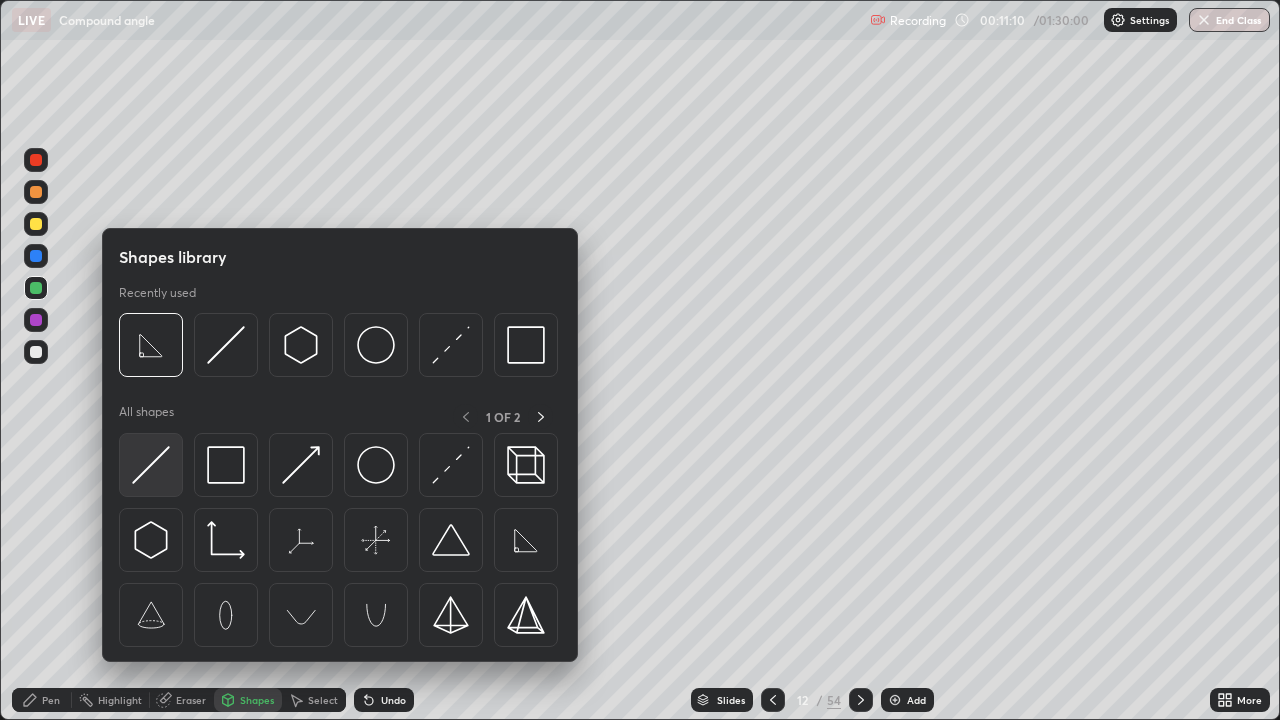 click at bounding box center [151, 465] 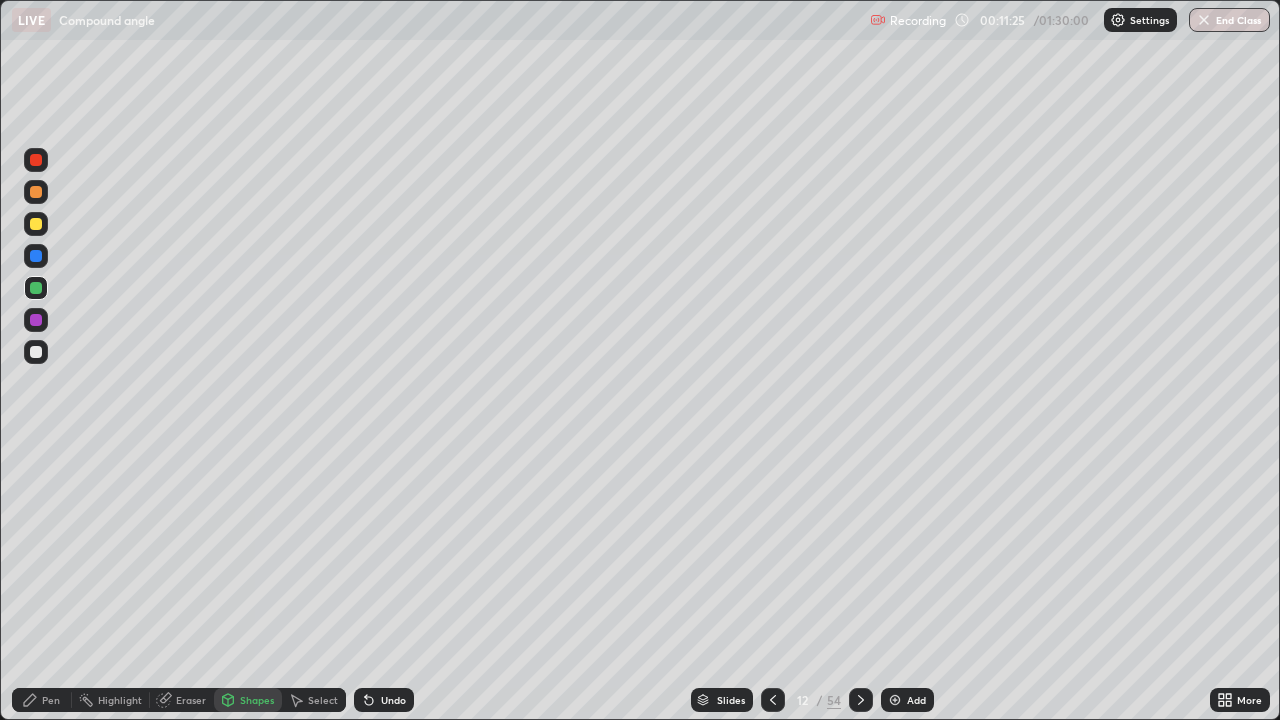 click on "Pen" at bounding box center (42, 700) 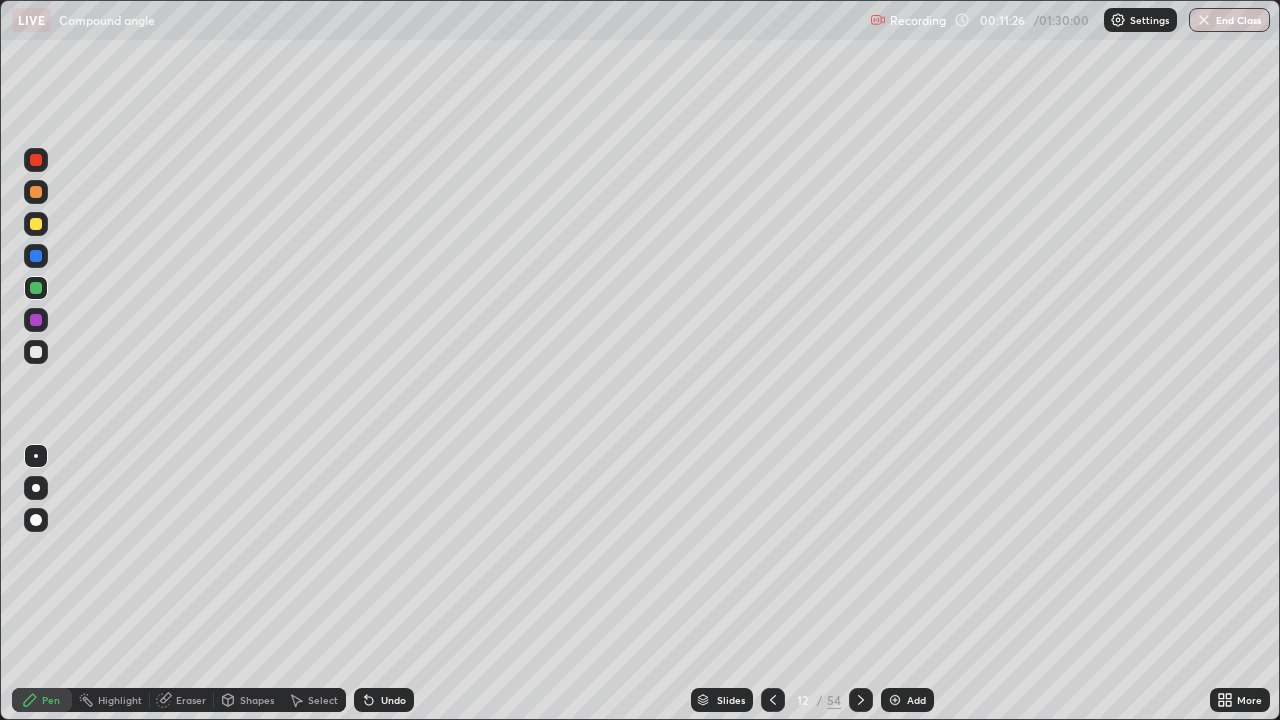 click at bounding box center [36, 224] 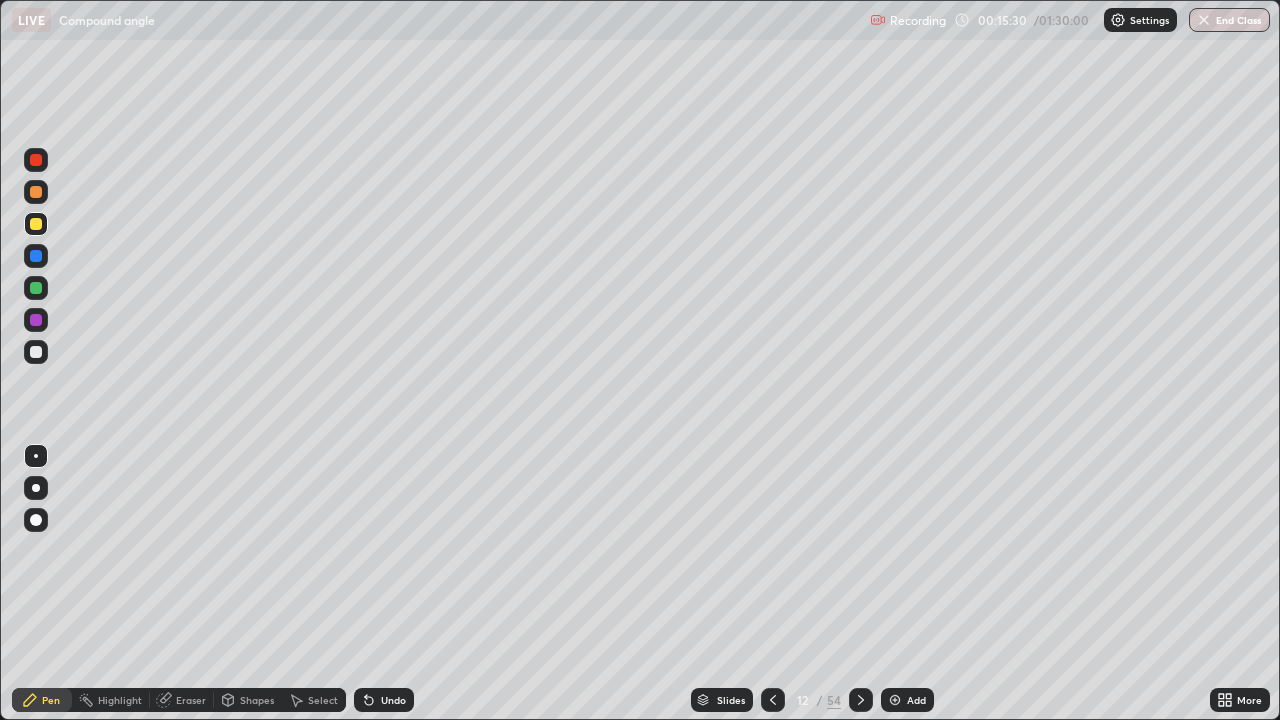 click on "Eraser" at bounding box center (191, 700) 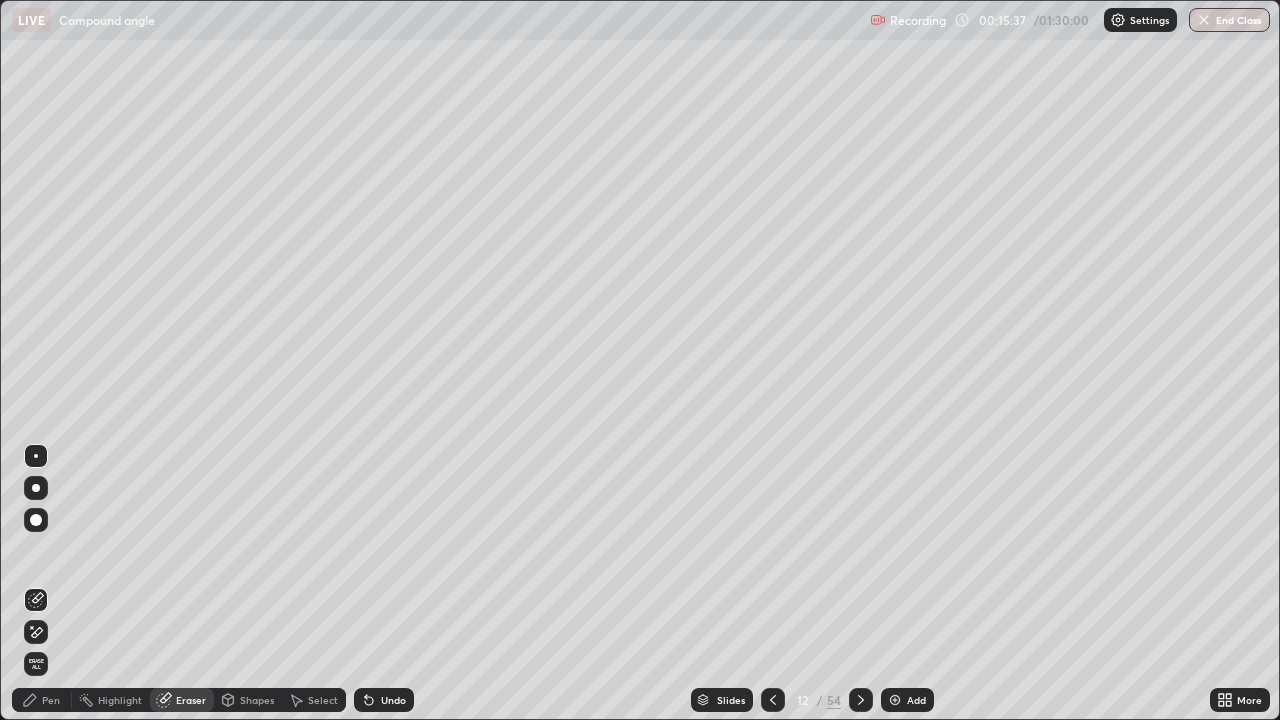 click on "Pen" at bounding box center [51, 700] 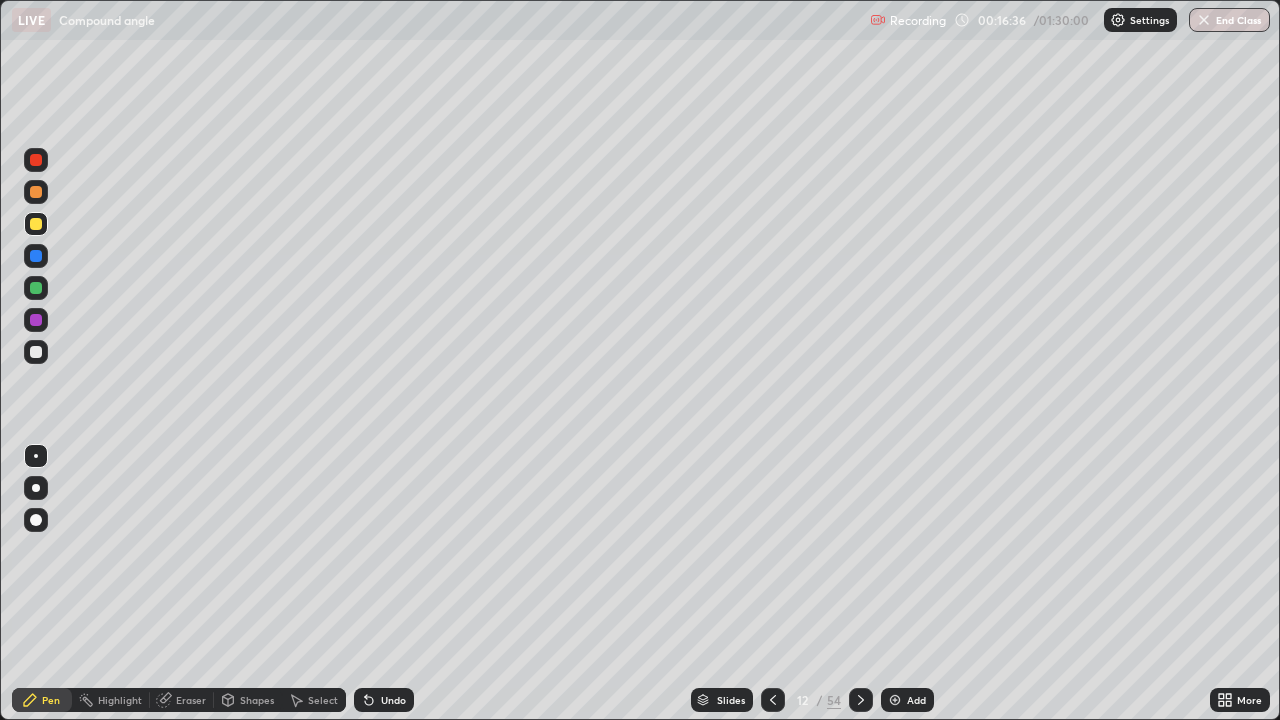 click at bounding box center (895, 700) 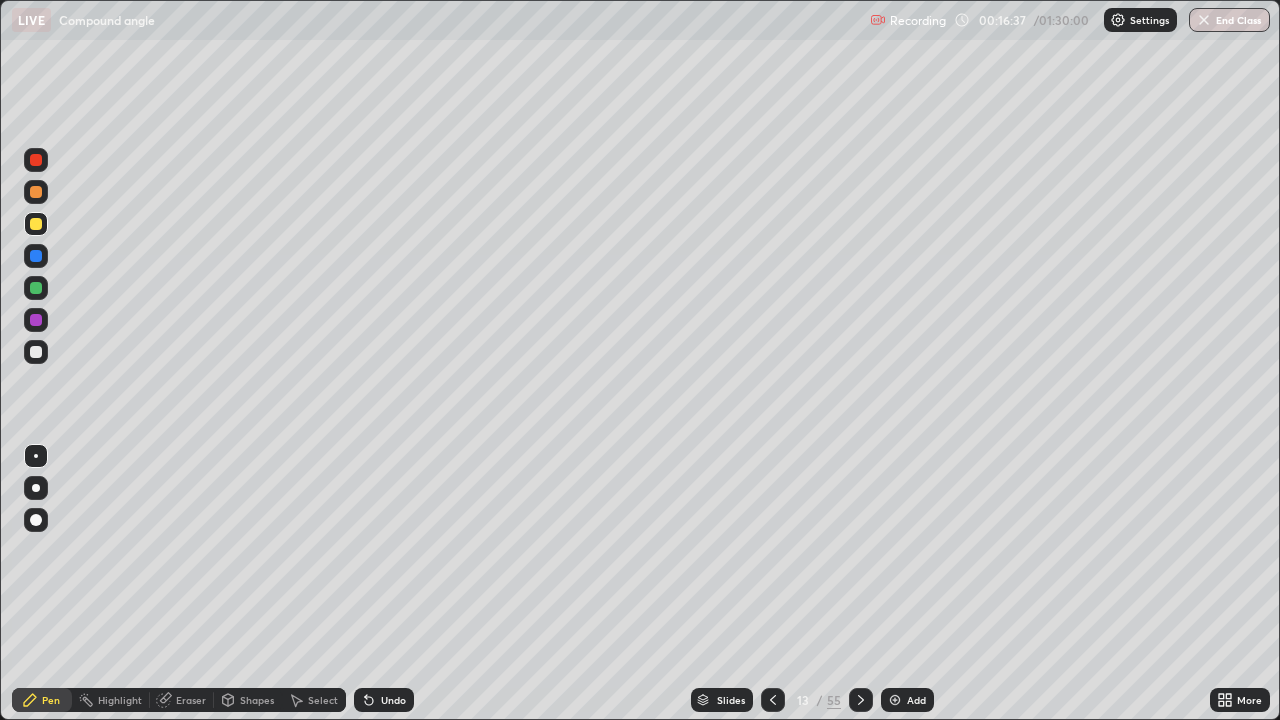 click on "Shapes" at bounding box center (257, 700) 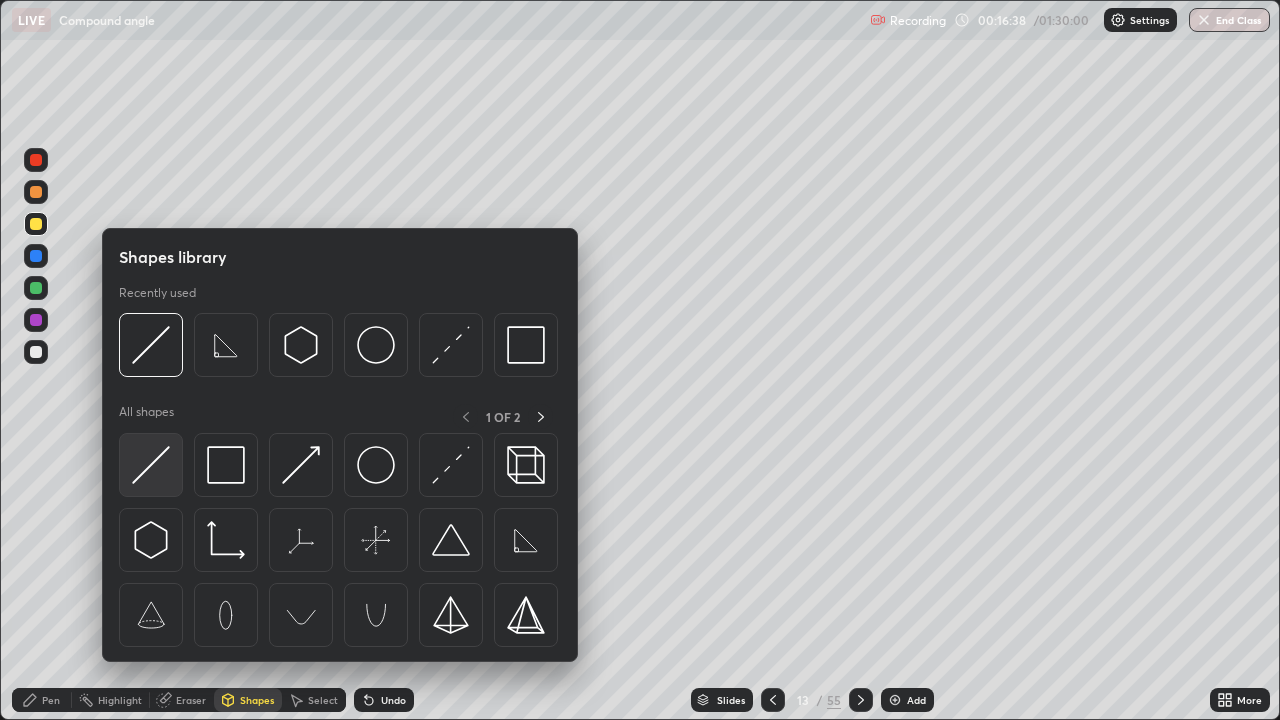 click at bounding box center [151, 465] 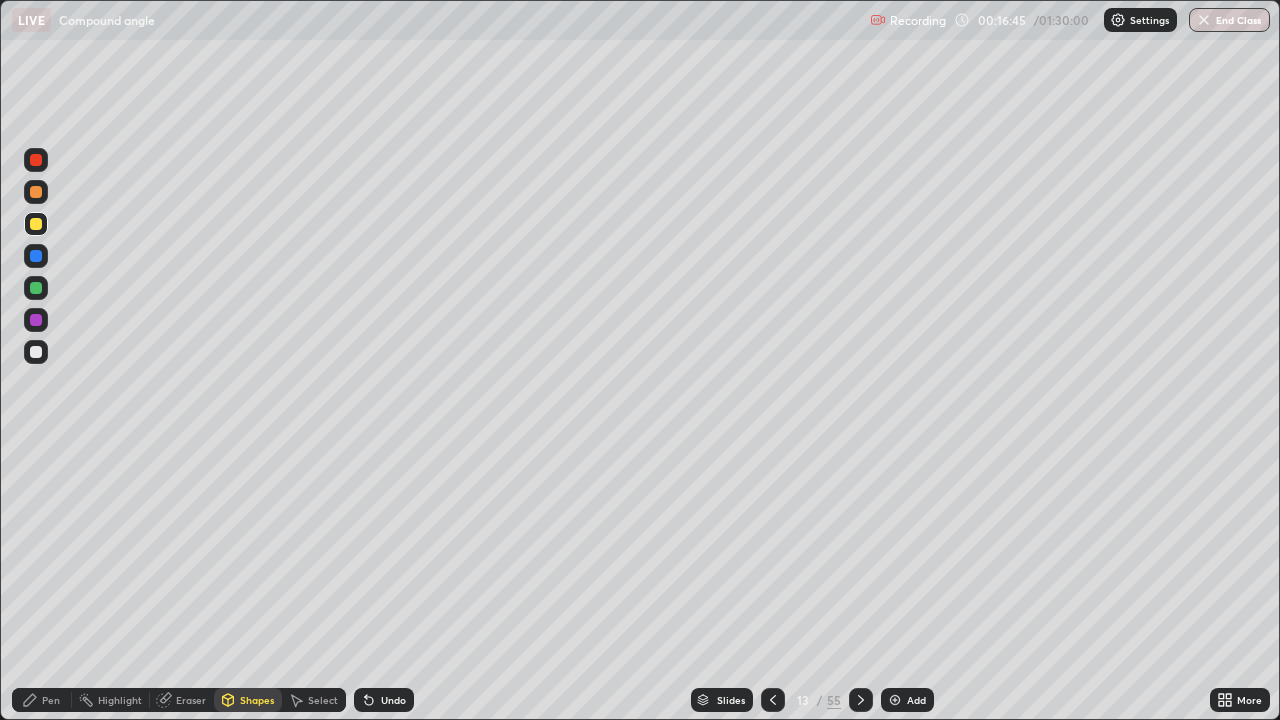 click at bounding box center (36, 256) 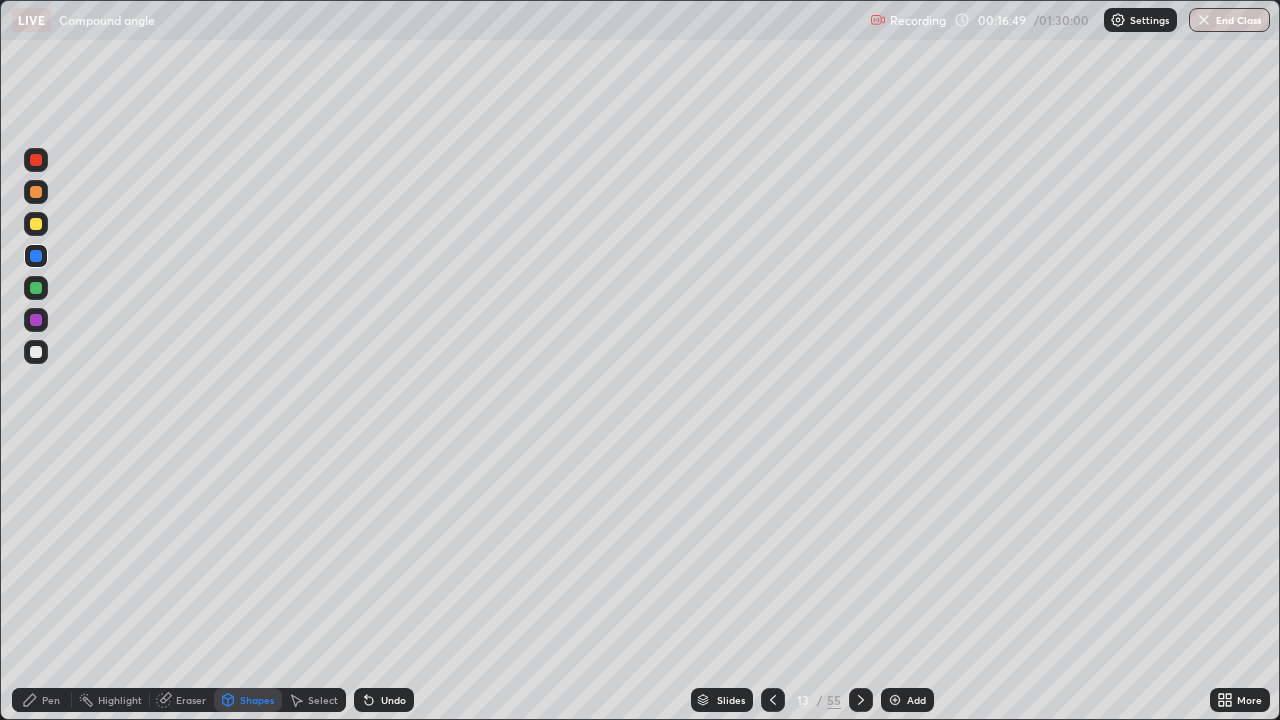 click on "Undo" at bounding box center [393, 700] 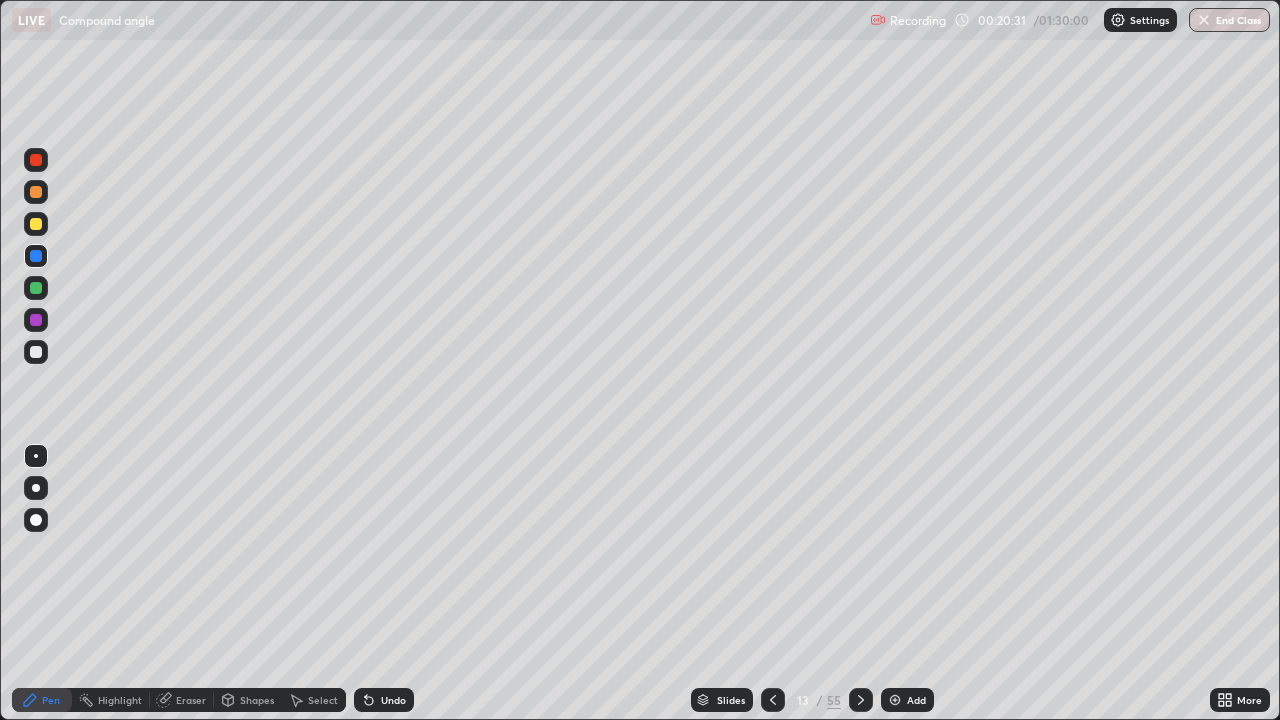 click at bounding box center [895, 700] 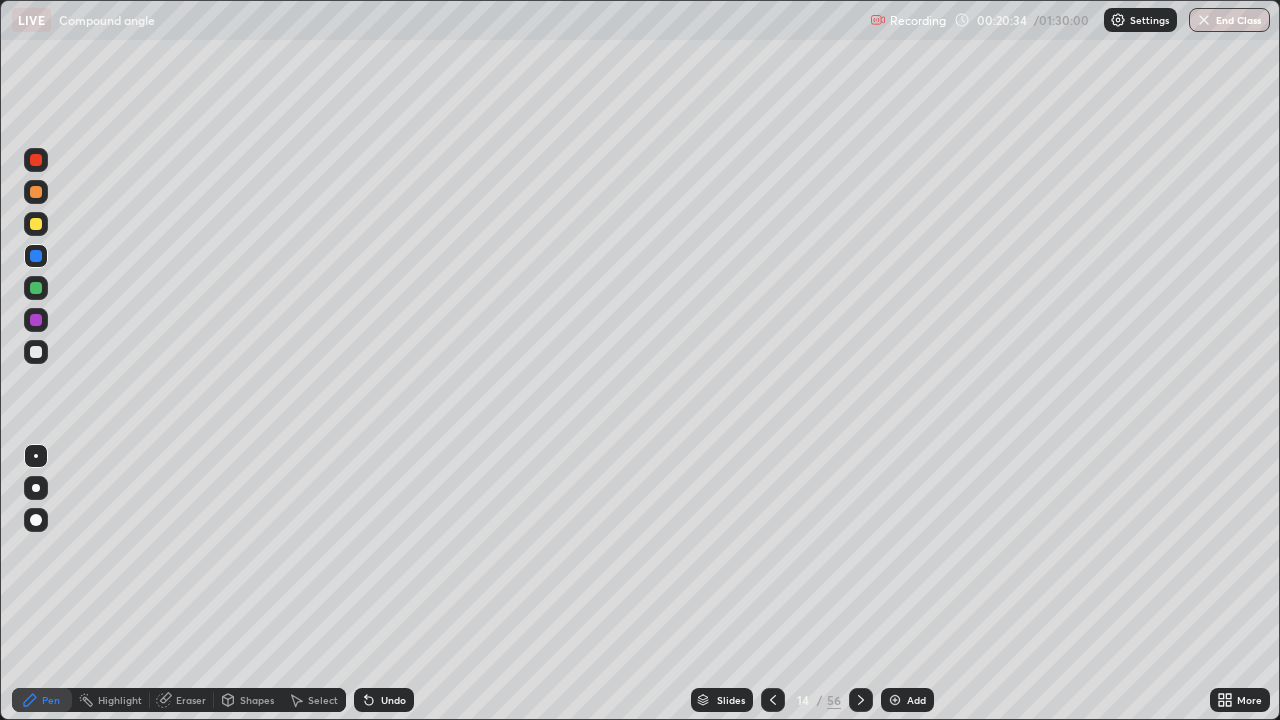 click at bounding box center [36, 192] 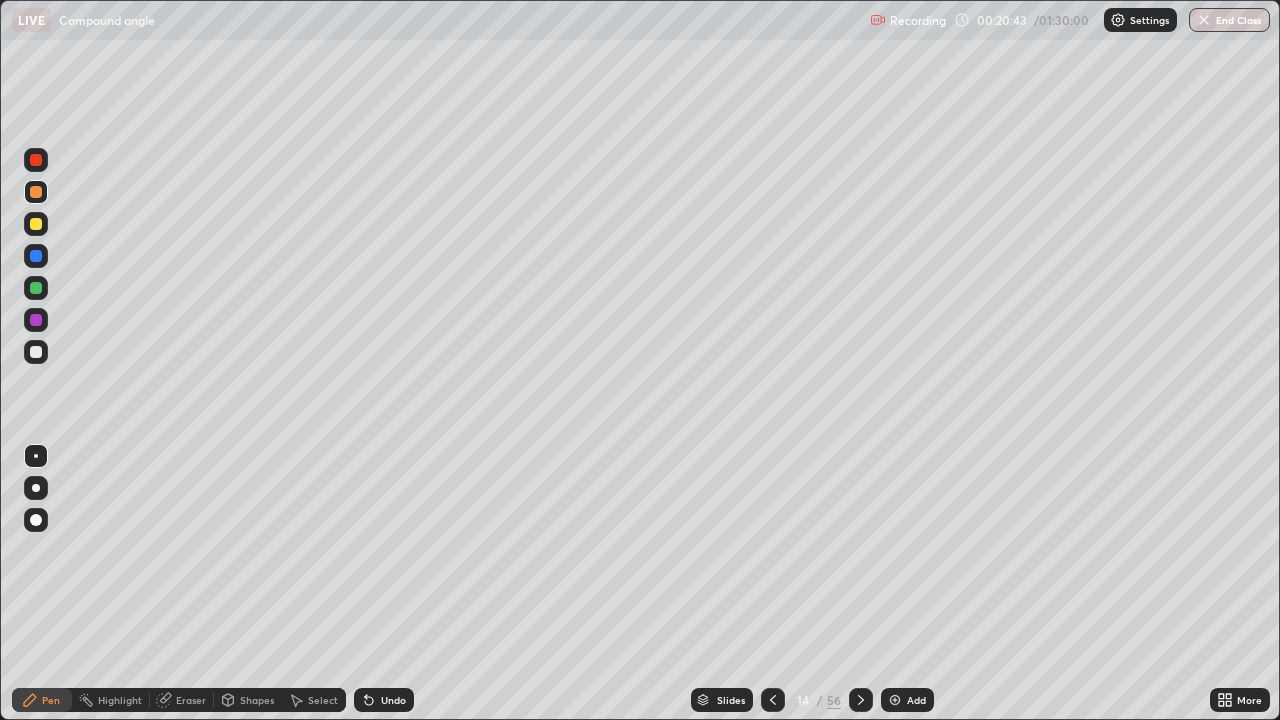 click on "Shapes" at bounding box center [257, 700] 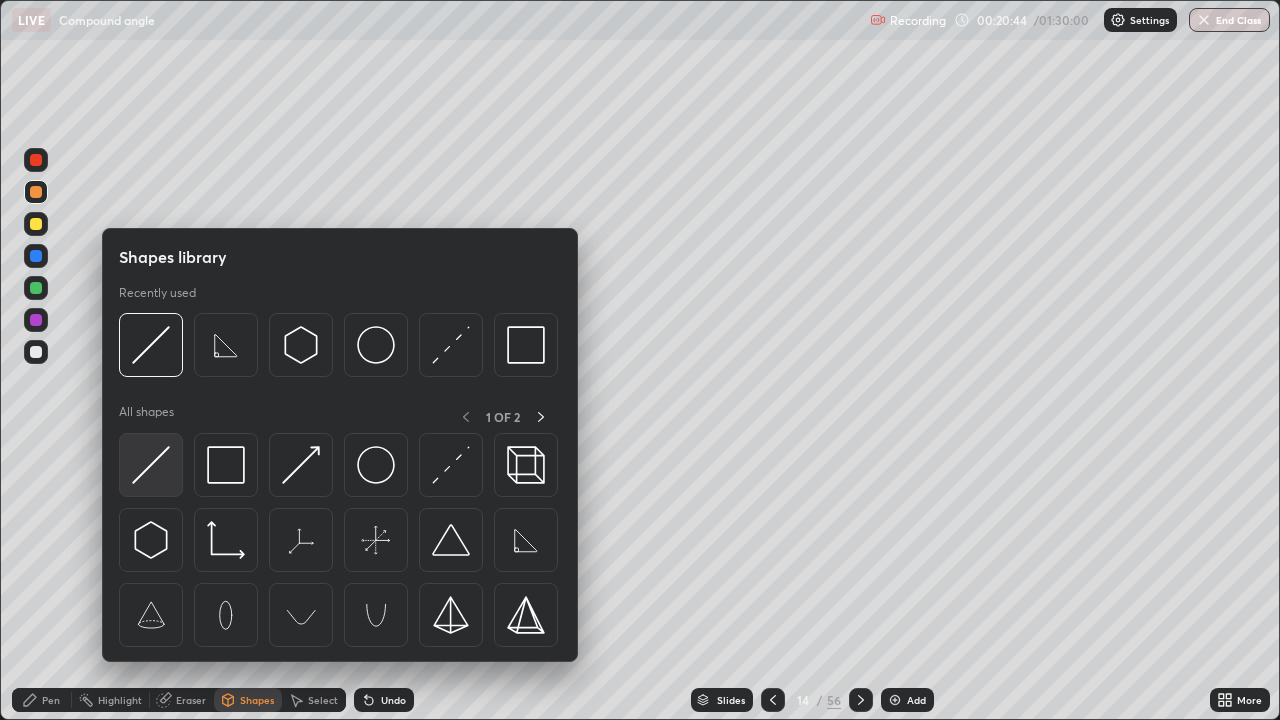 click at bounding box center (151, 465) 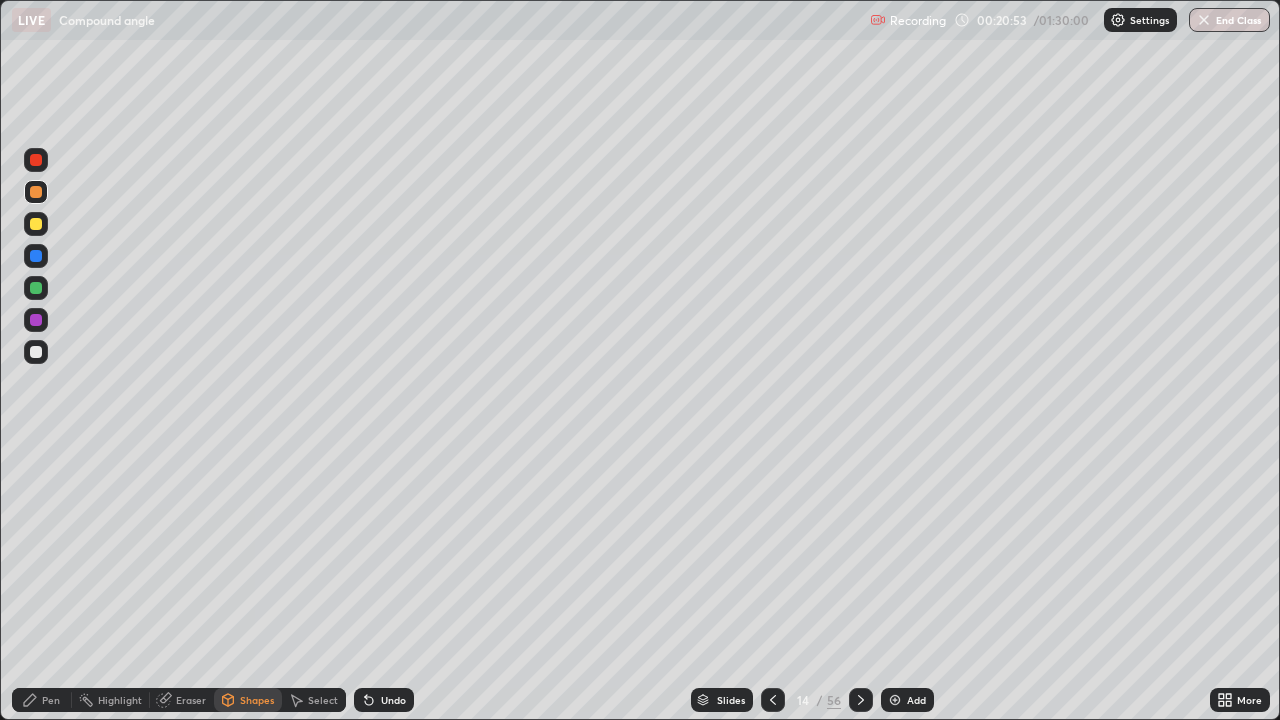 click at bounding box center [36, 288] 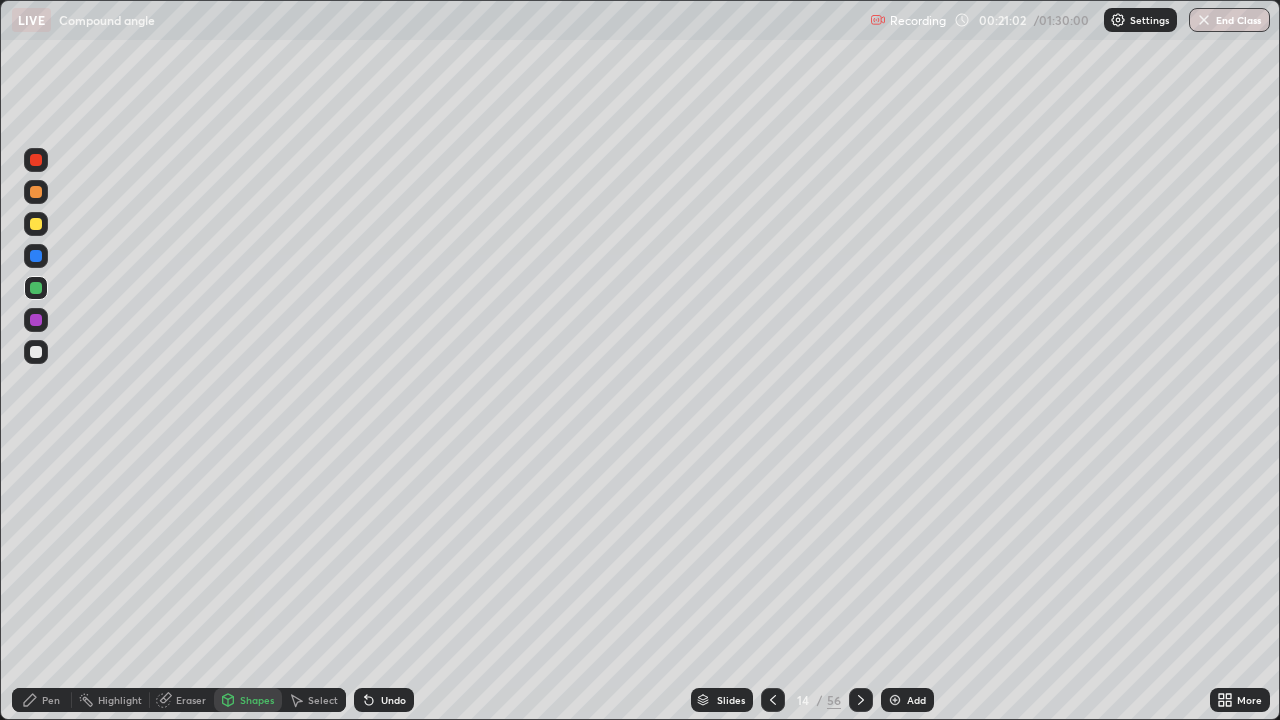 click on "Pen" at bounding box center (51, 700) 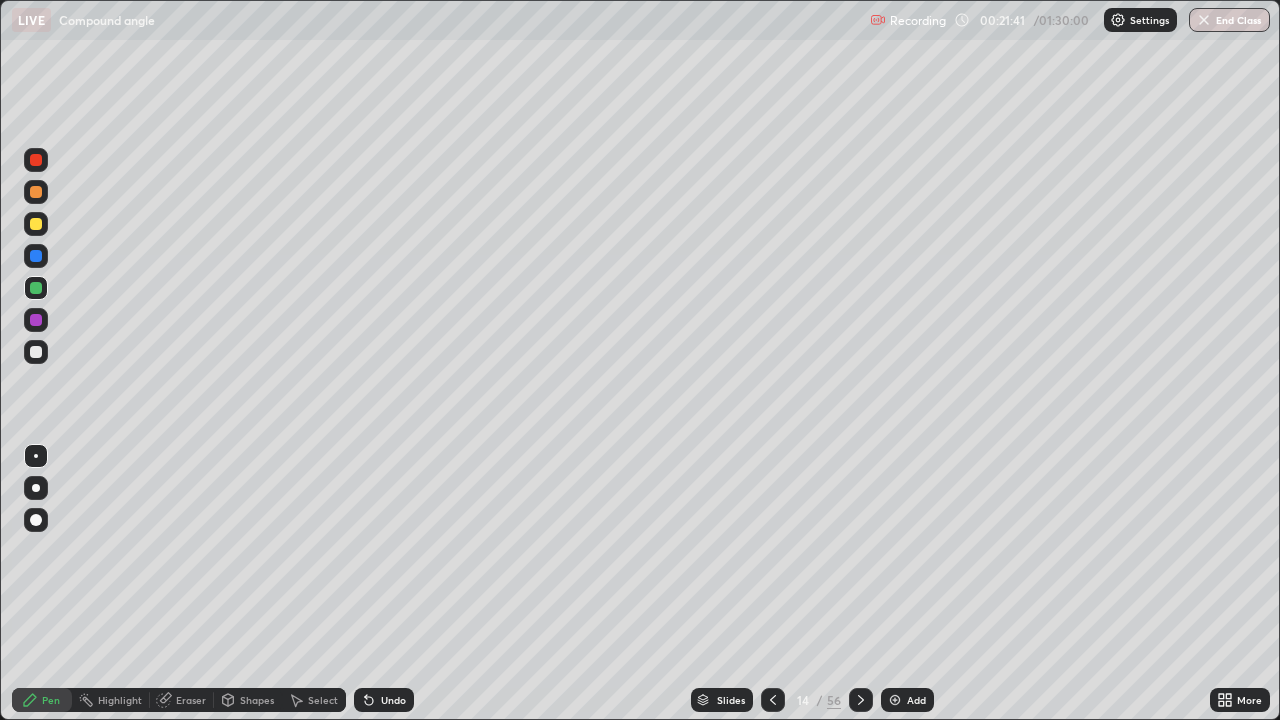 click at bounding box center (36, 160) 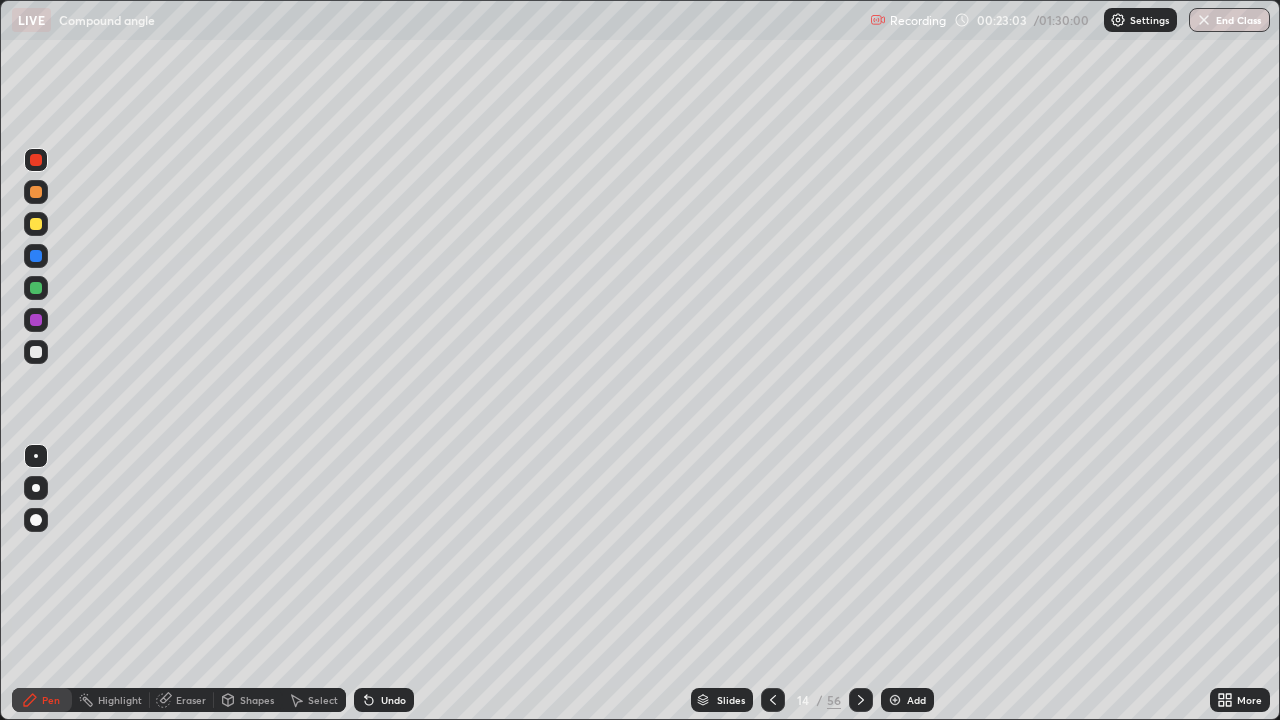 click on "Undo" at bounding box center (393, 700) 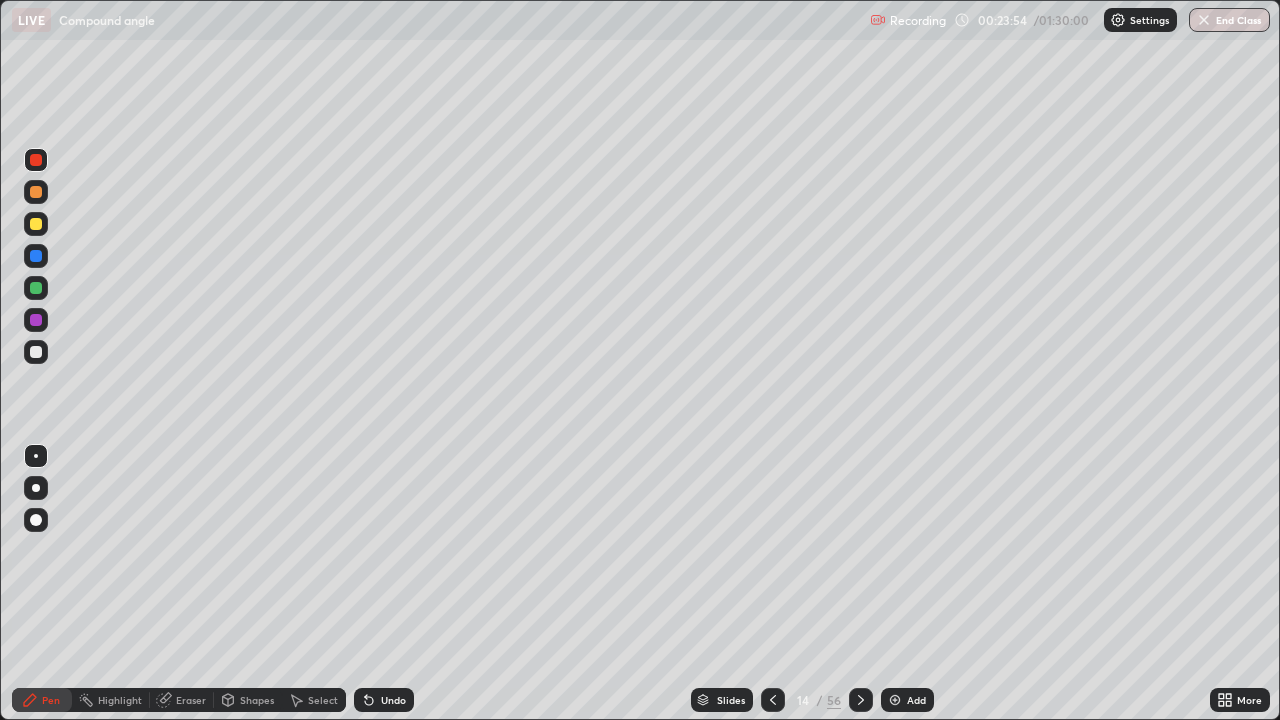 click at bounding box center [895, 700] 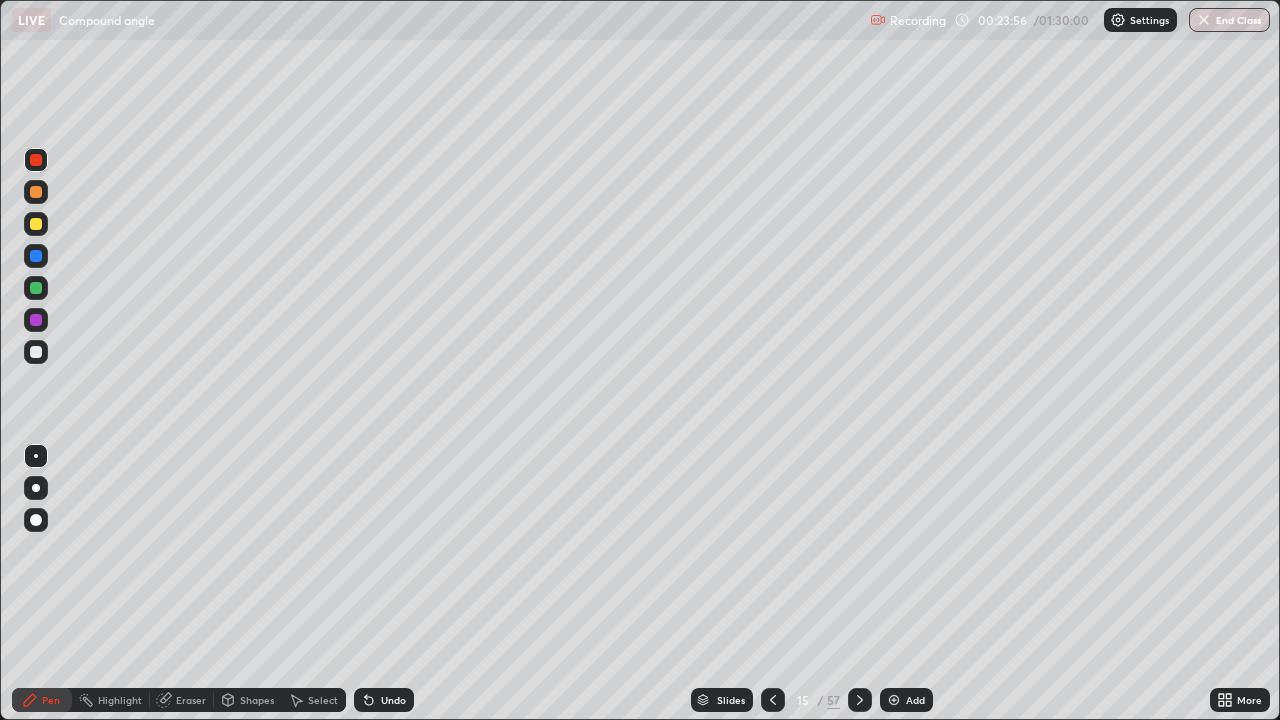 click on "Shapes" at bounding box center (257, 700) 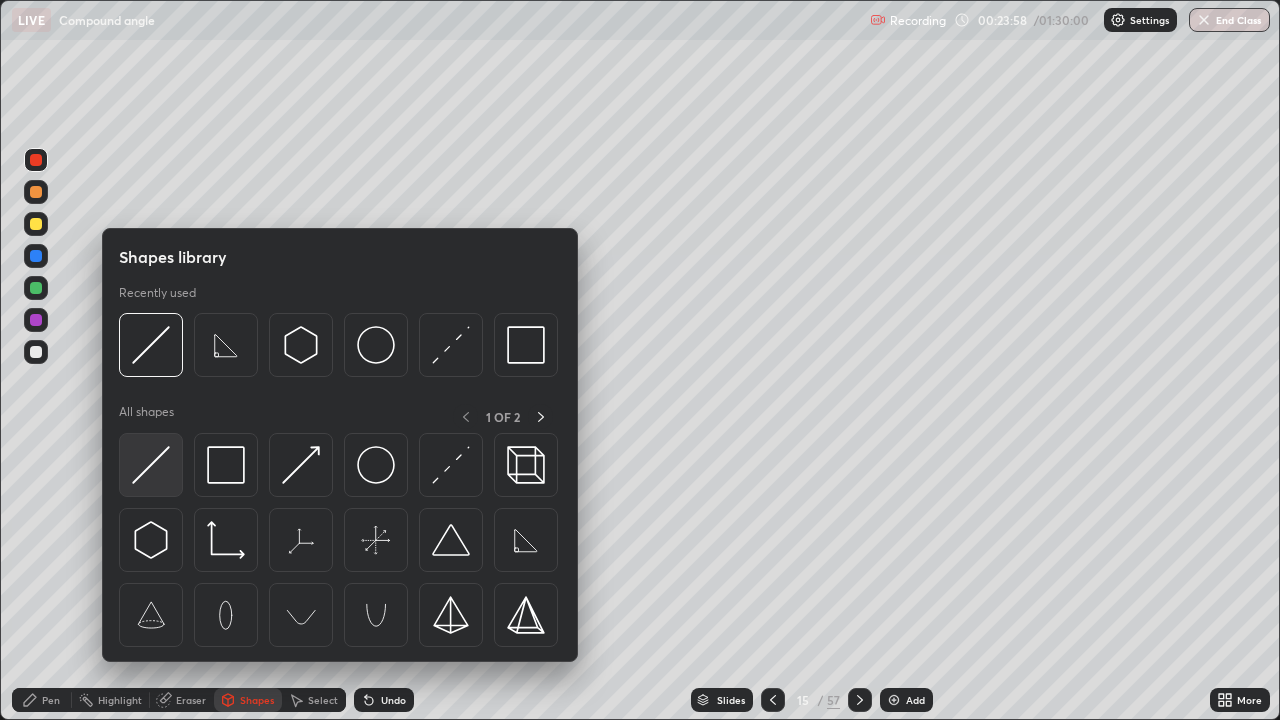 click at bounding box center [151, 465] 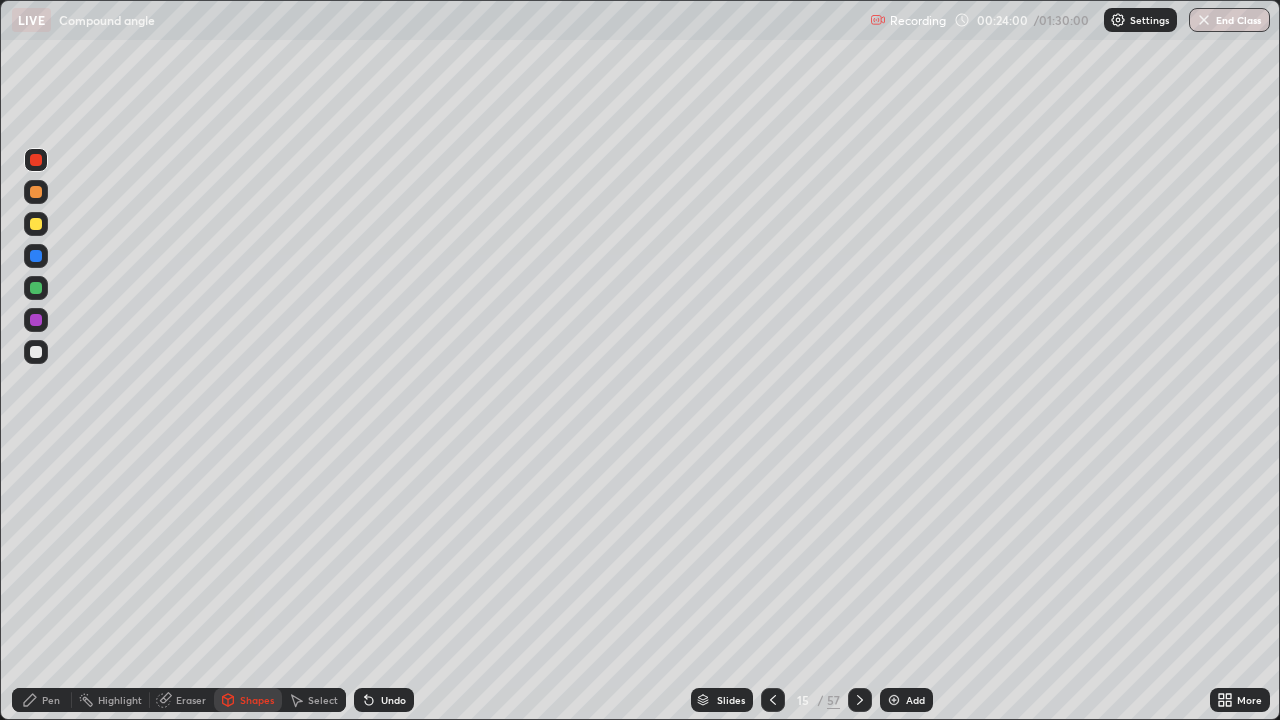 click at bounding box center [36, 256] 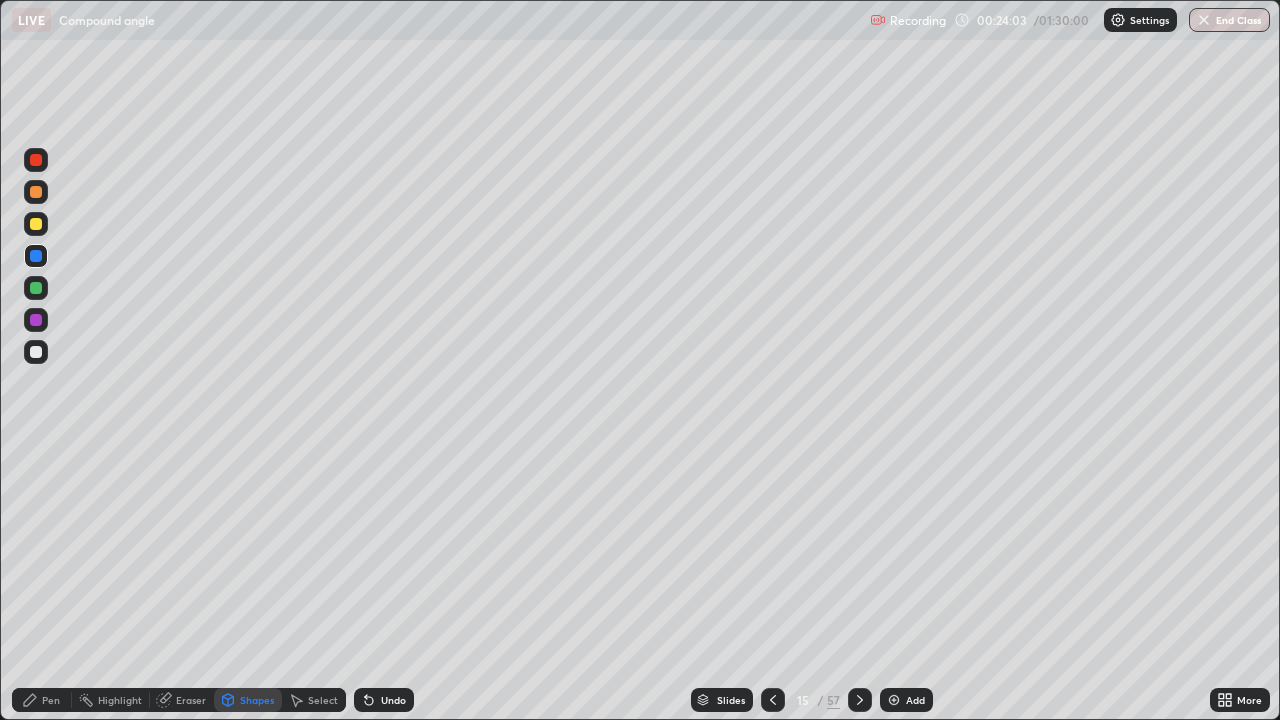 click 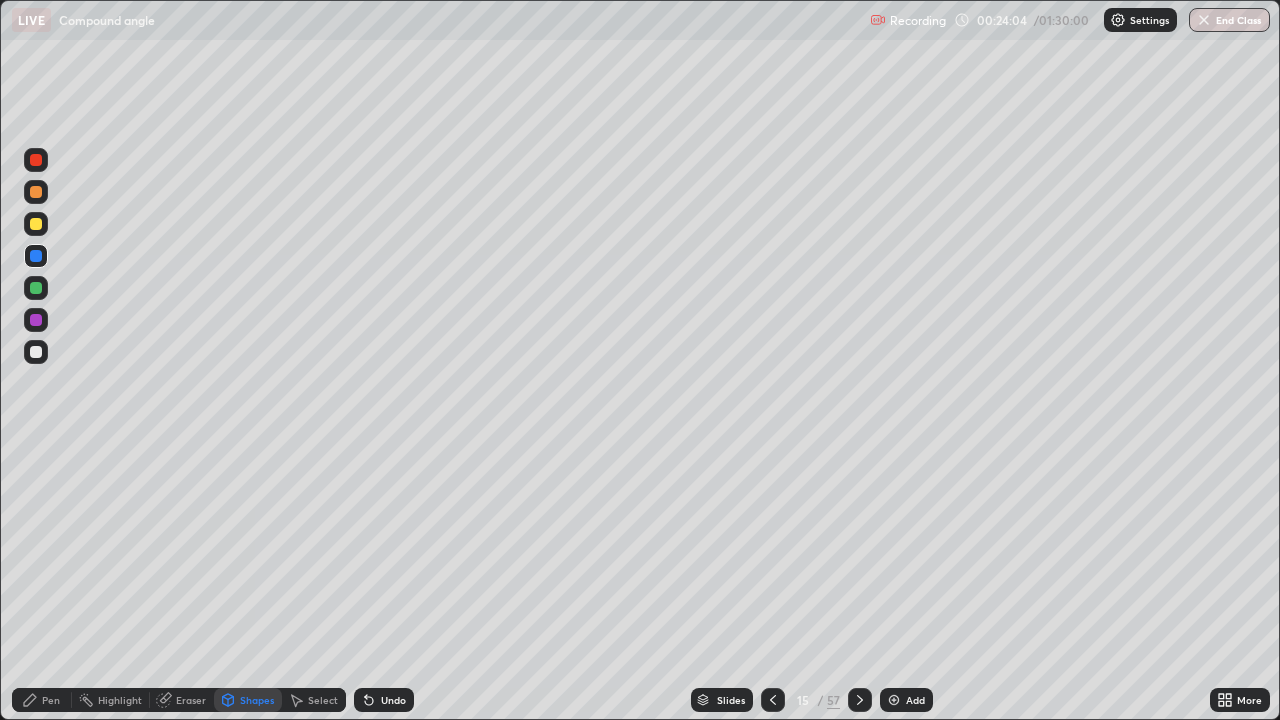 click on "Pen" at bounding box center (42, 700) 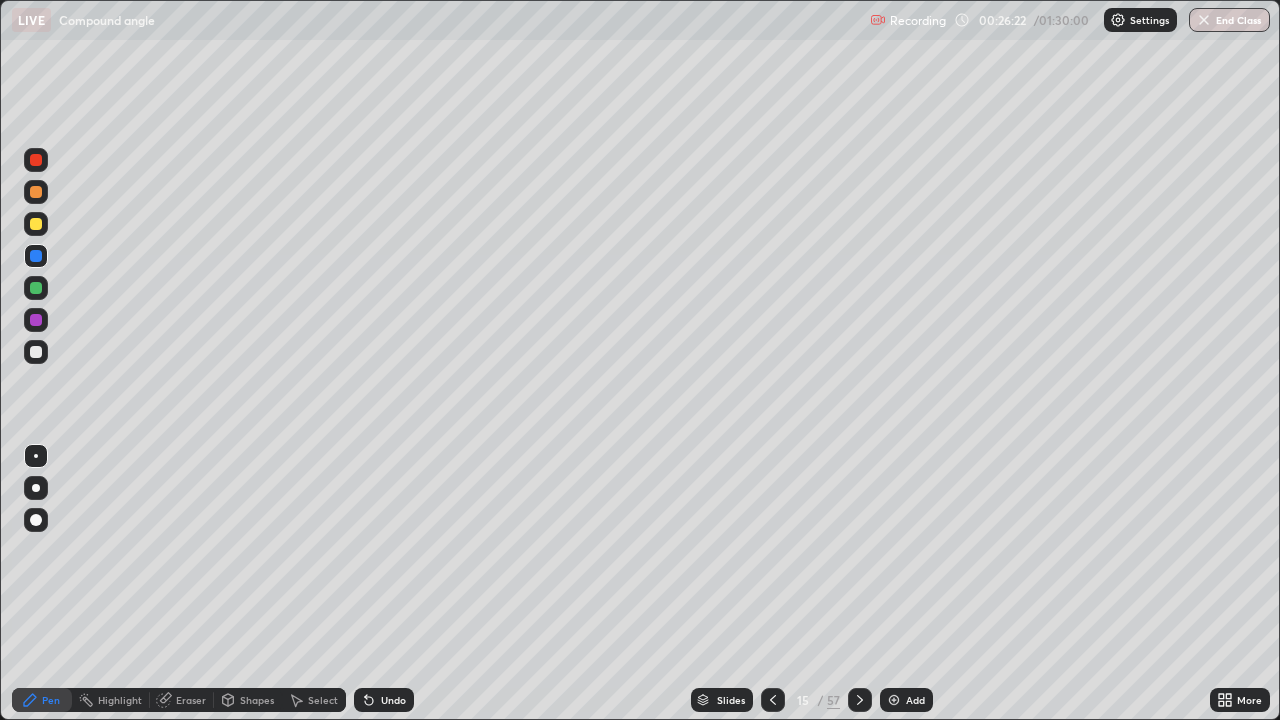 click on "Add" at bounding box center (906, 700) 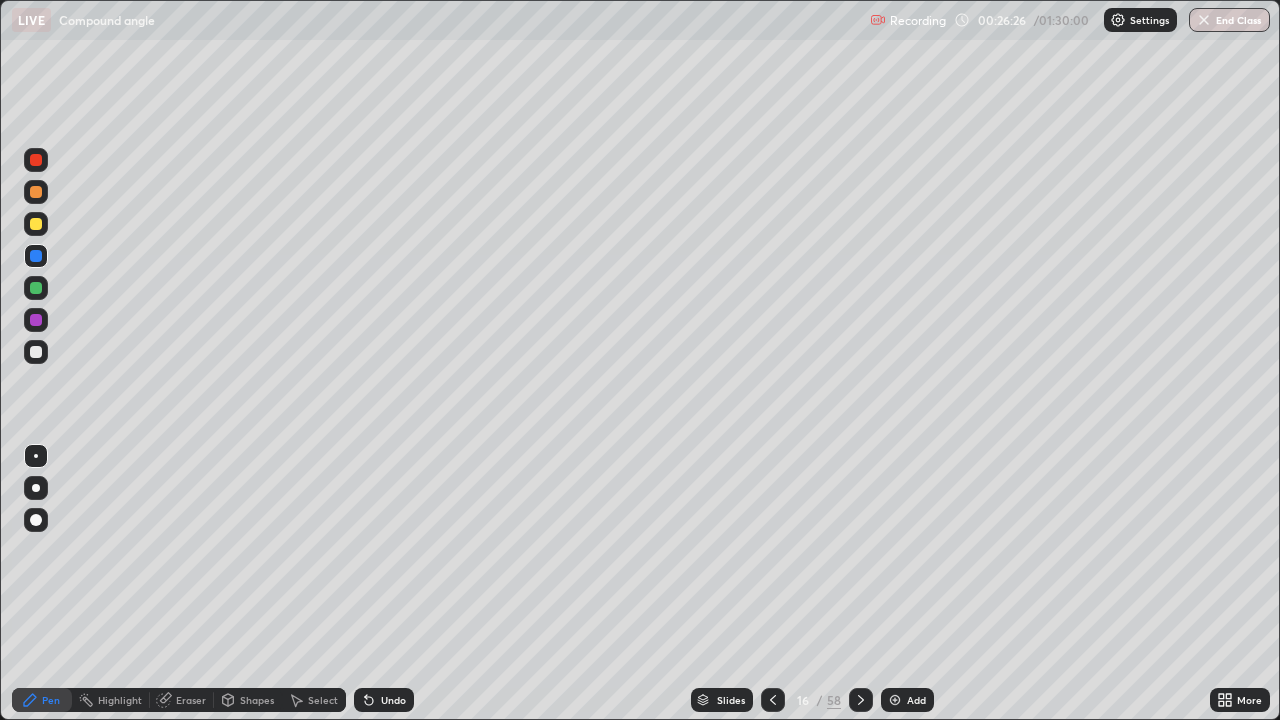 click at bounding box center [773, 700] 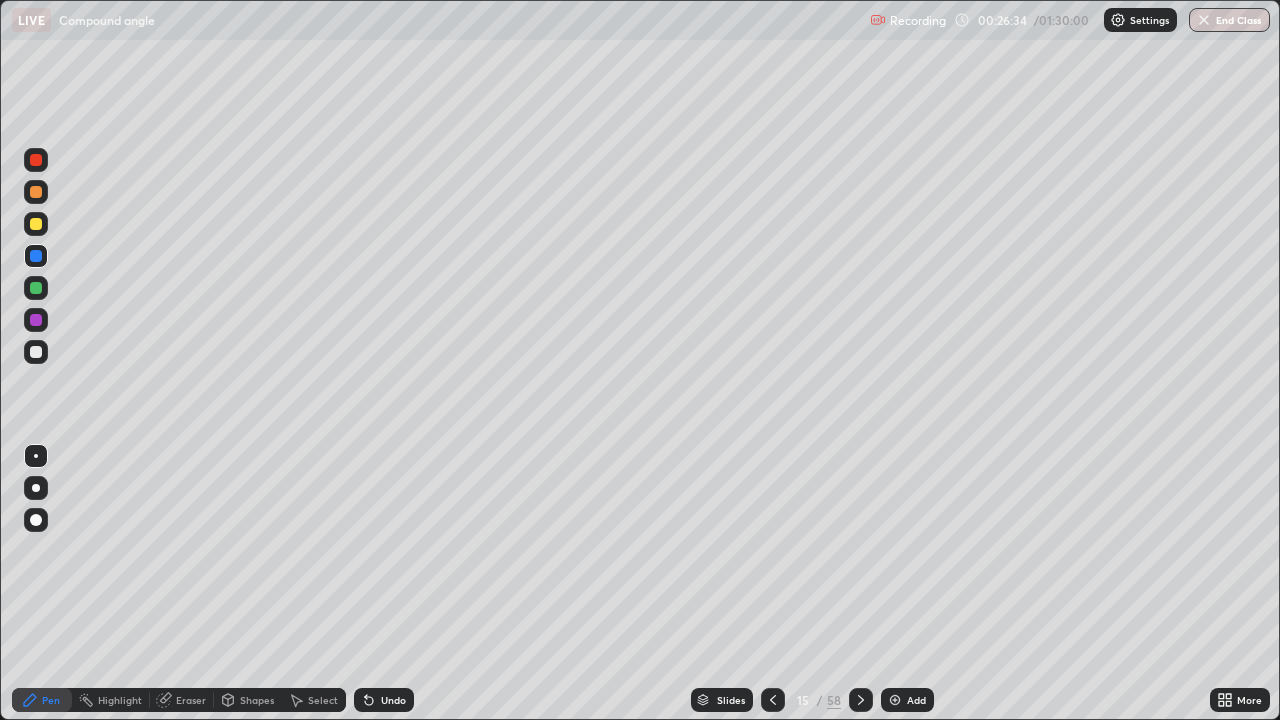 click at bounding box center [895, 700] 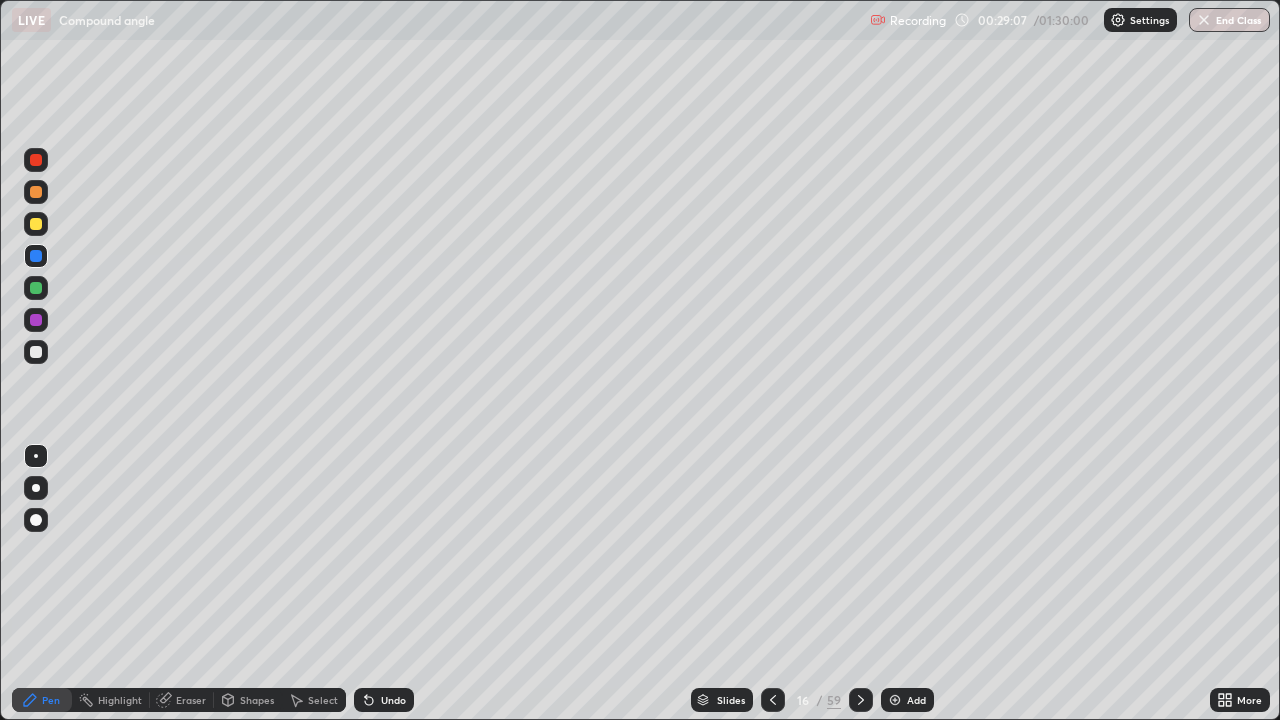 click 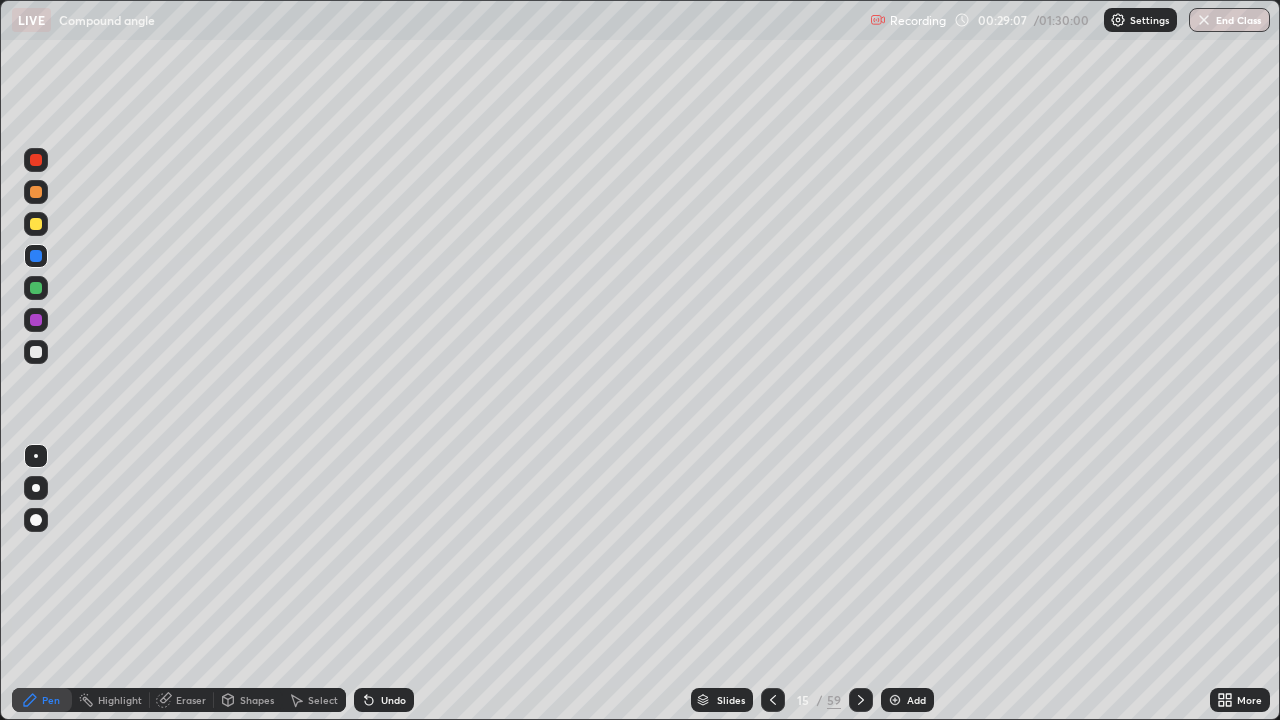 click 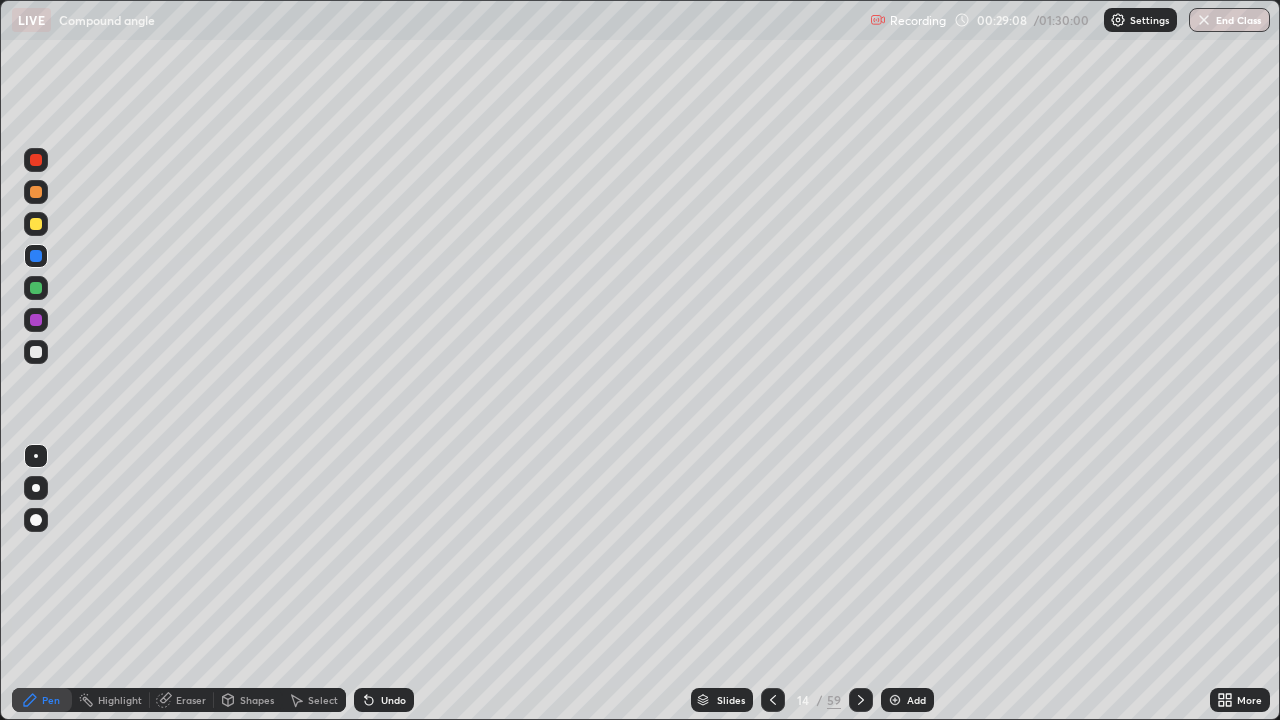 click 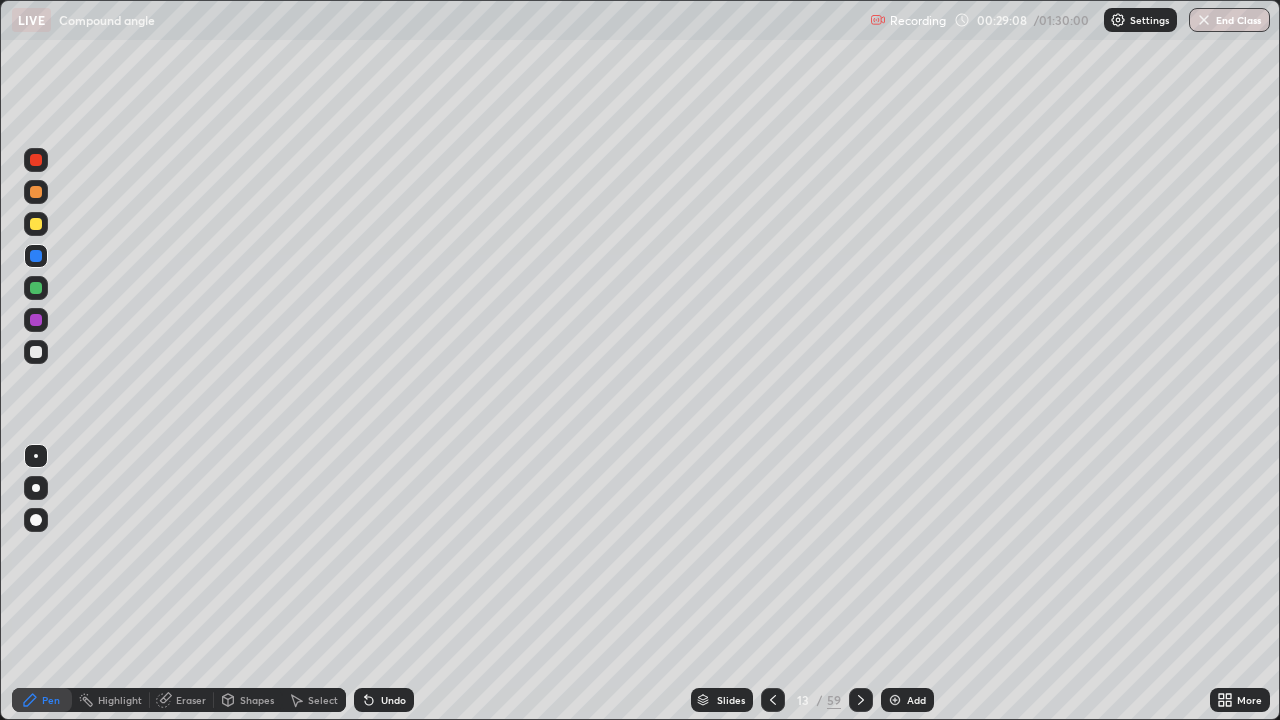 click 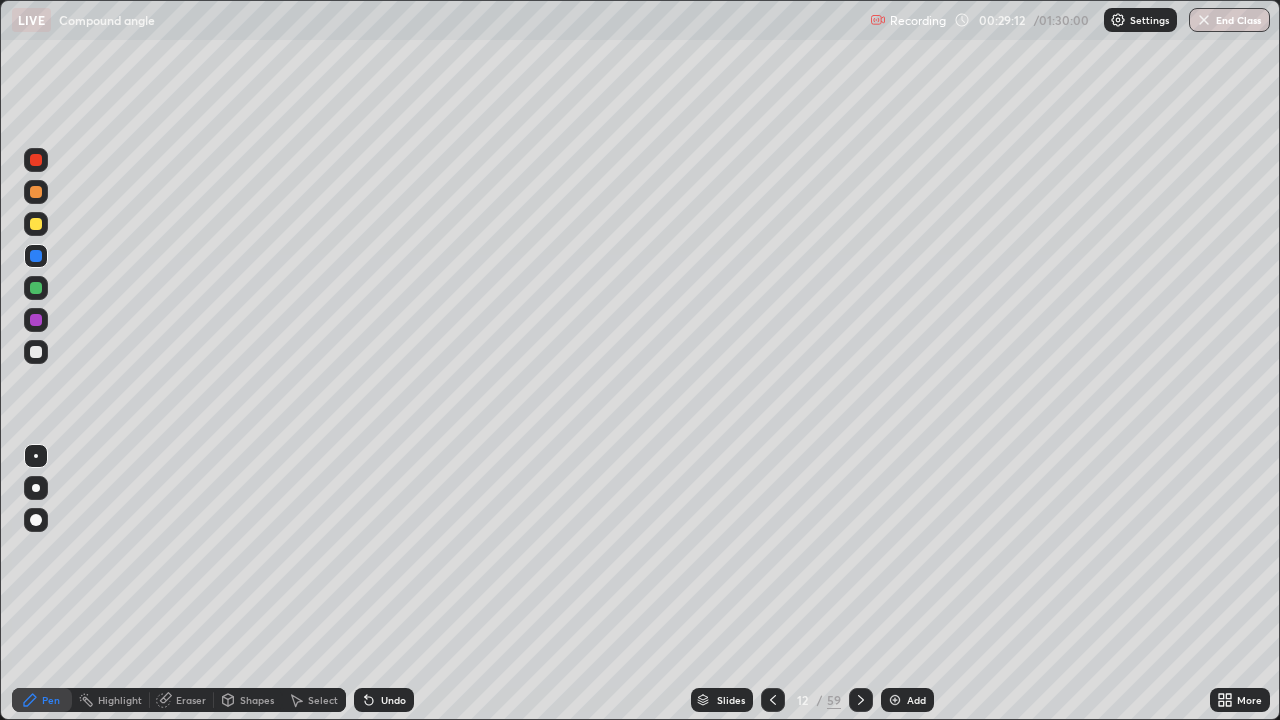 click on "Eraser" at bounding box center (182, 700) 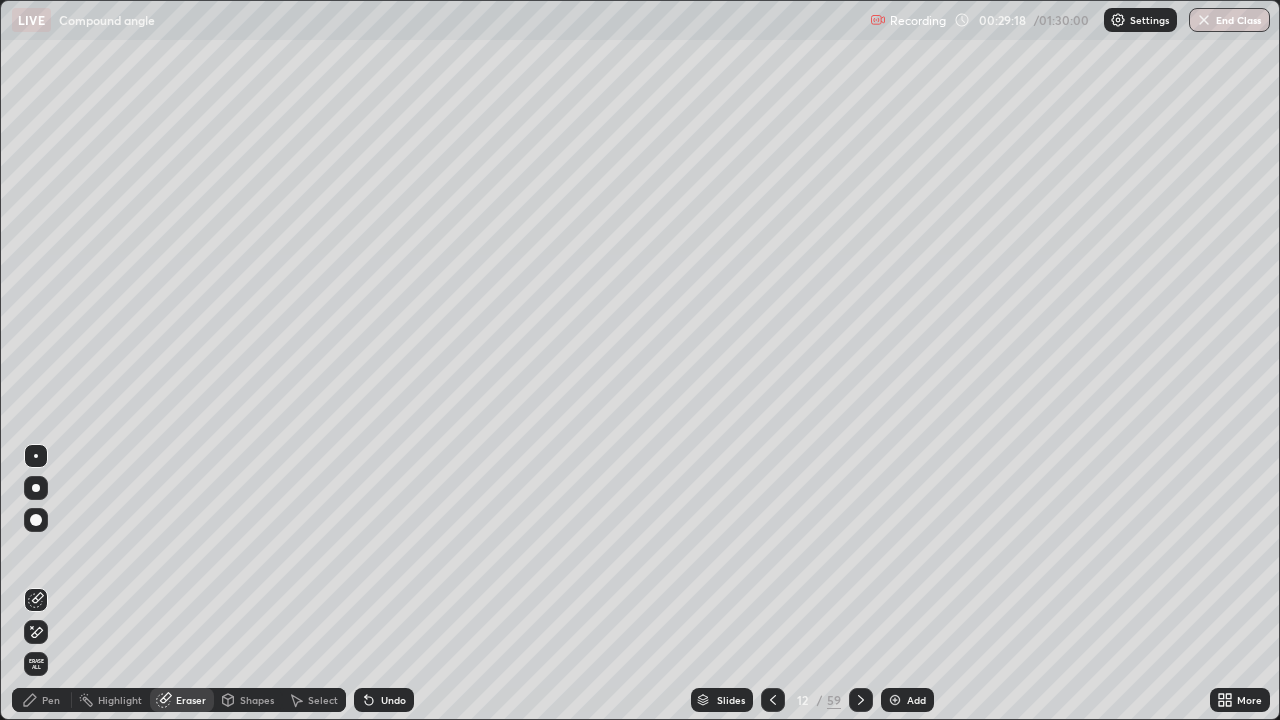 click 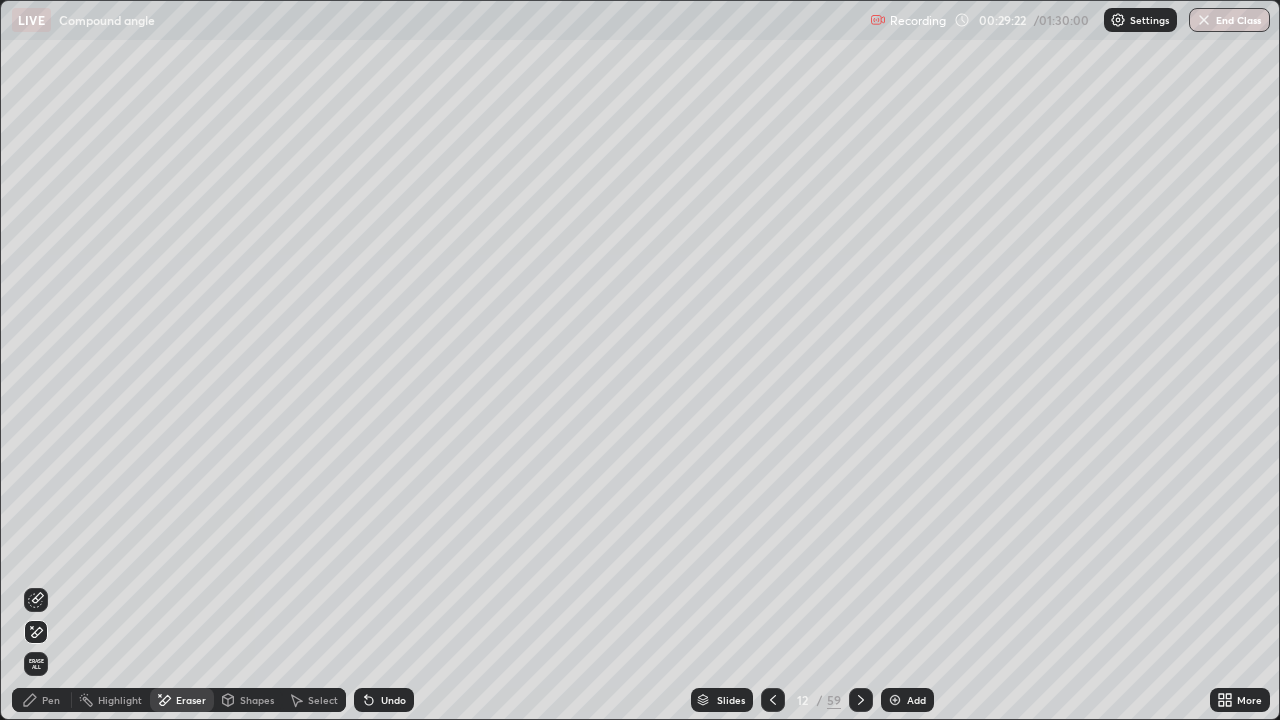 click on "Pen" at bounding box center (51, 700) 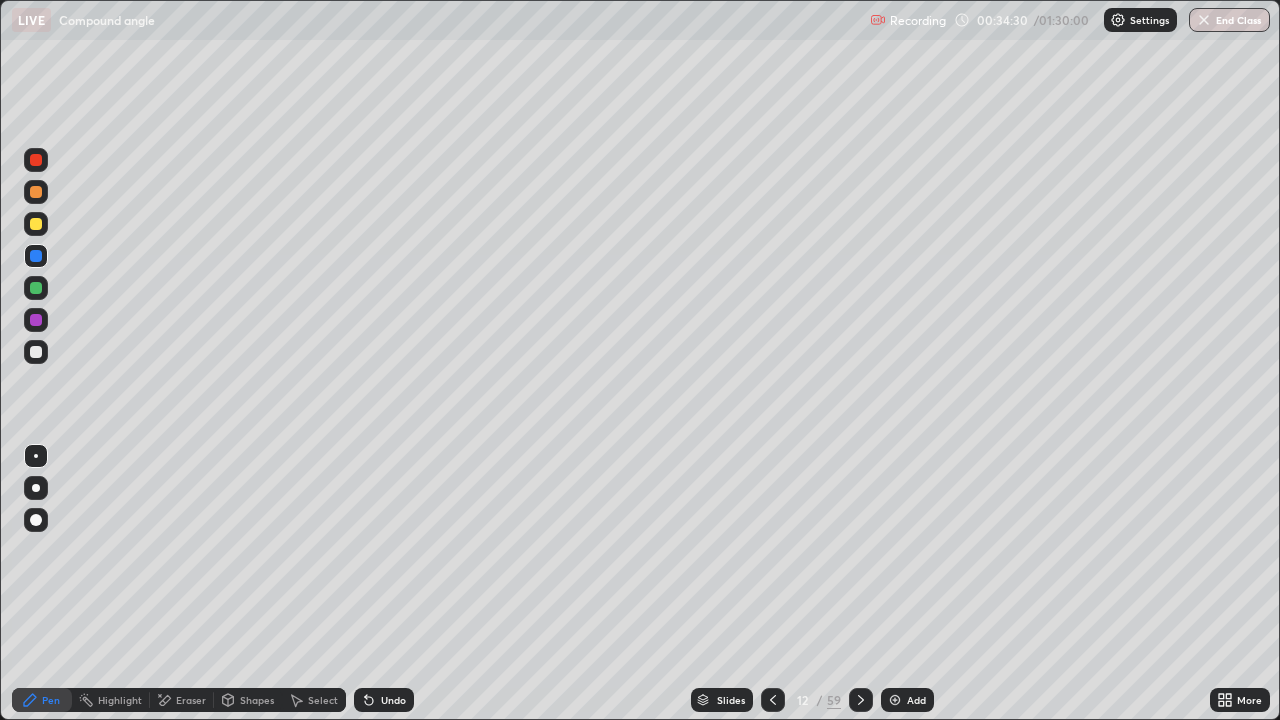 click on "Slides" at bounding box center [731, 700] 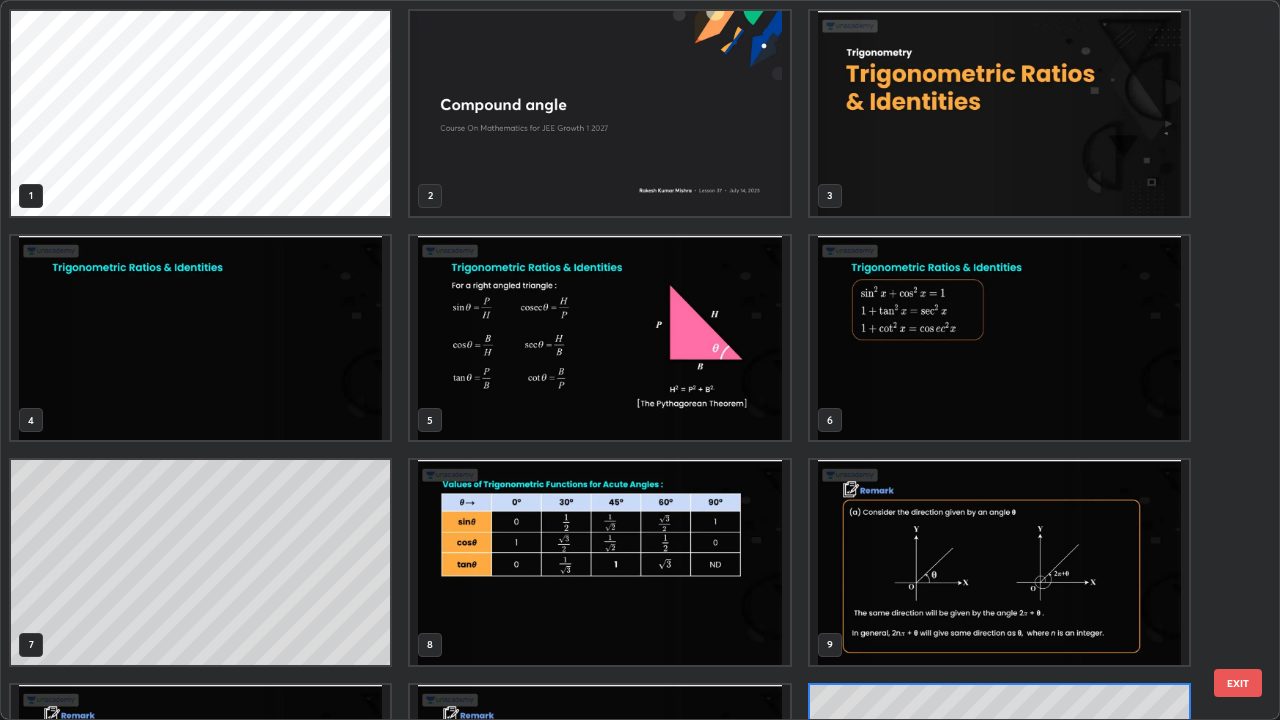 scroll, scrollTop: 180, scrollLeft: 0, axis: vertical 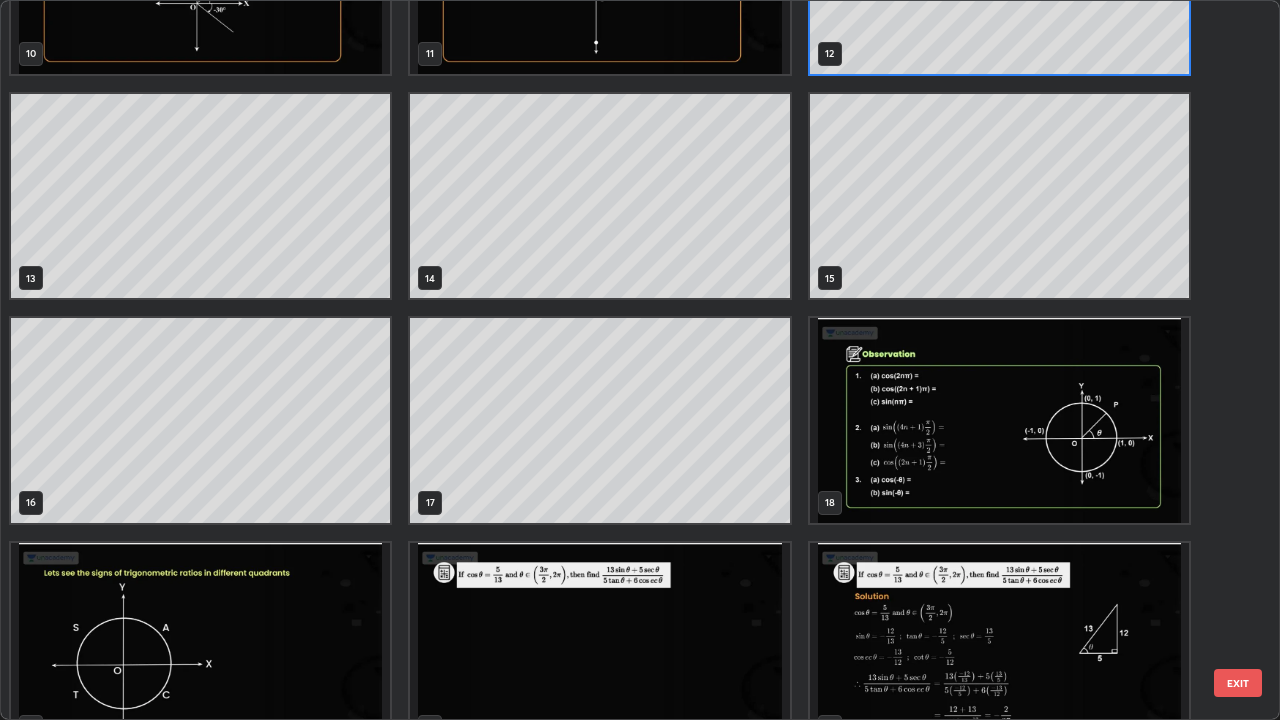 click at bounding box center (999, 420) 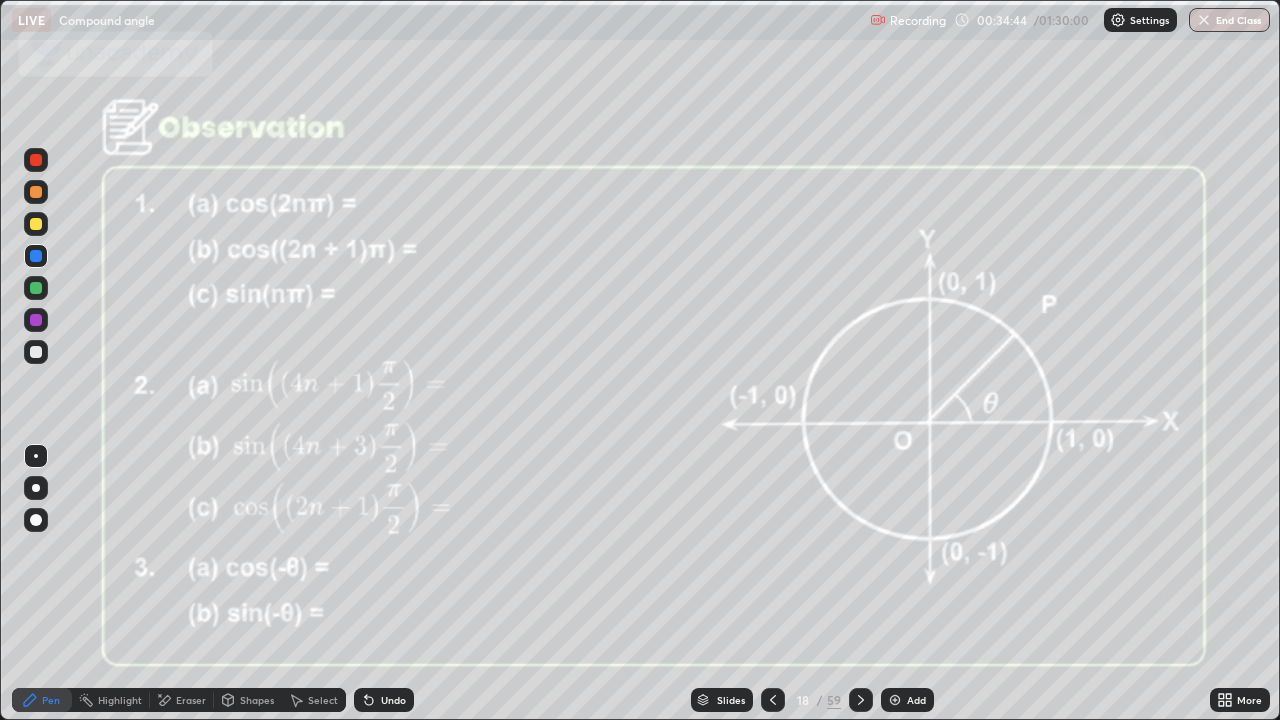 click at bounding box center [999, 420] 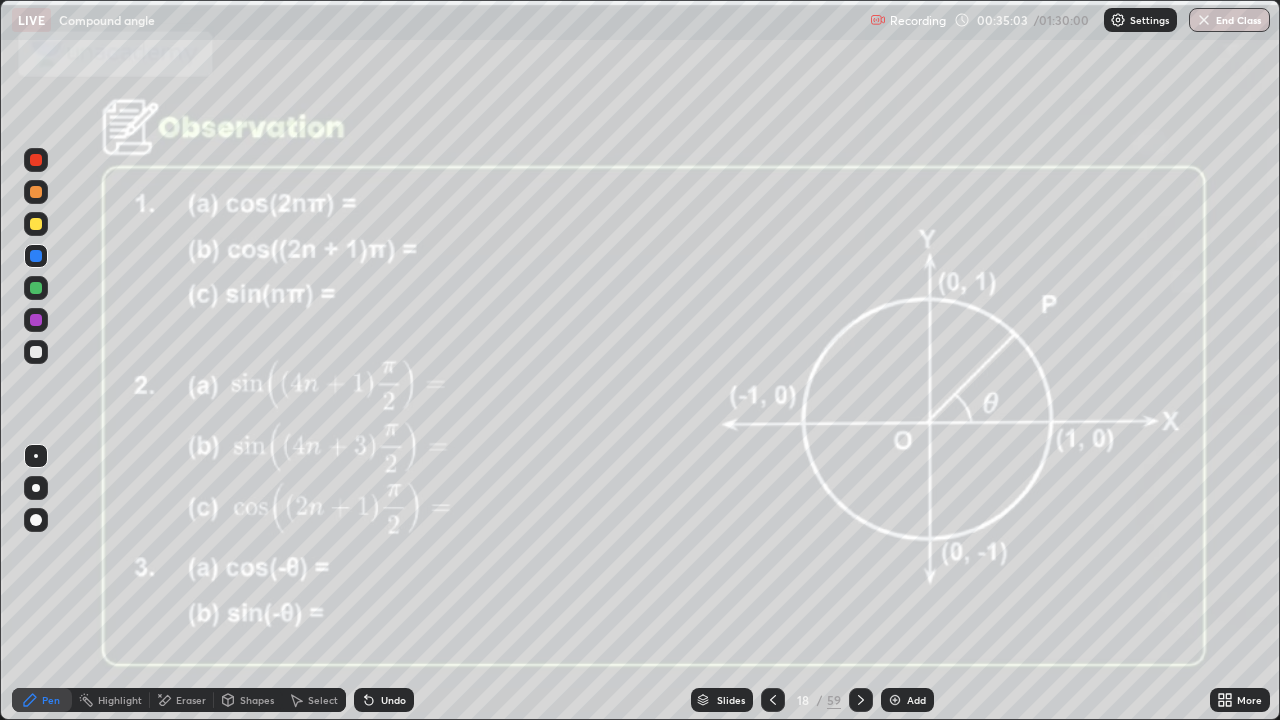 click at bounding box center (36, 224) 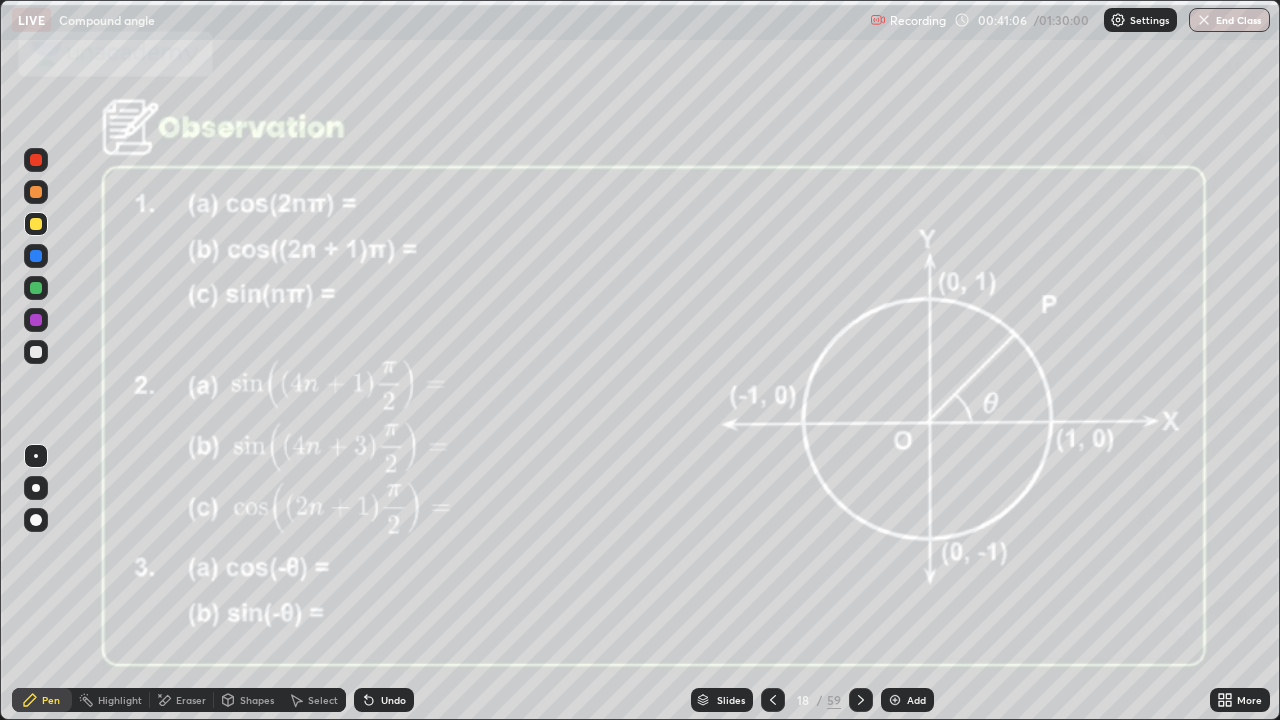 click on "Eraser" at bounding box center (191, 700) 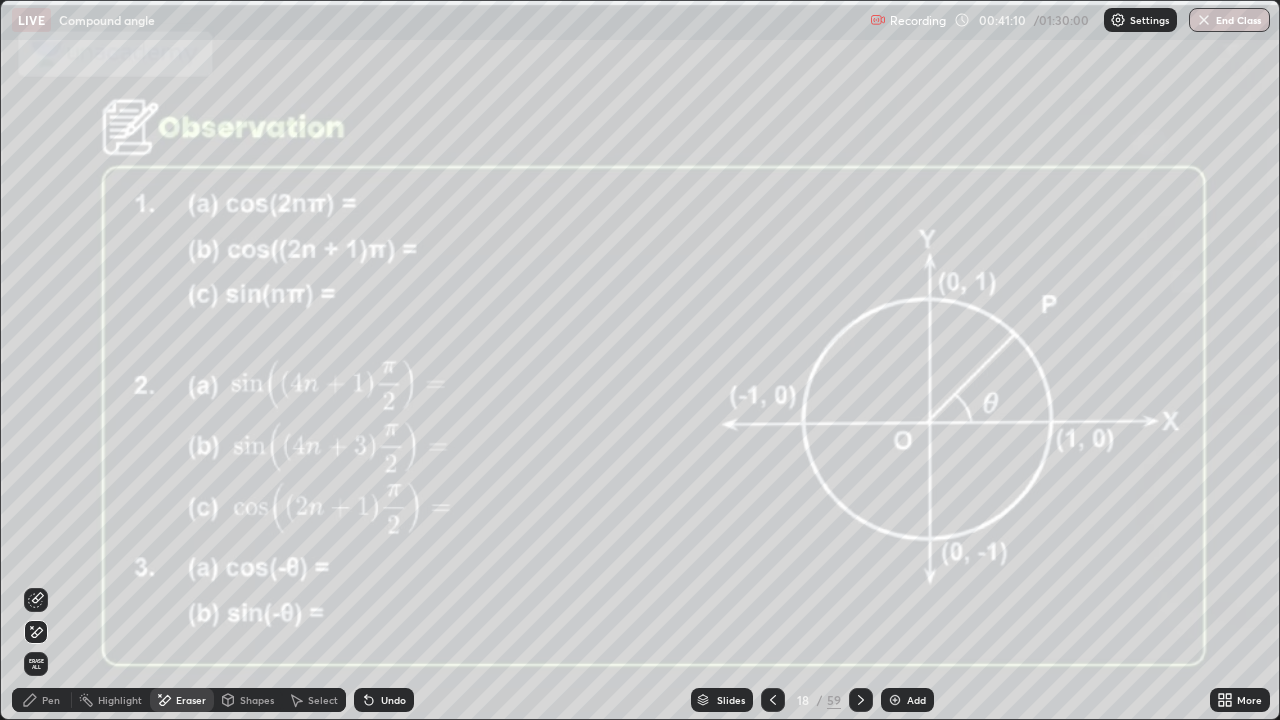 click on "Pen" at bounding box center (42, 700) 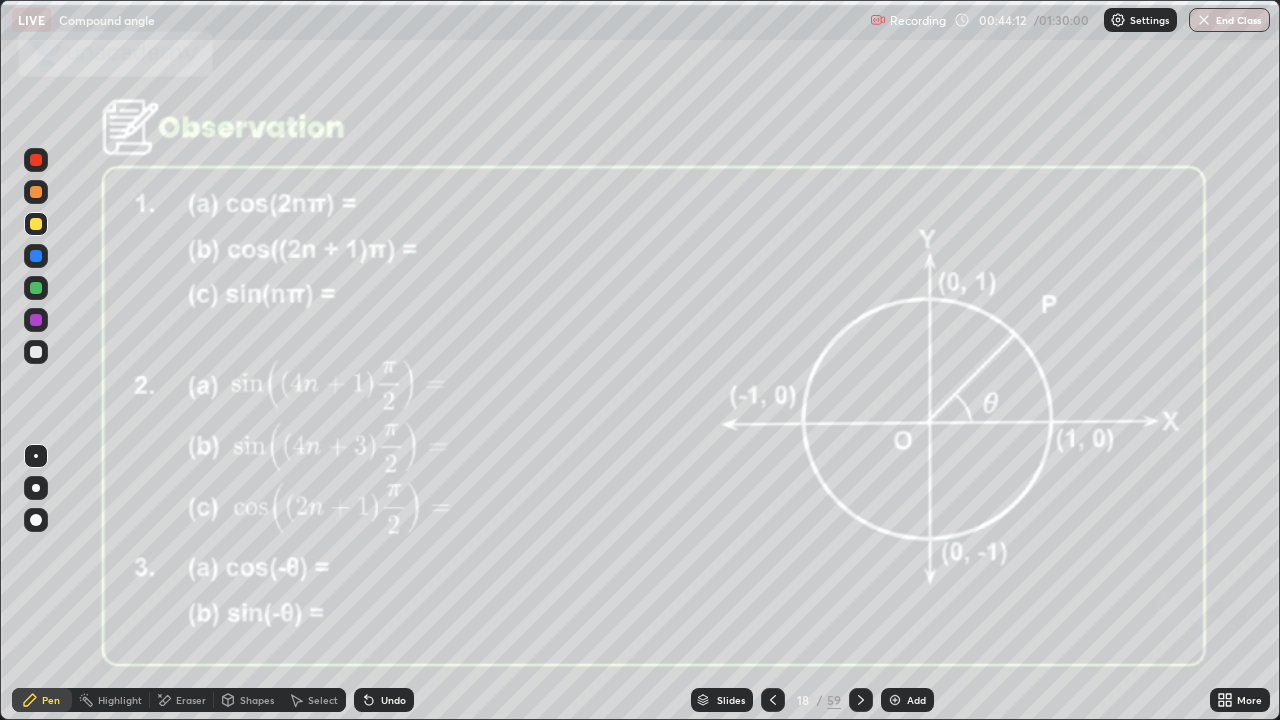 click 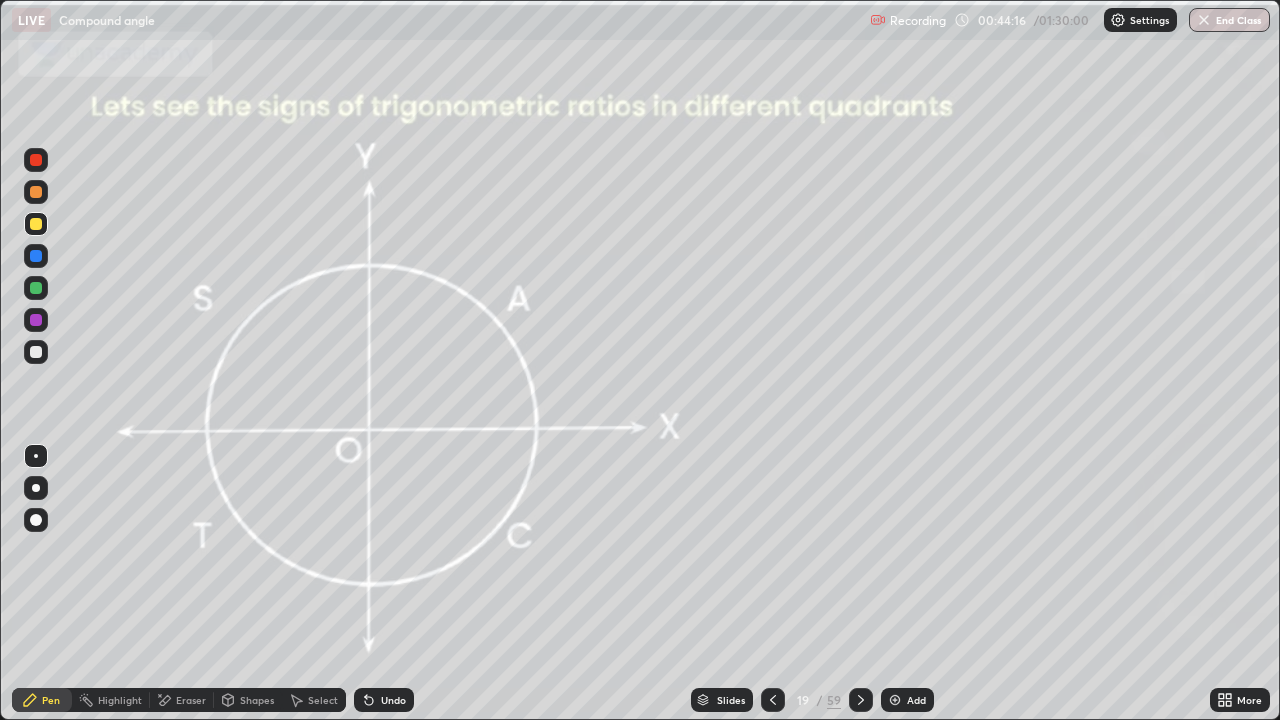 click at bounding box center [36, 256] 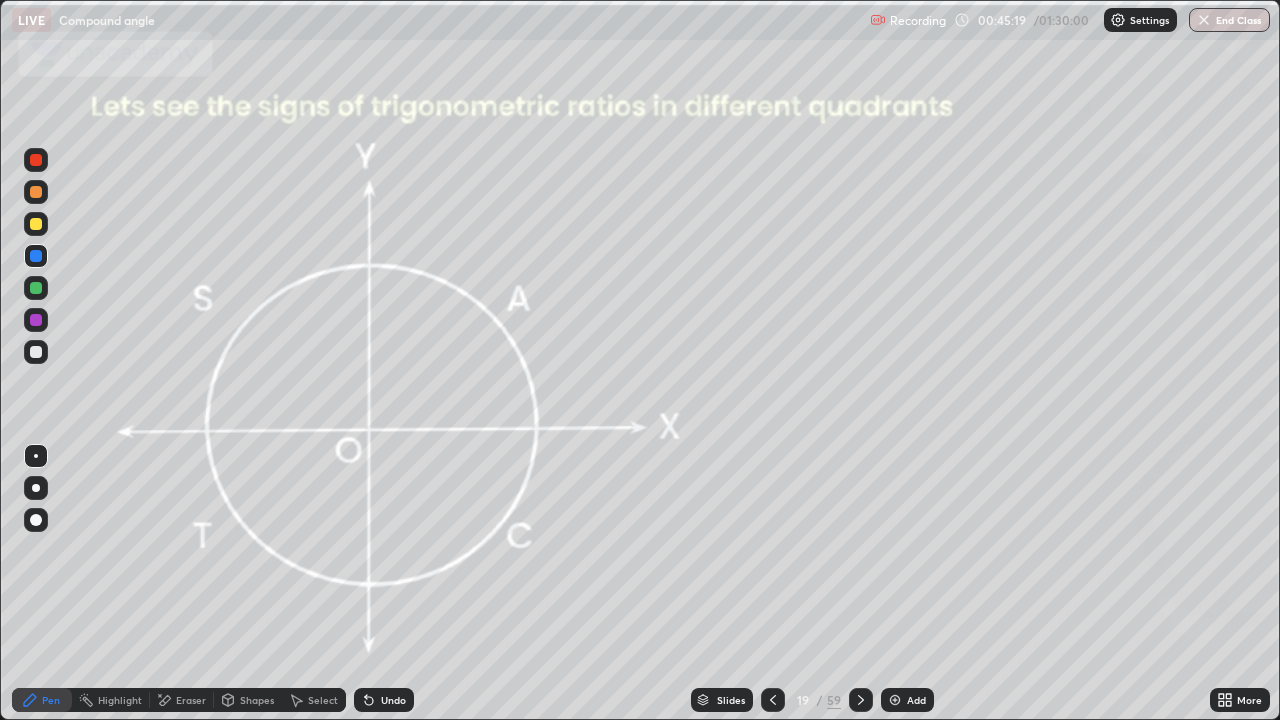 click 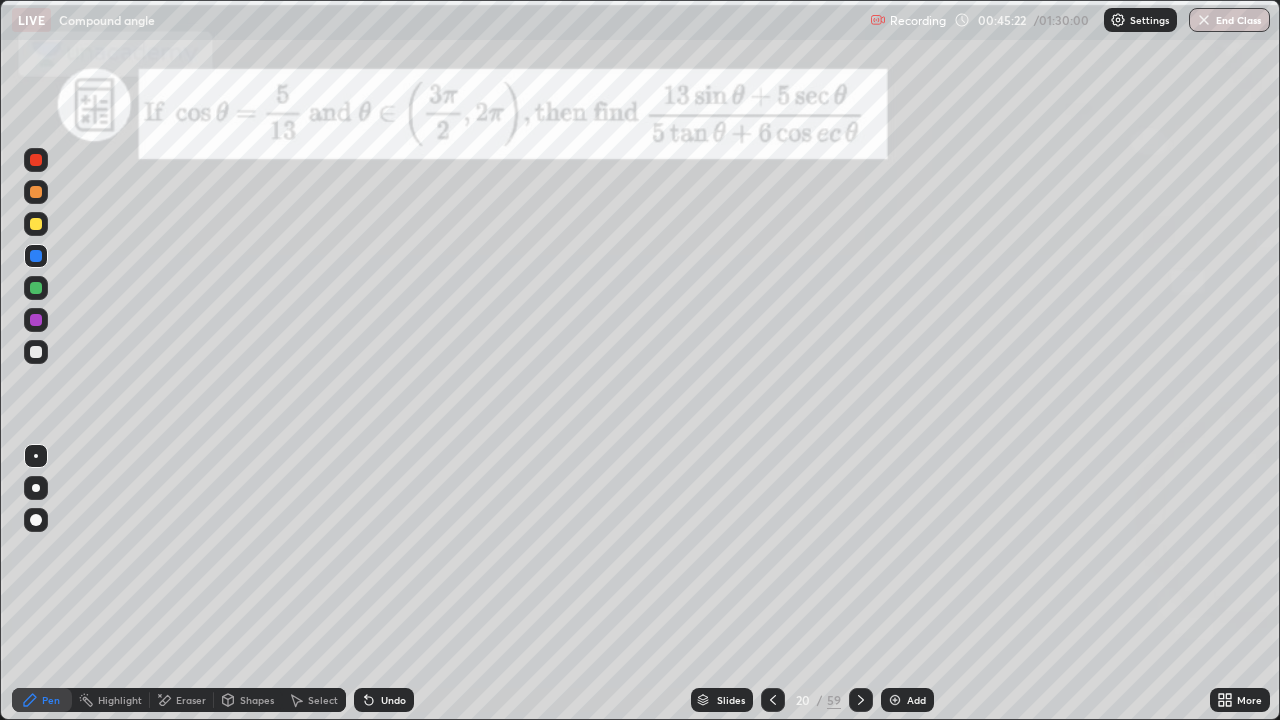 click 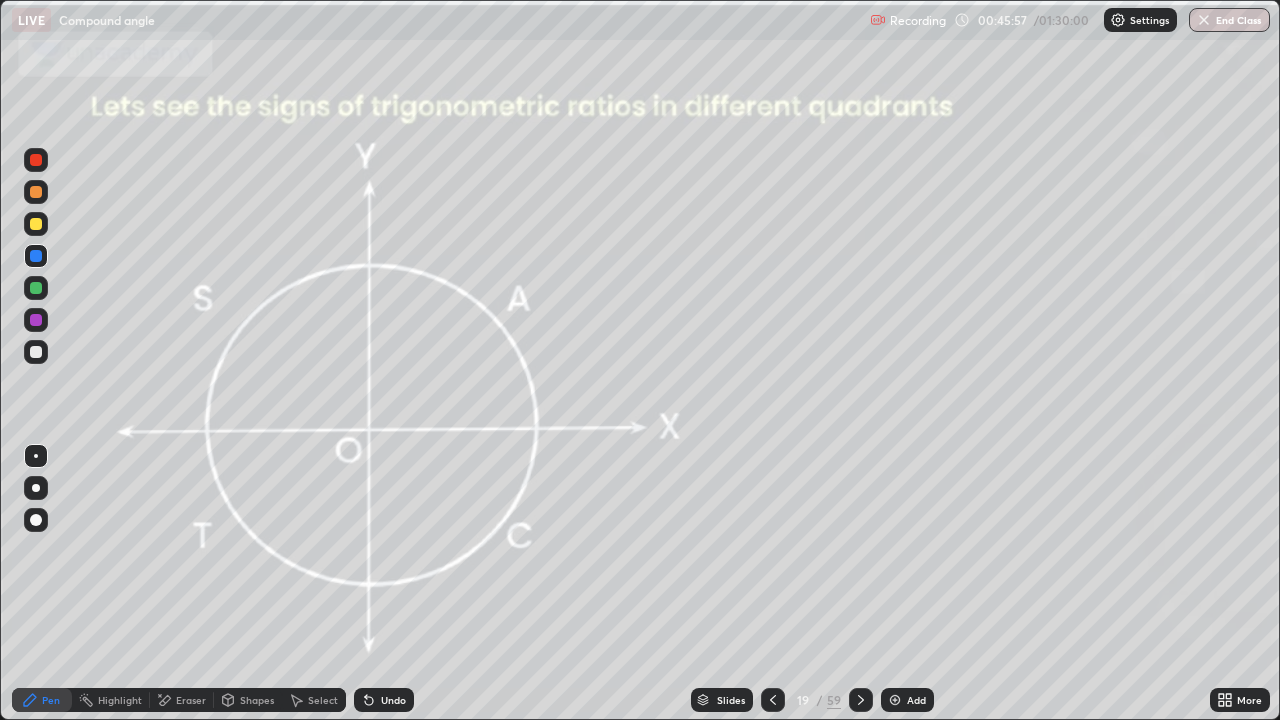 click 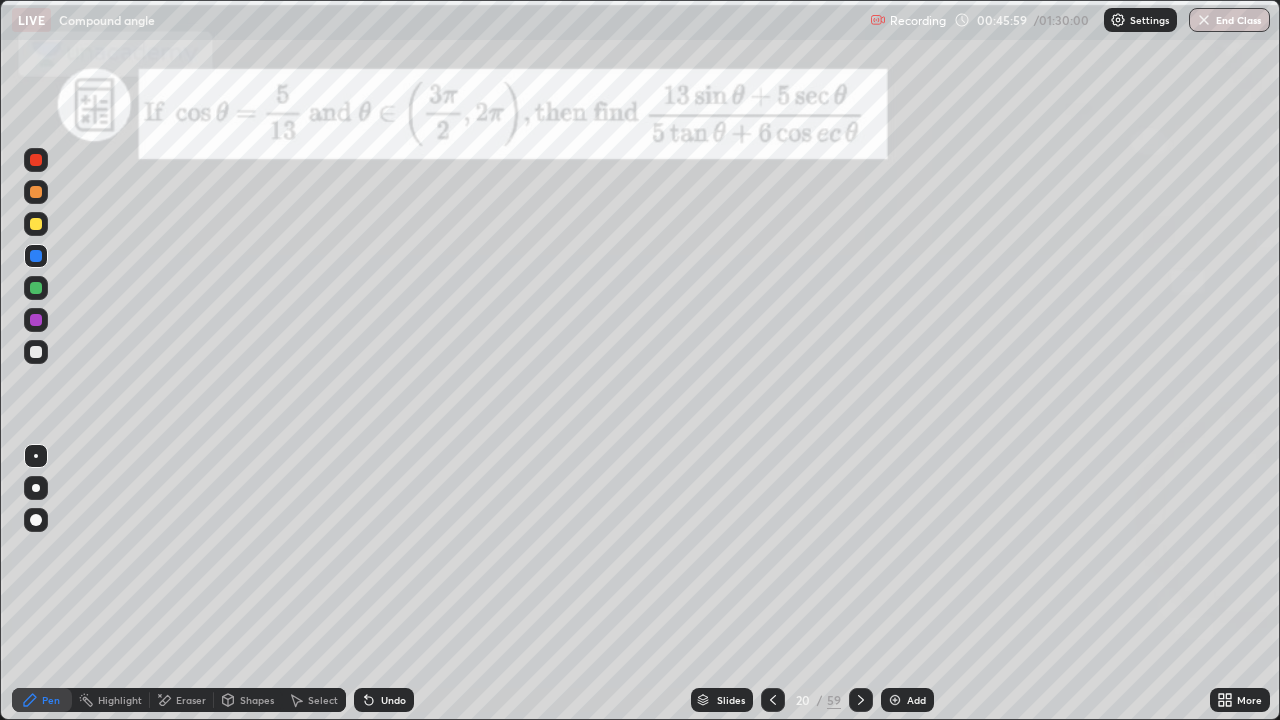 click on "Slides" at bounding box center (731, 700) 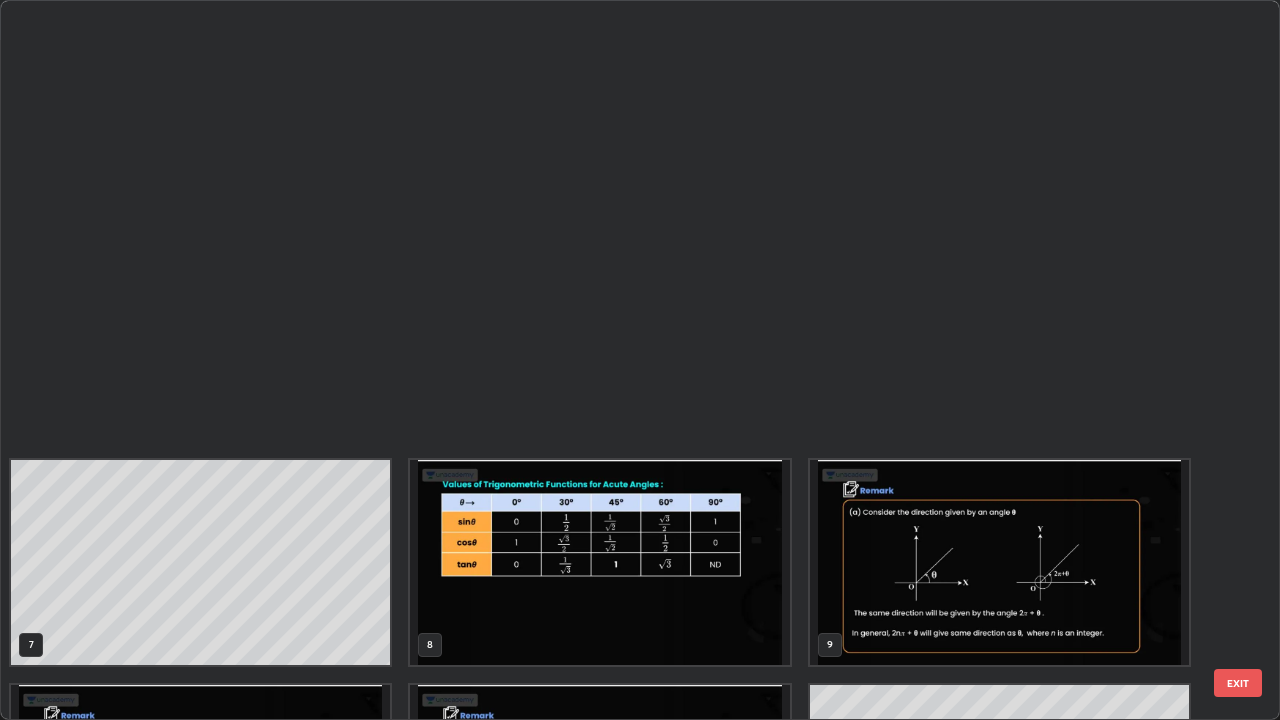 scroll, scrollTop: 854, scrollLeft: 0, axis: vertical 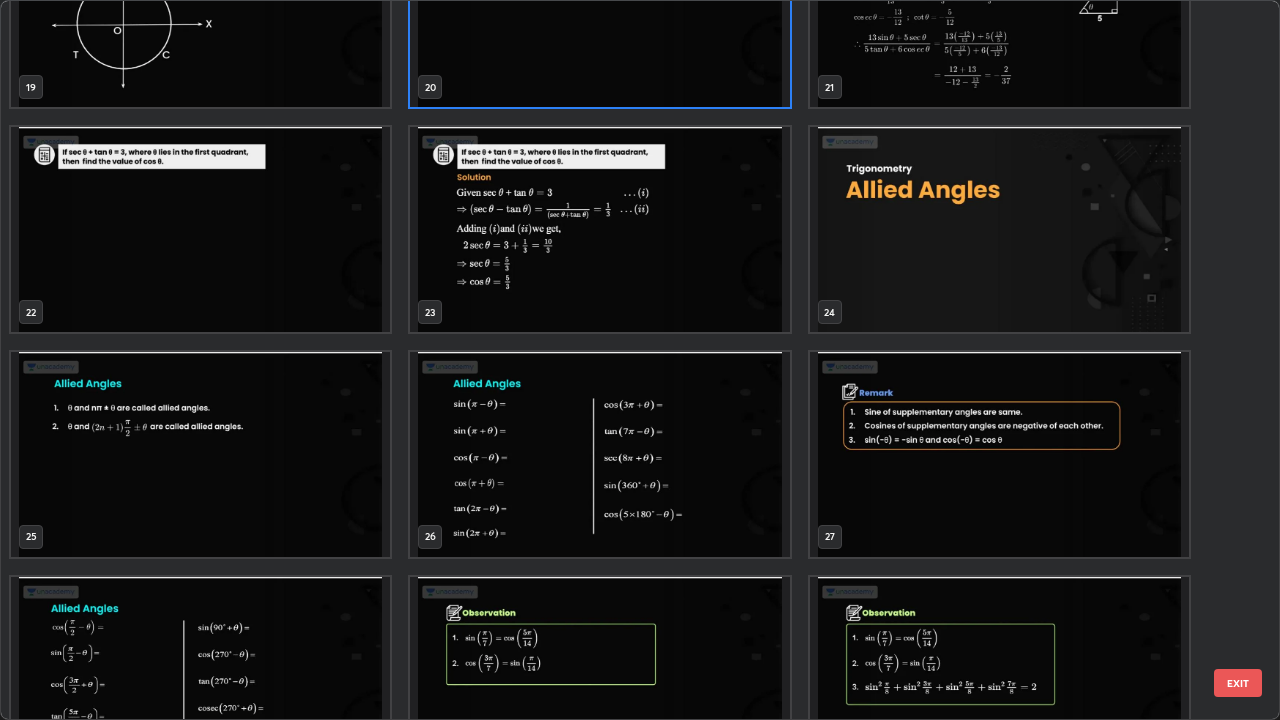 click at bounding box center (599, 454) 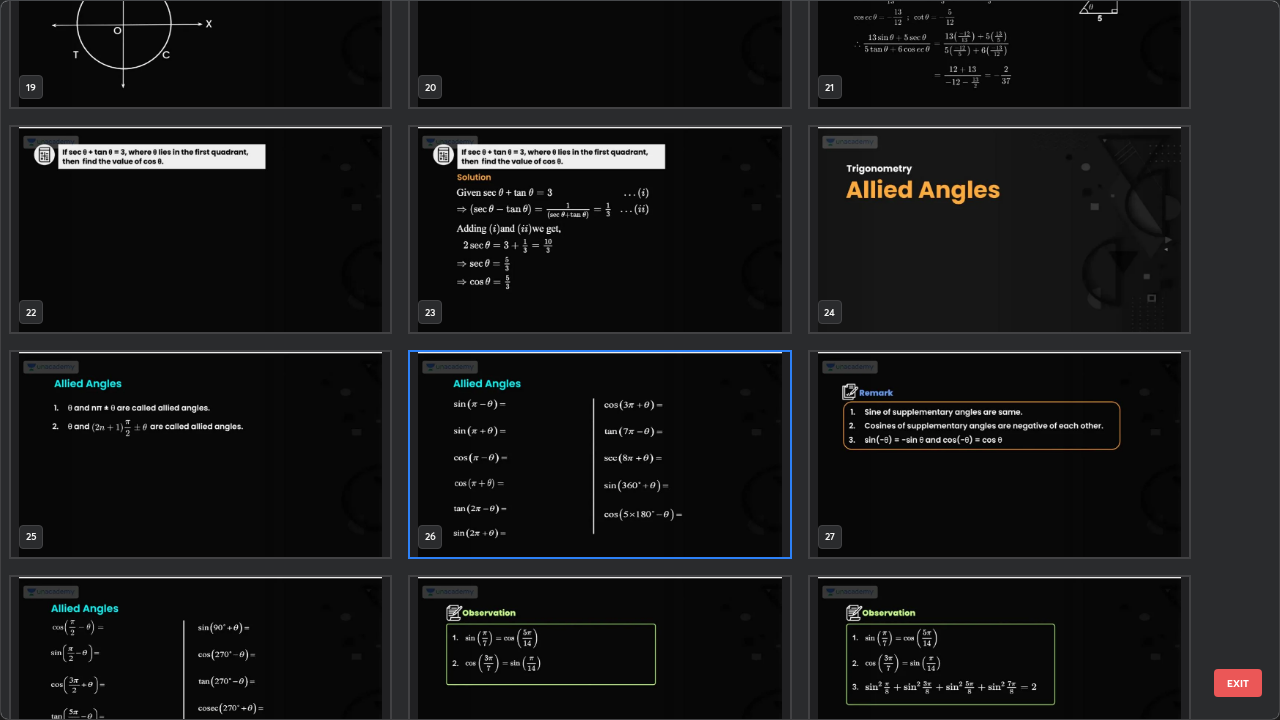 click at bounding box center [599, 454] 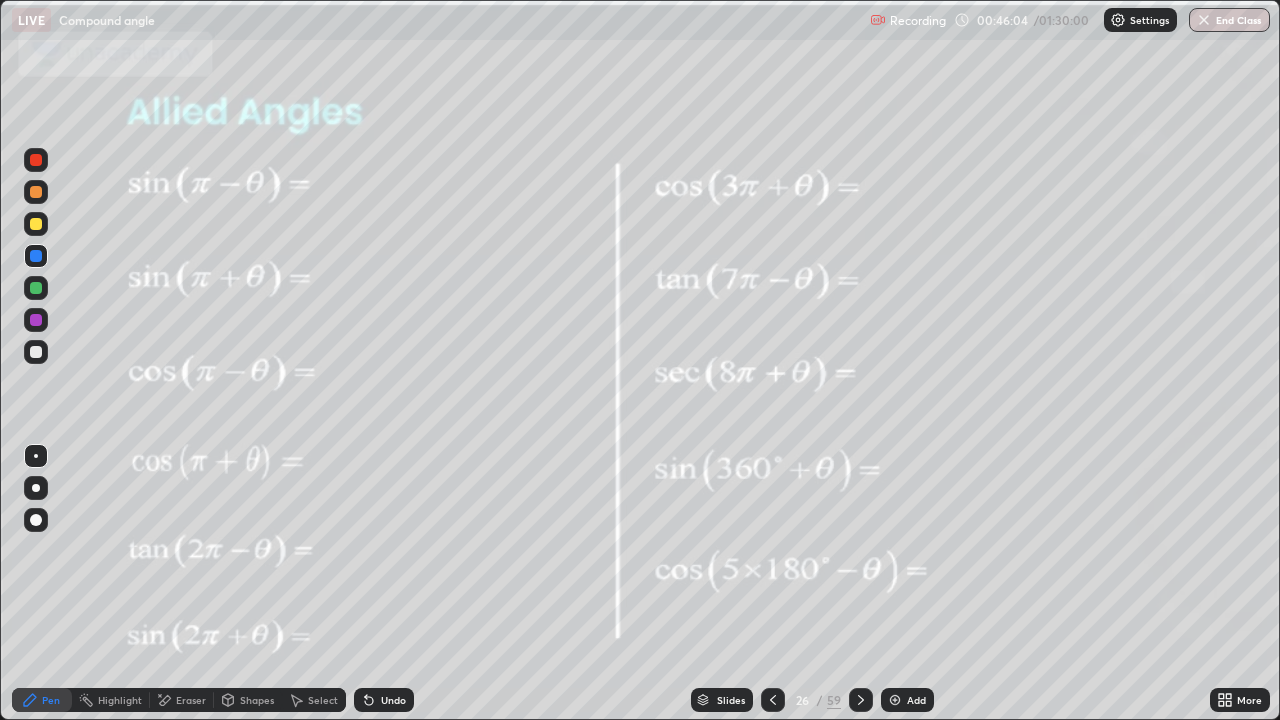 click on "19 20 21 22 23 24 25 26 27 28 29 30 31 32 33 EXIT" at bounding box center (640, 1) 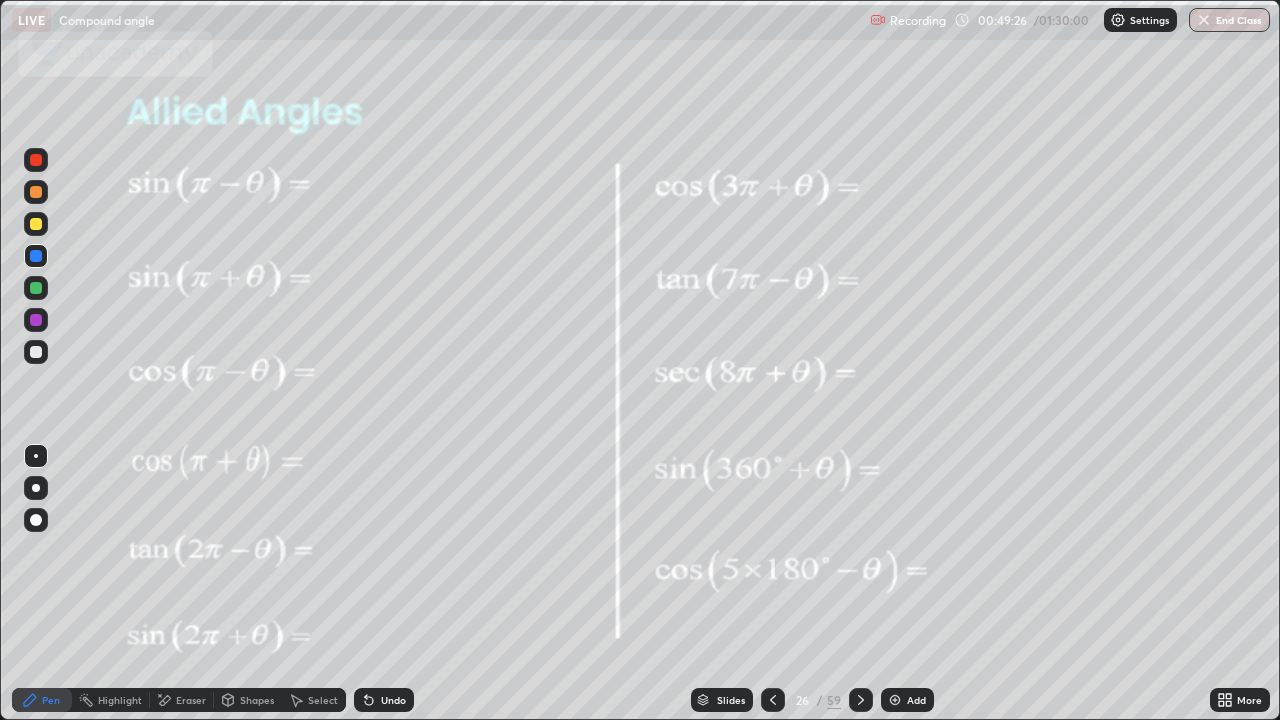 click at bounding box center (861, 700) 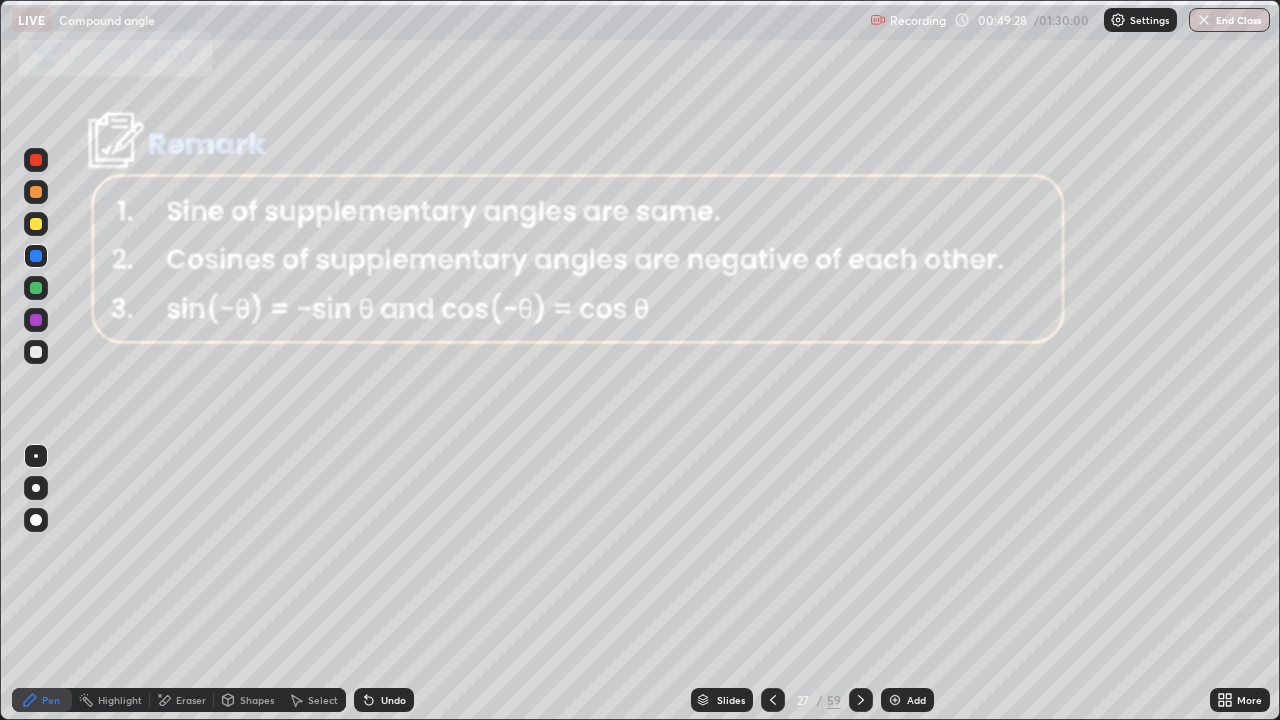 click 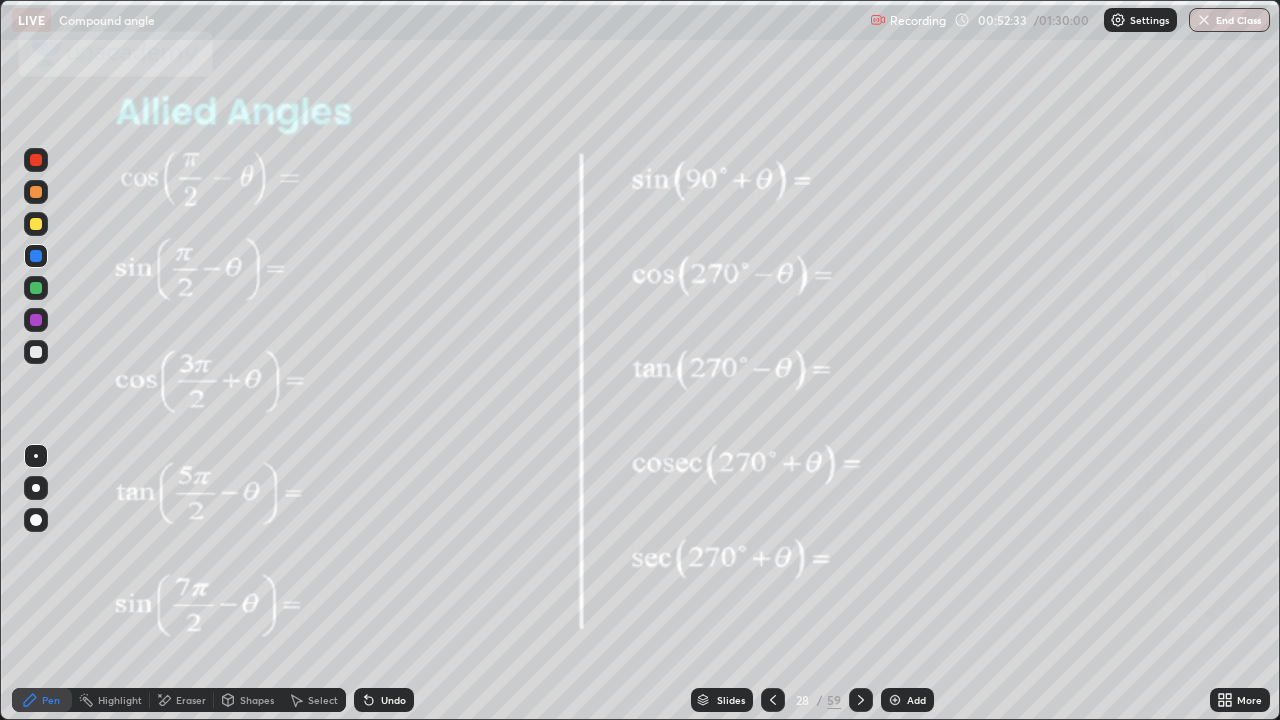 click on "Slides" at bounding box center (731, 700) 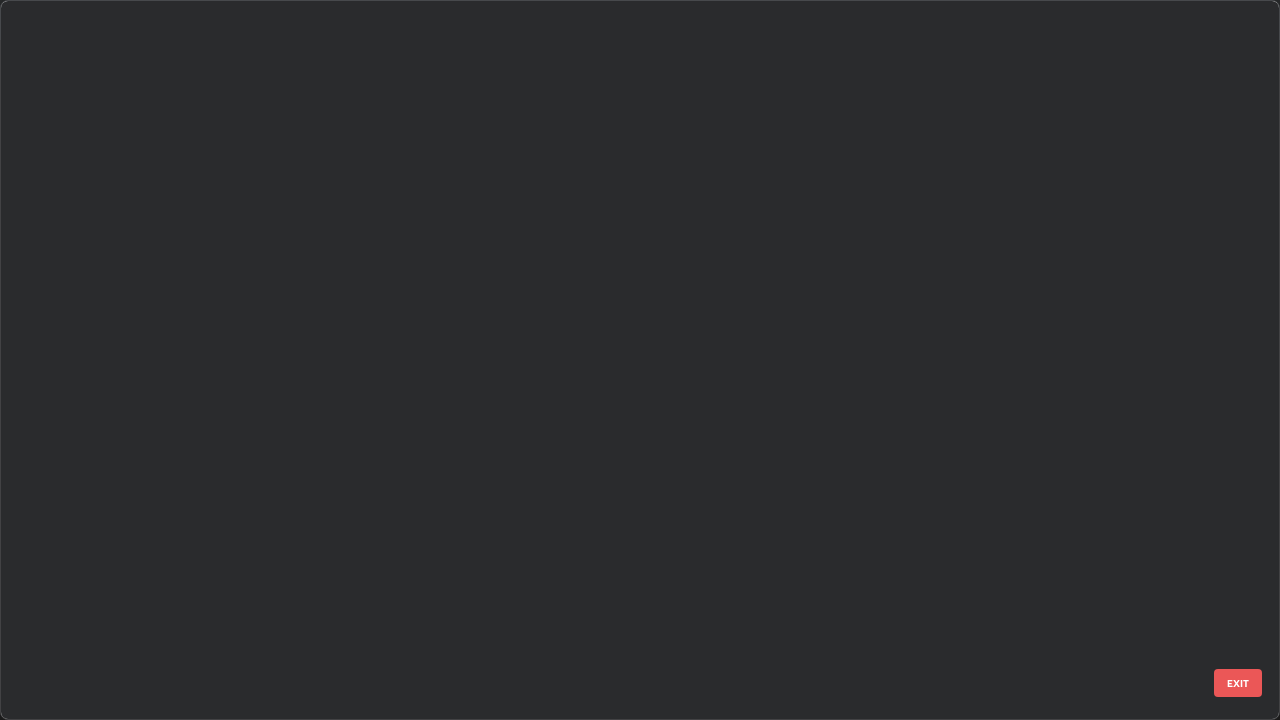 scroll, scrollTop: 1528, scrollLeft: 0, axis: vertical 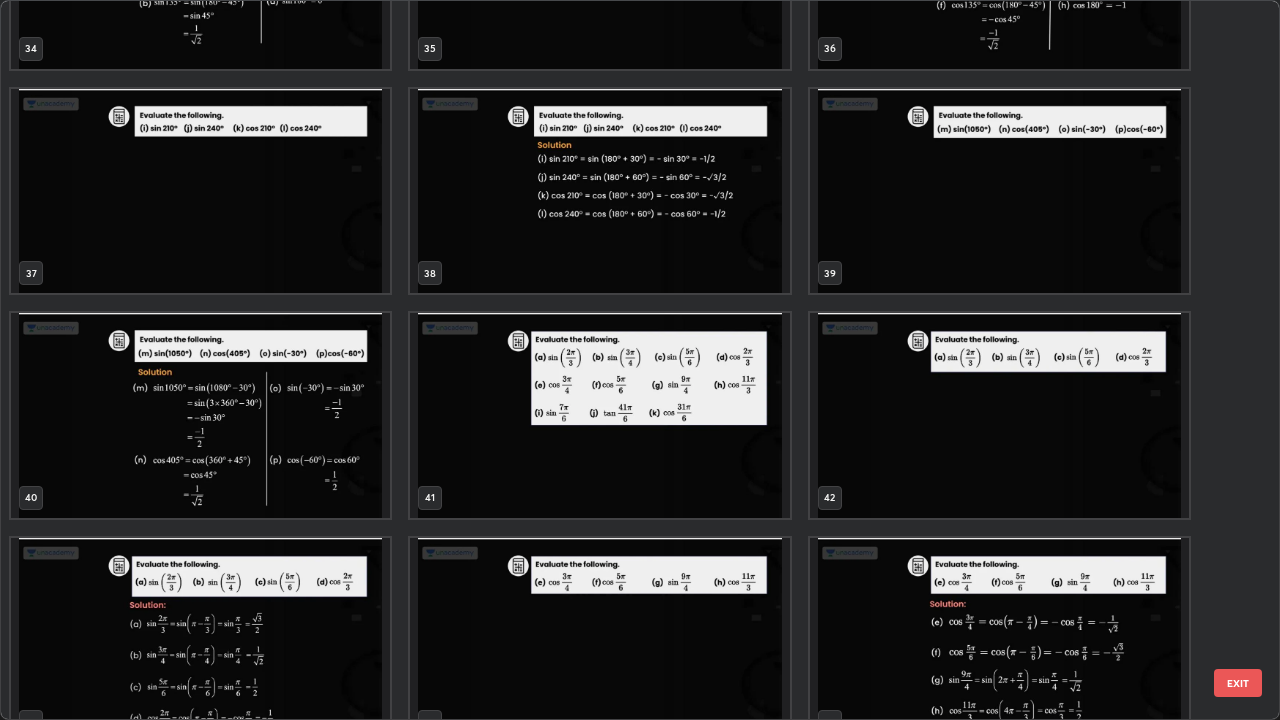 click at bounding box center (599, 415) 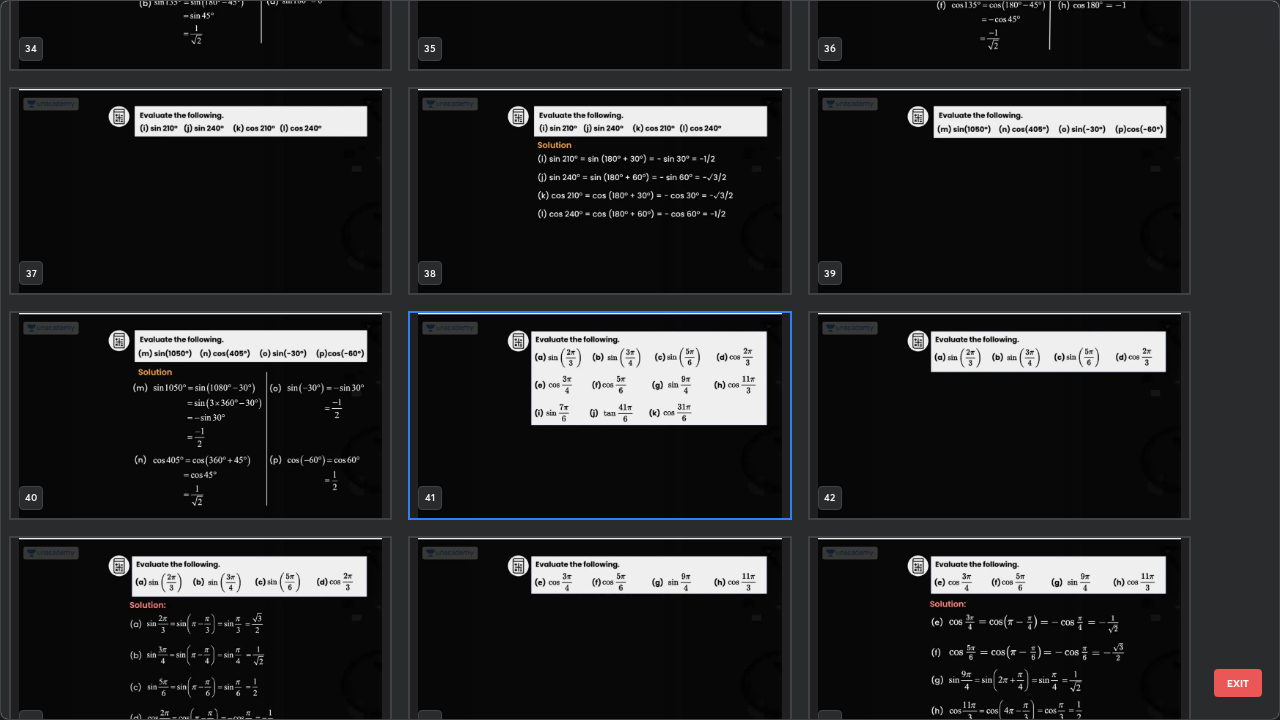 click at bounding box center (599, 415) 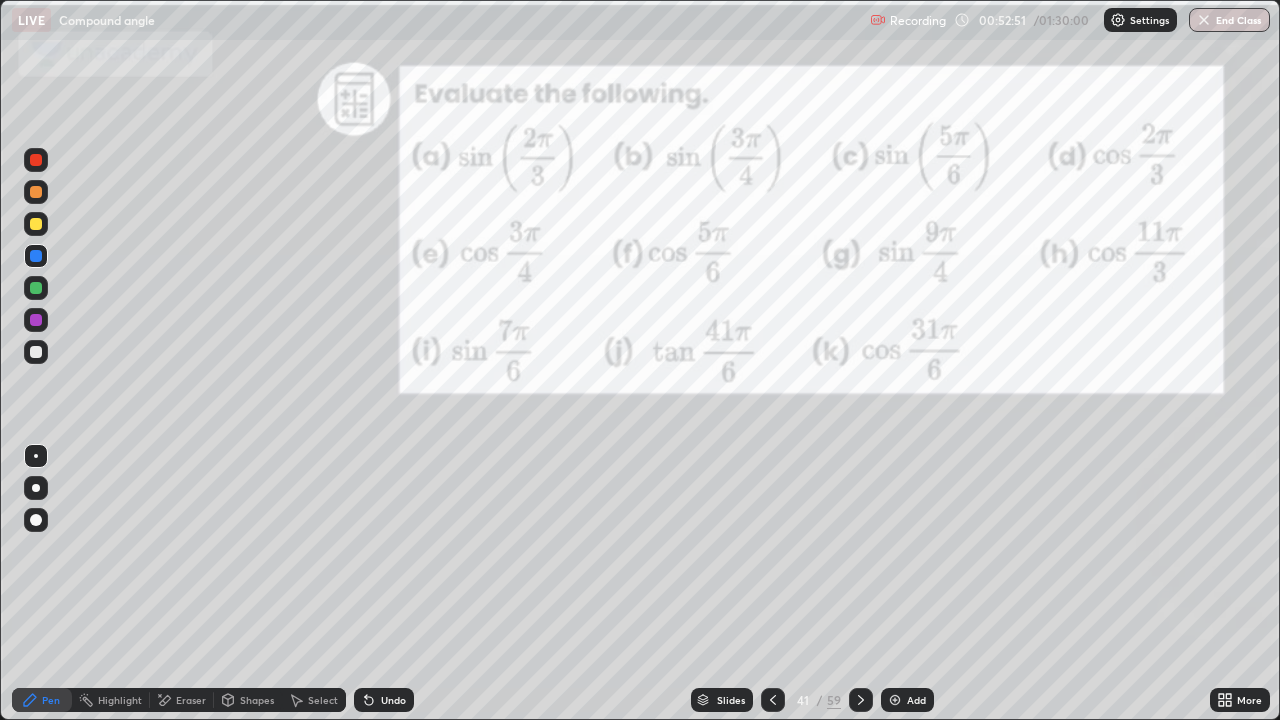 click at bounding box center [36, 224] 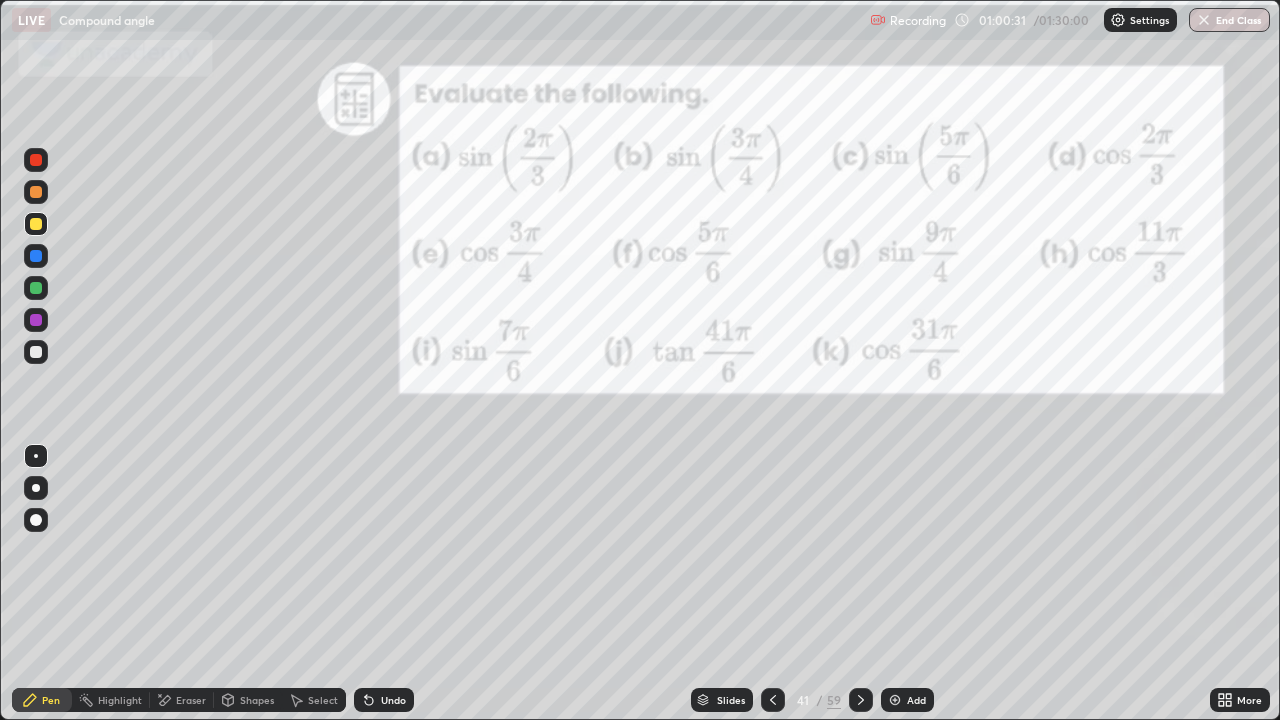 click on "Eraser" at bounding box center (191, 700) 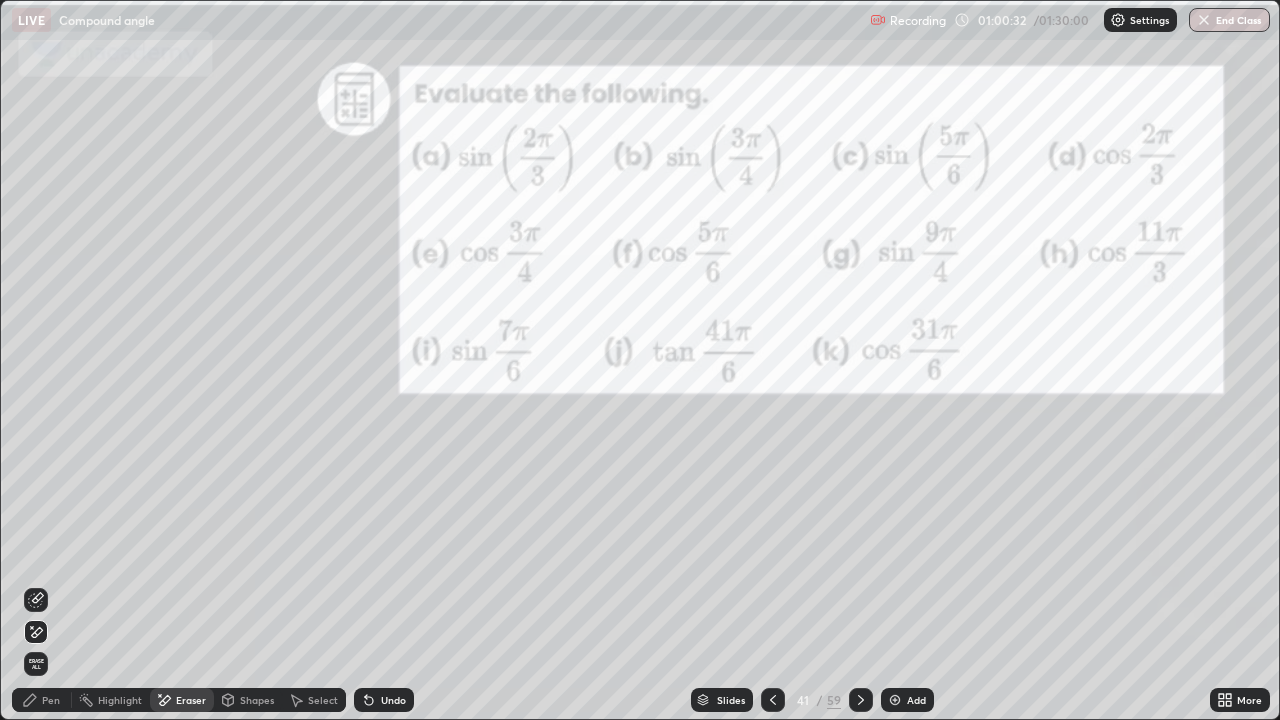 click on "Eraser" at bounding box center [191, 700] 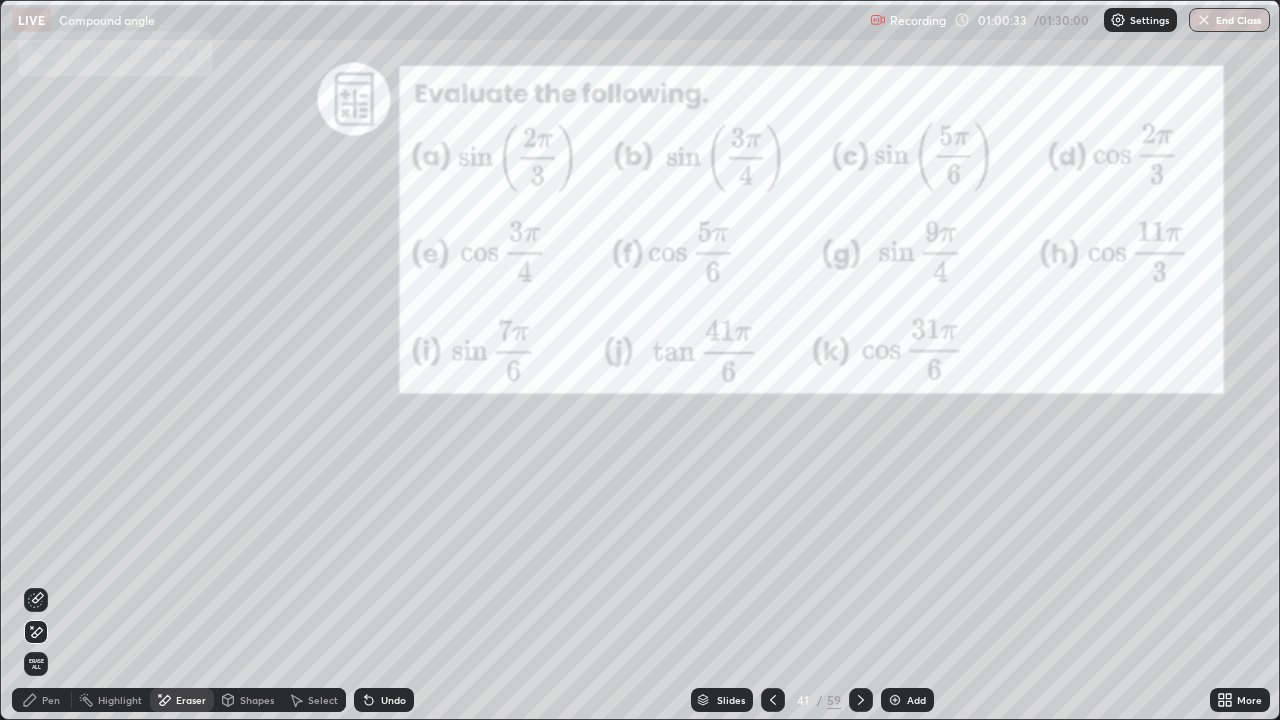 click on "Eraser" at bounding box center (191, 700) 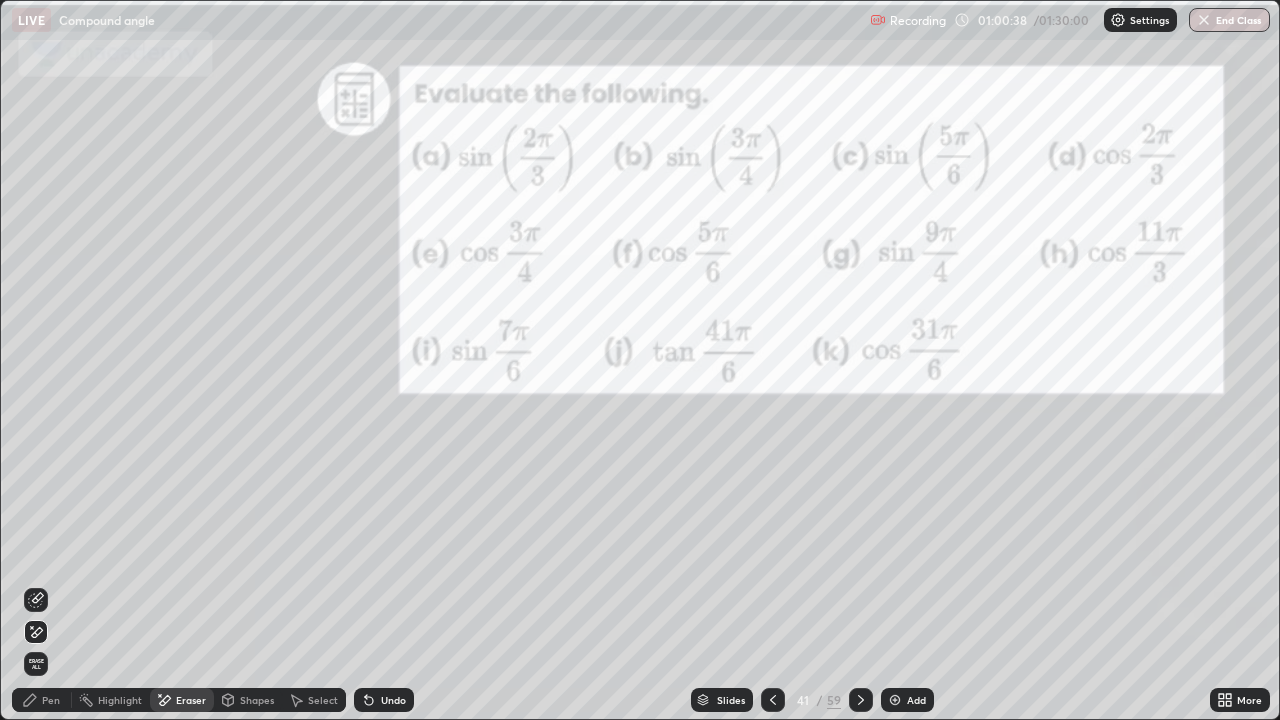 click on "Pen" at bounding box center [51, 700] 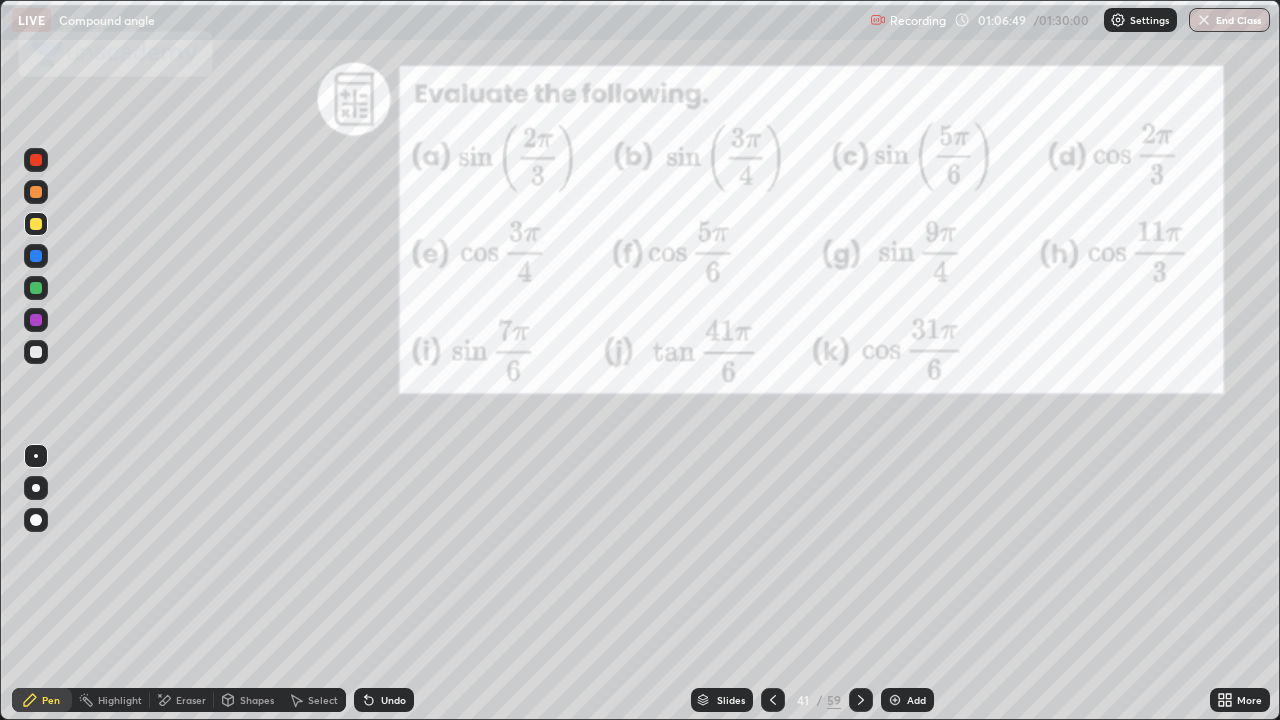 click 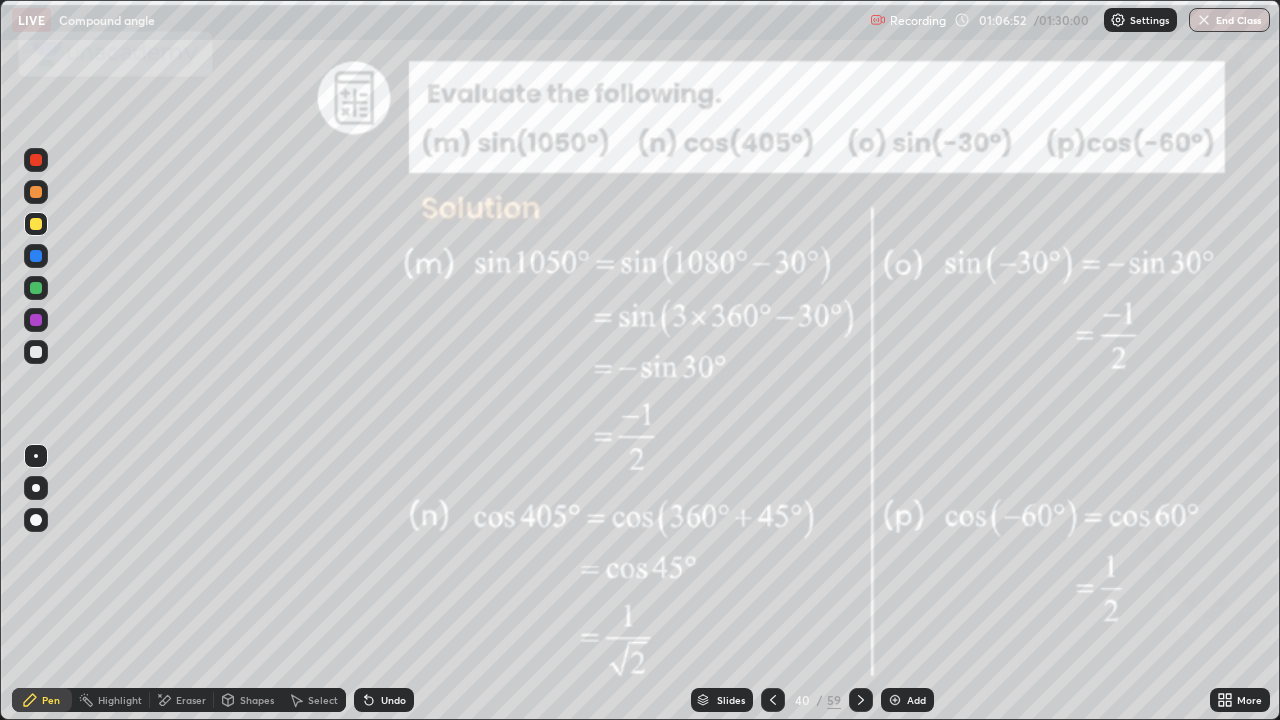 click at bounding box center [895, 700] 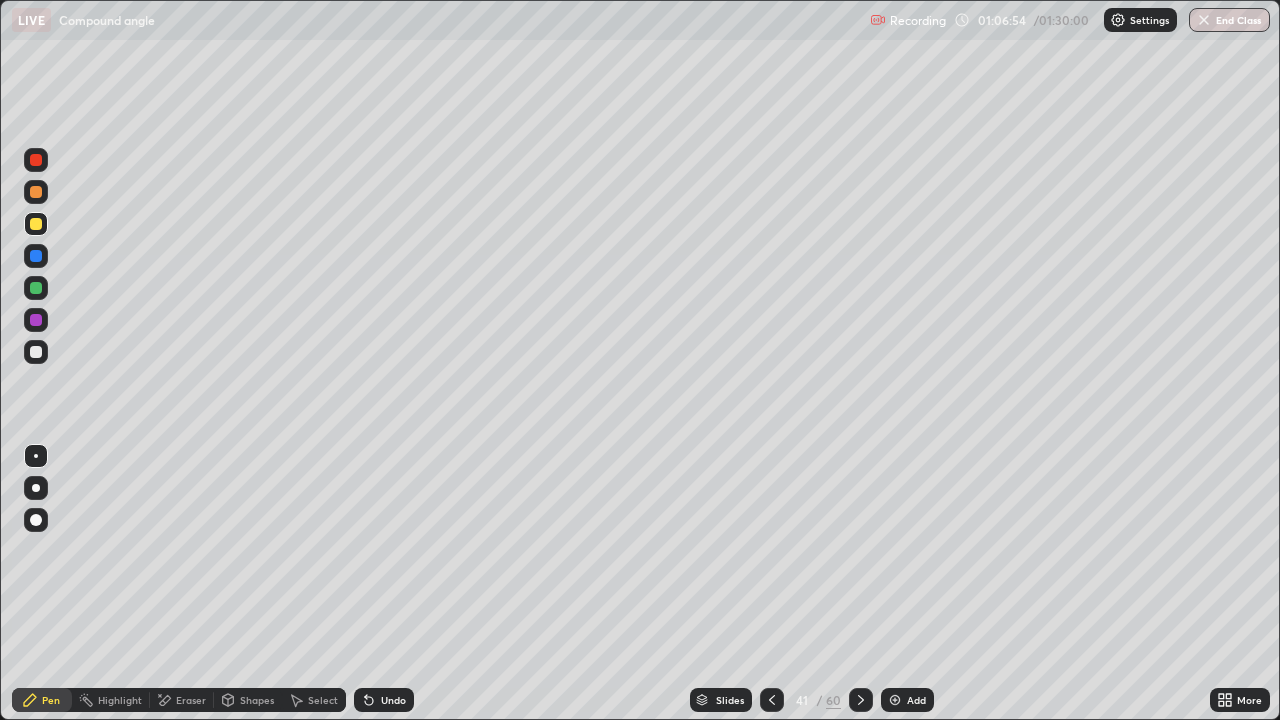 click at bounding box center [36, 224] 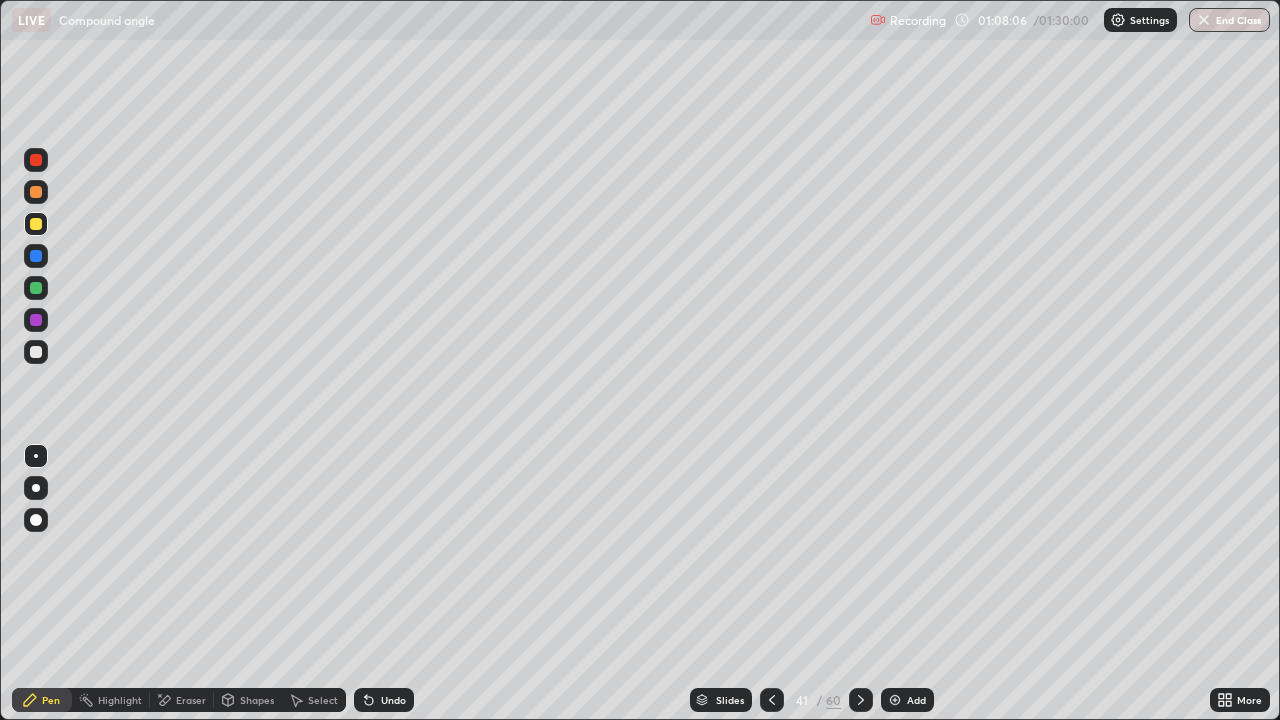 click at bounding box center (861, 700) 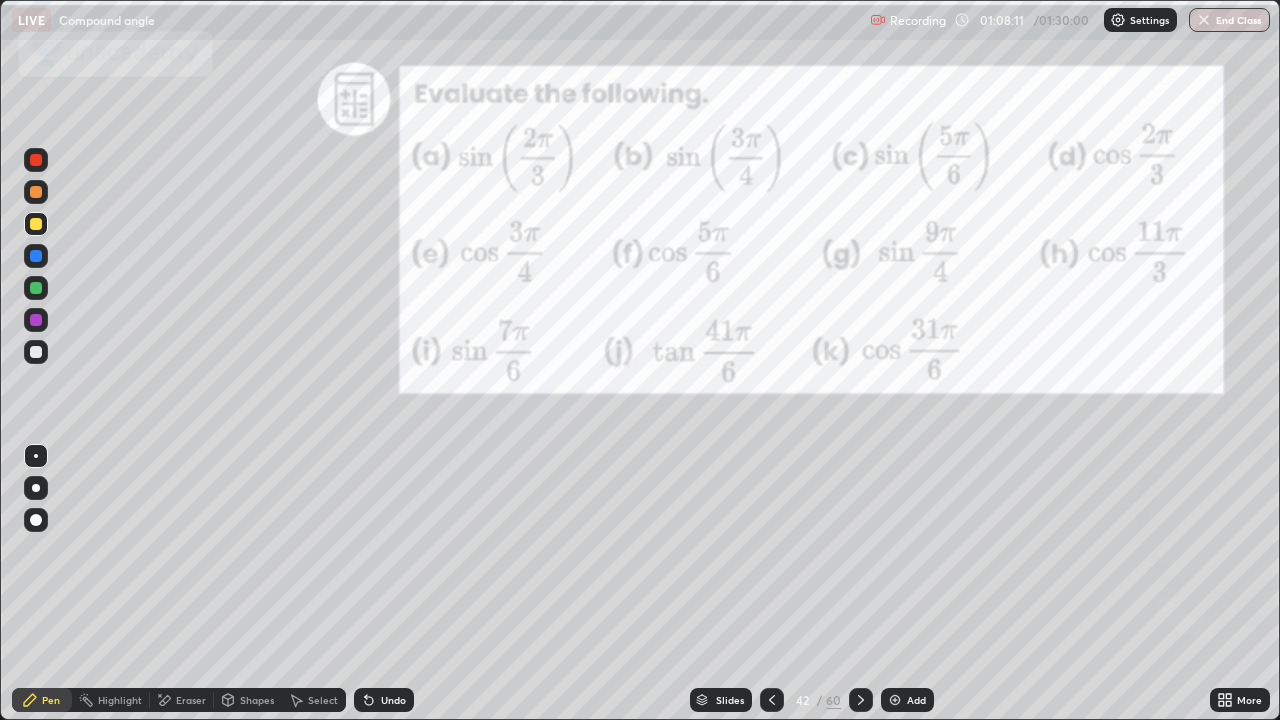 click at bounding box center [36, 160] 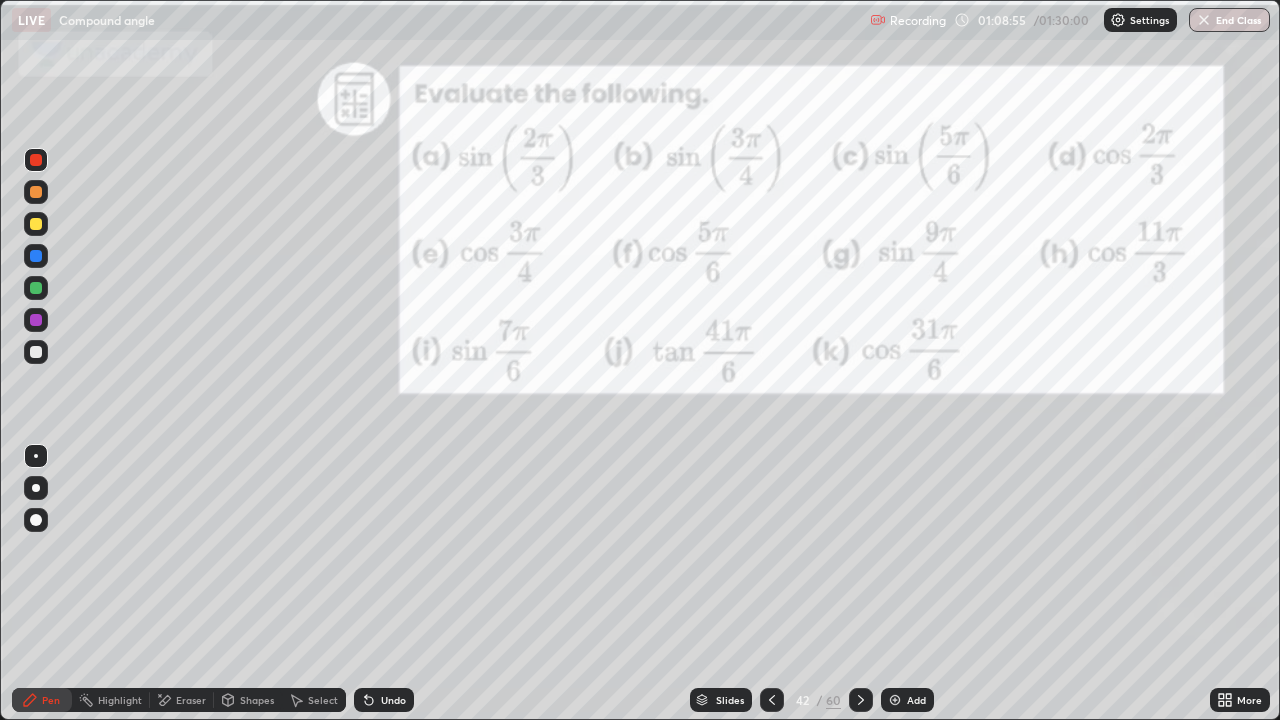 click 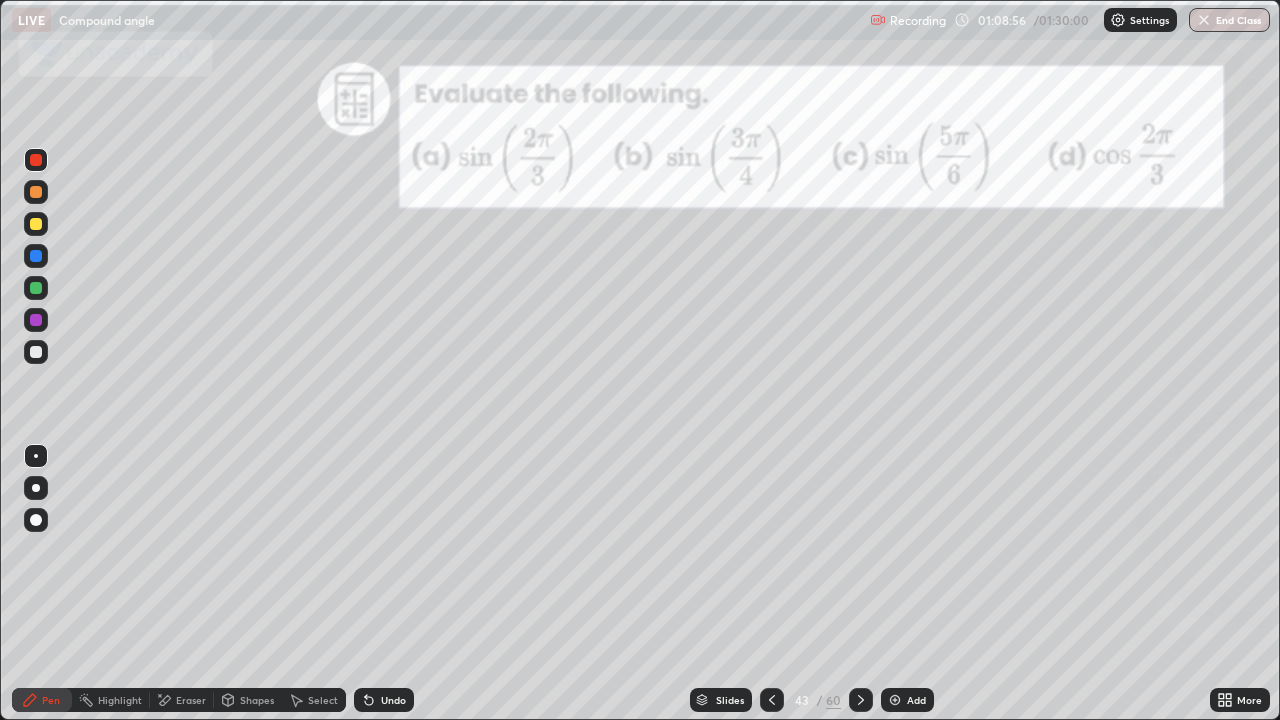 click 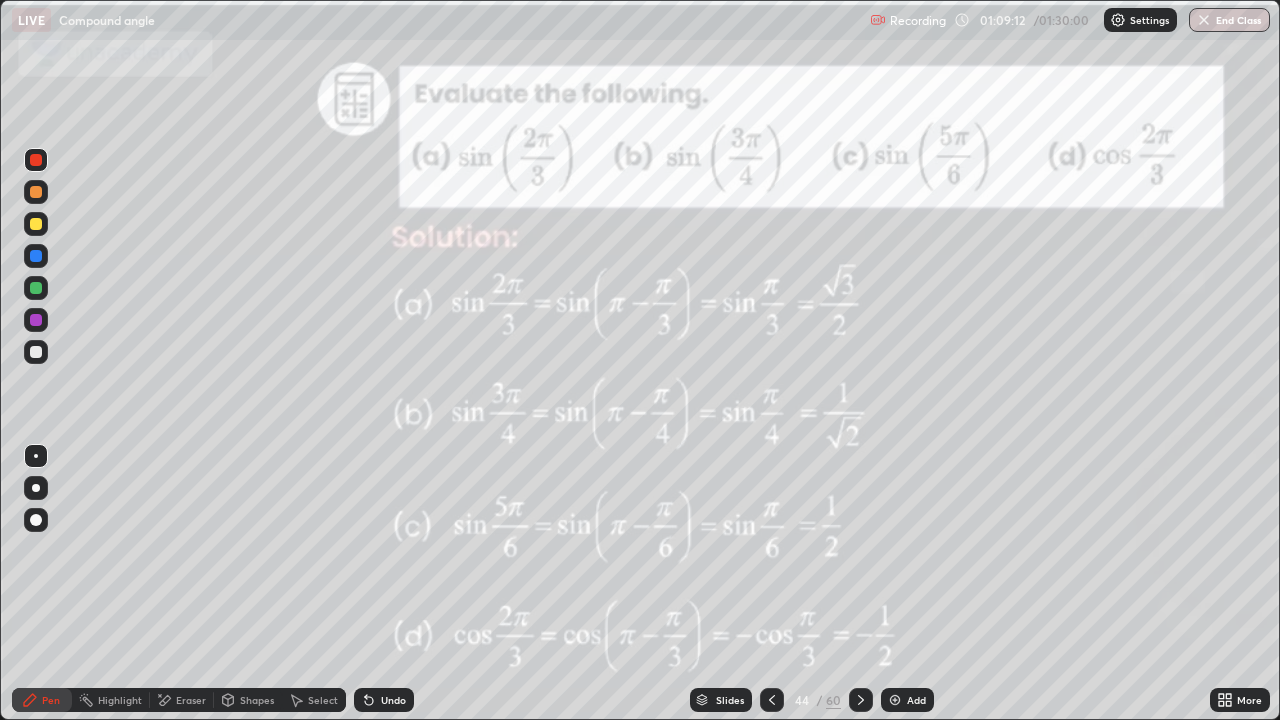 click 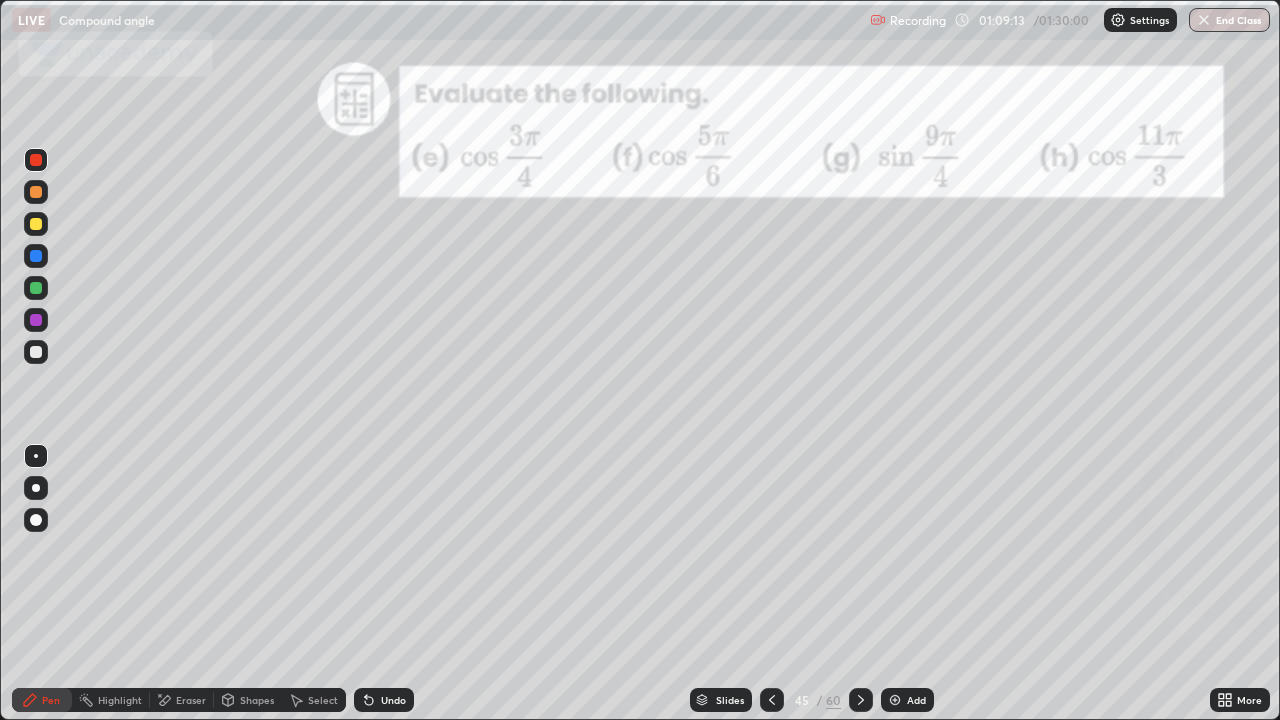 click at bounding box center (861, 700) 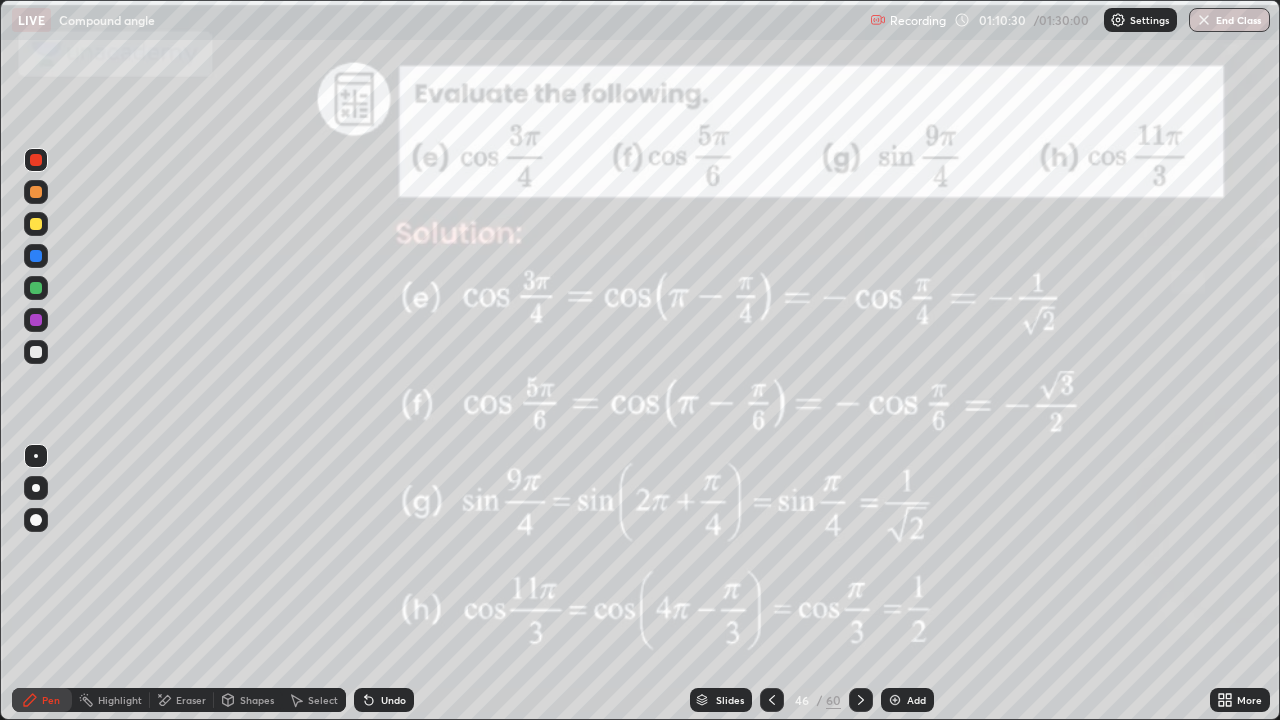 click 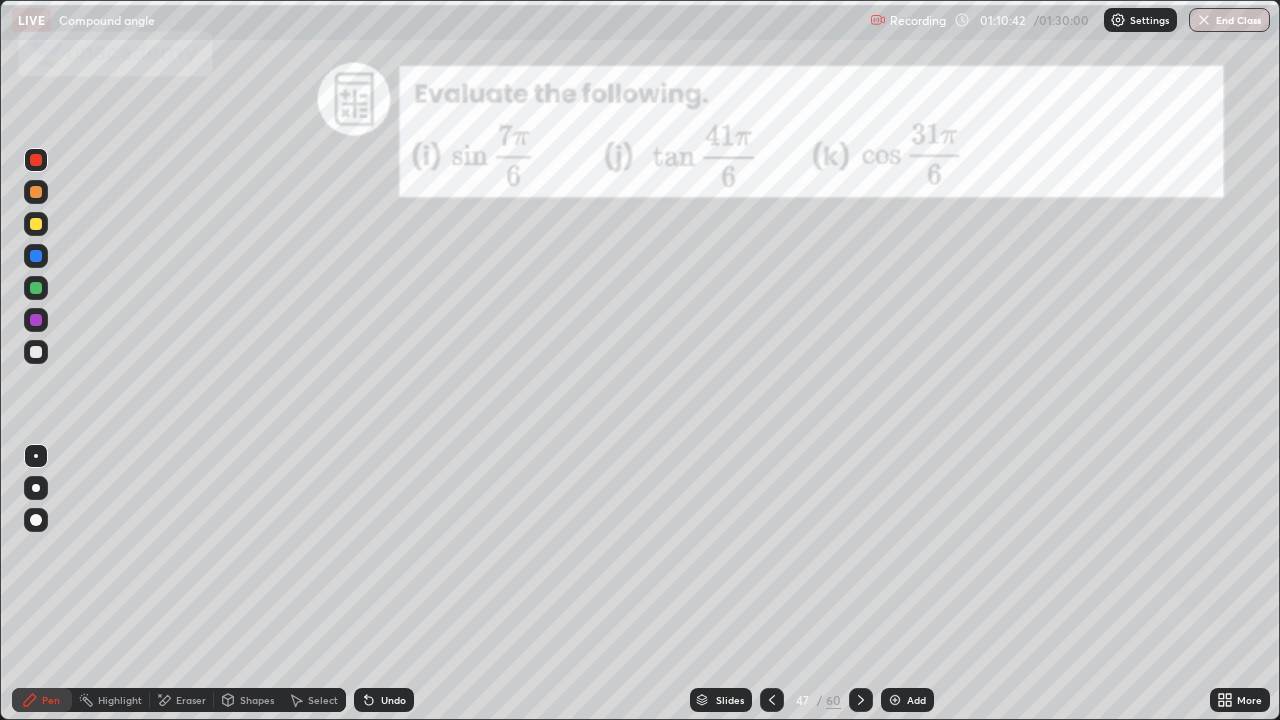 click 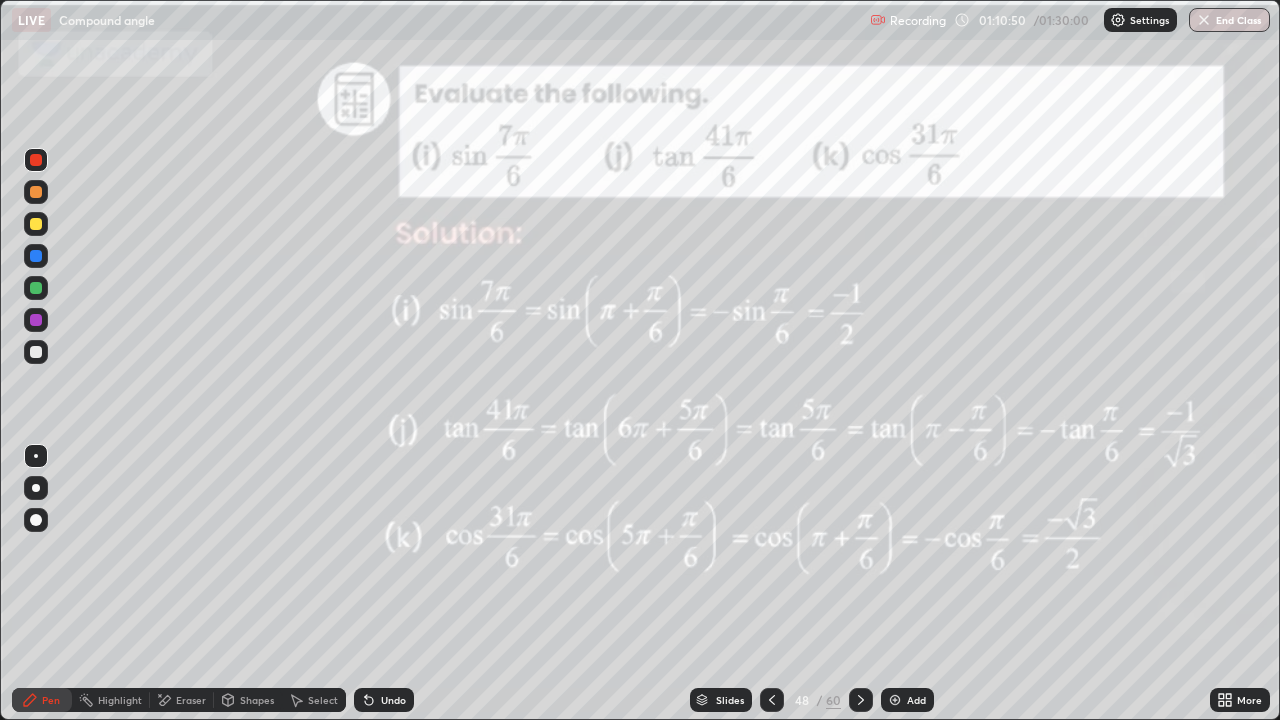 click 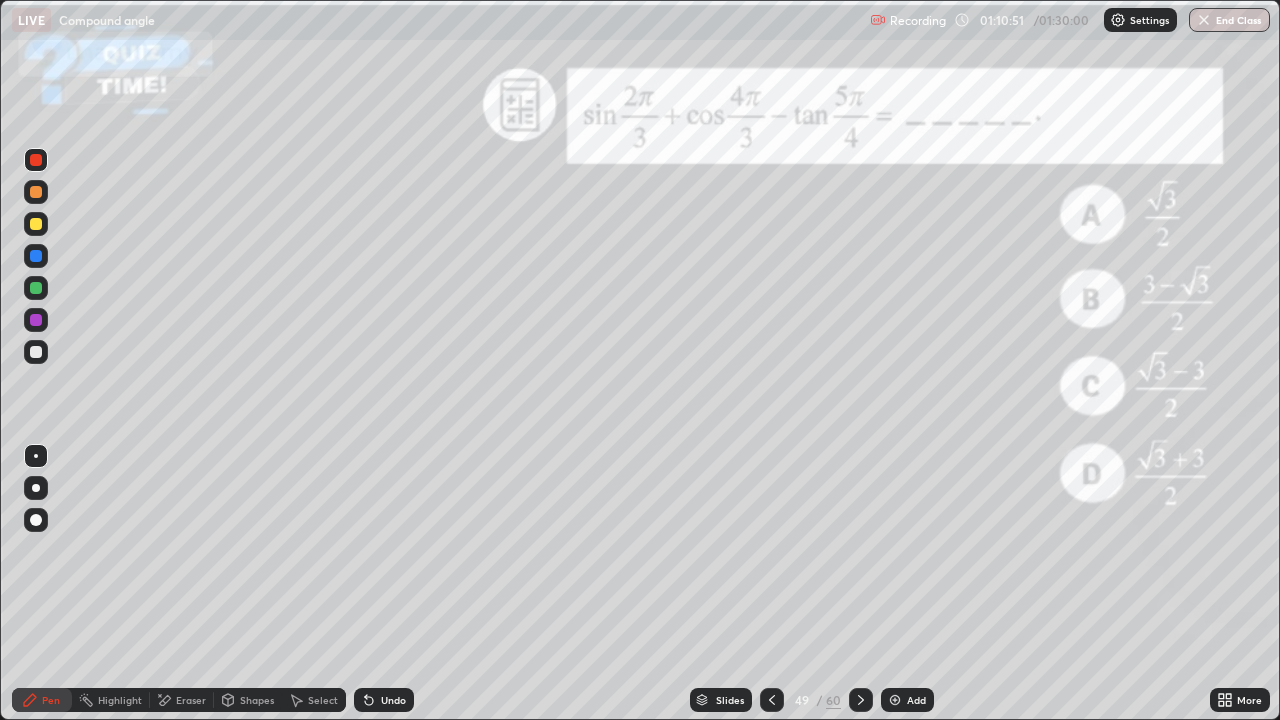 click at bounding box center [772, 700] 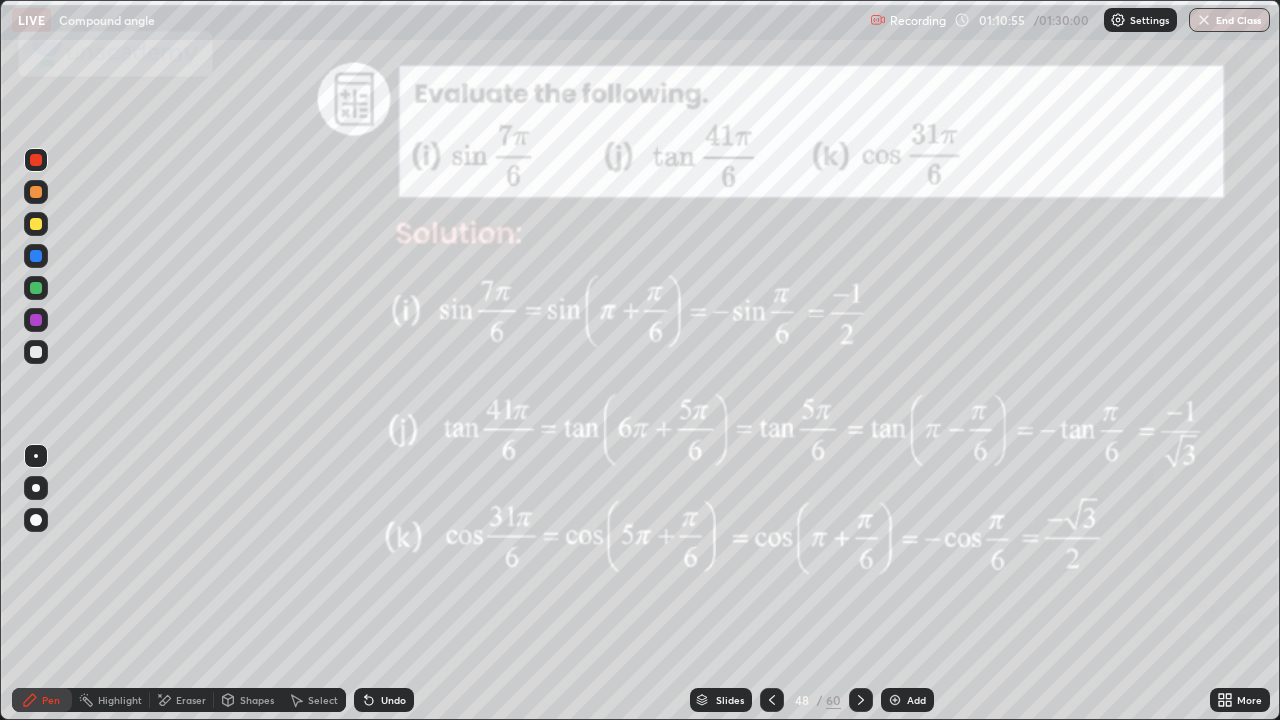 click at bounding box center (36, 288) 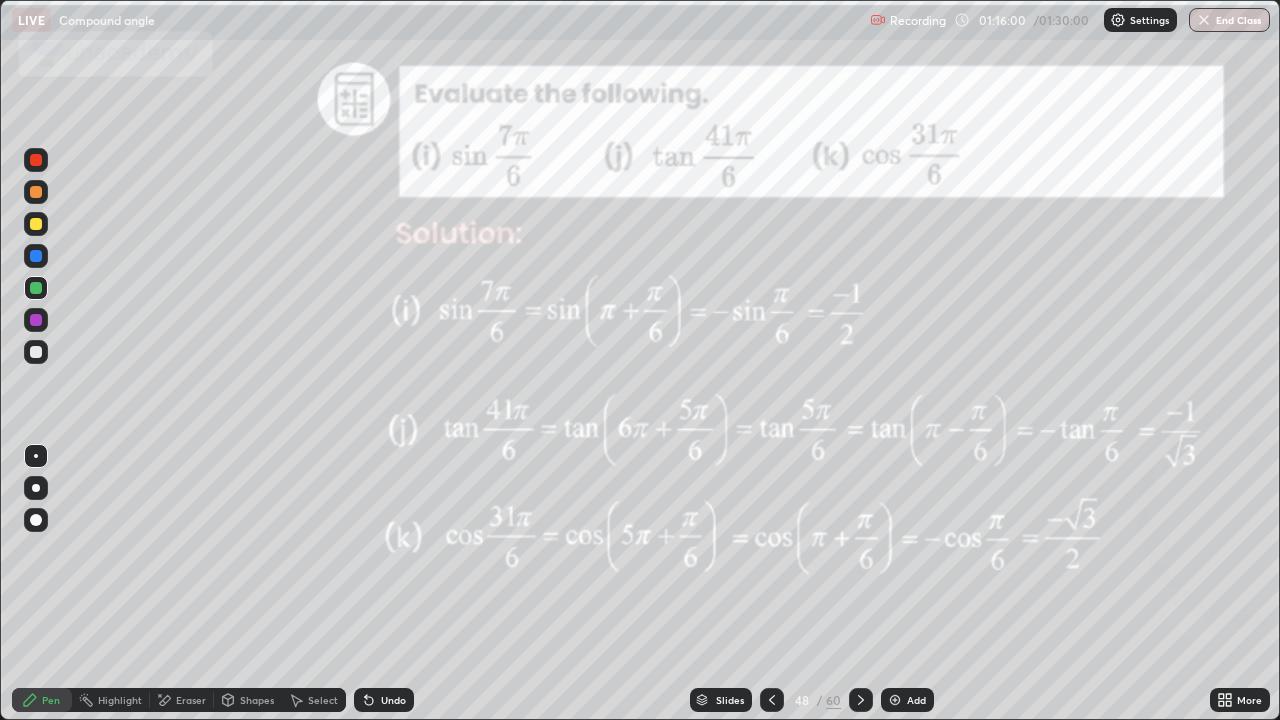 click at bounding box center (36, 224) 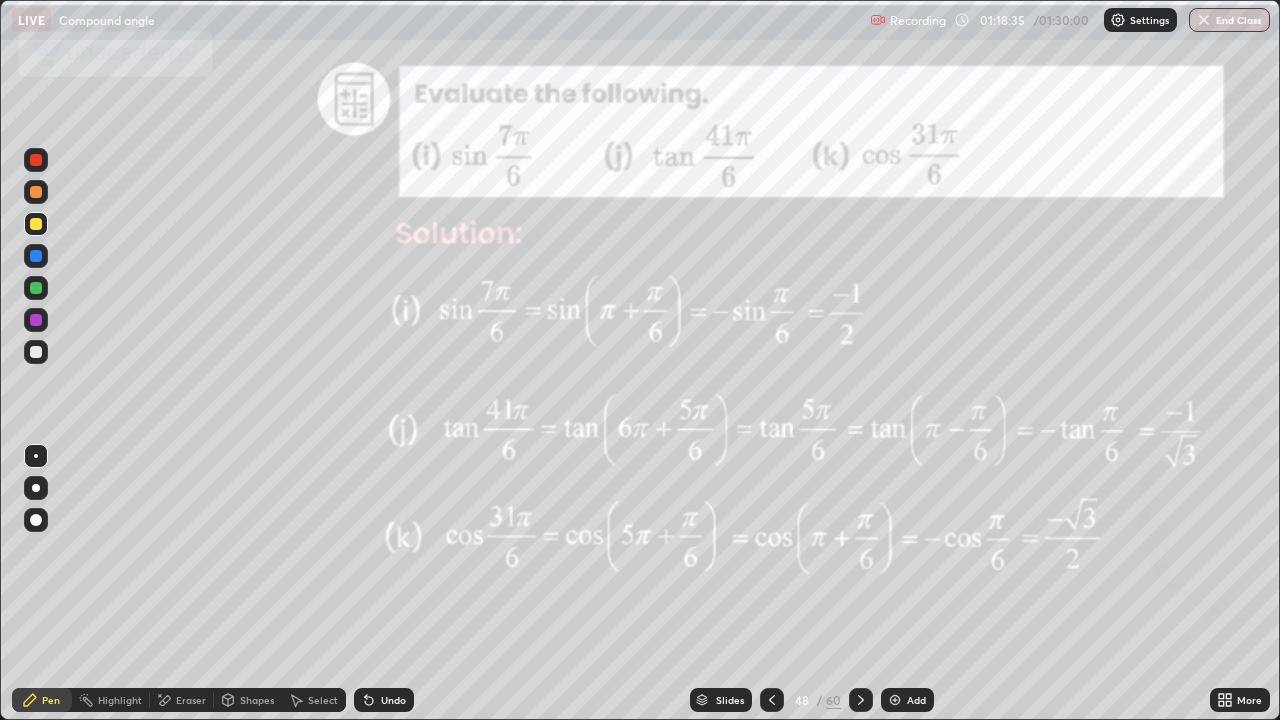 click 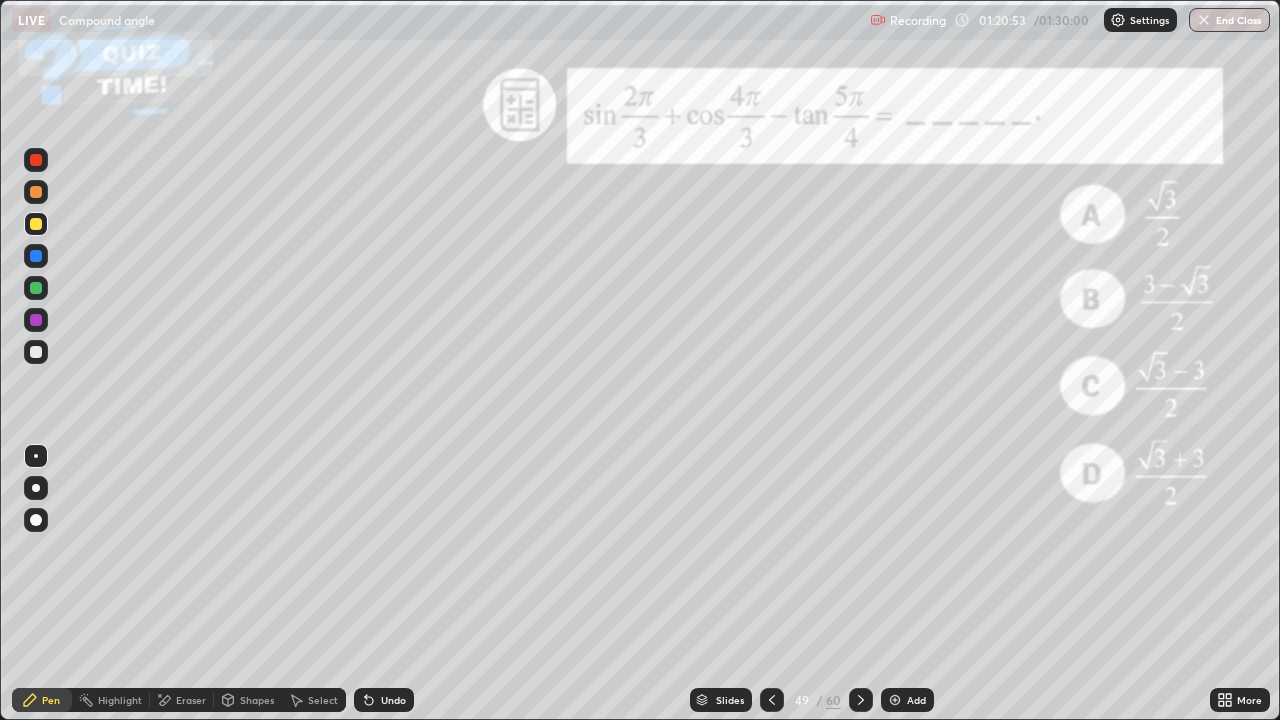 click 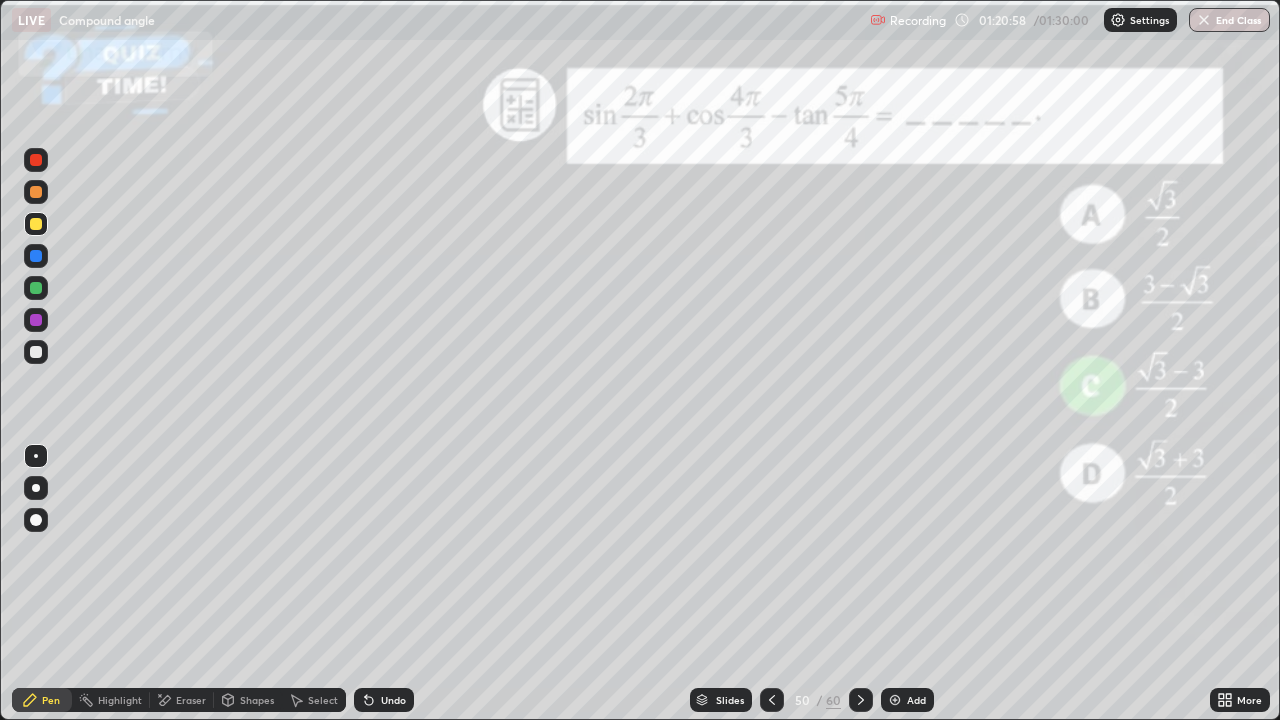click at bounding box center (36, 256) 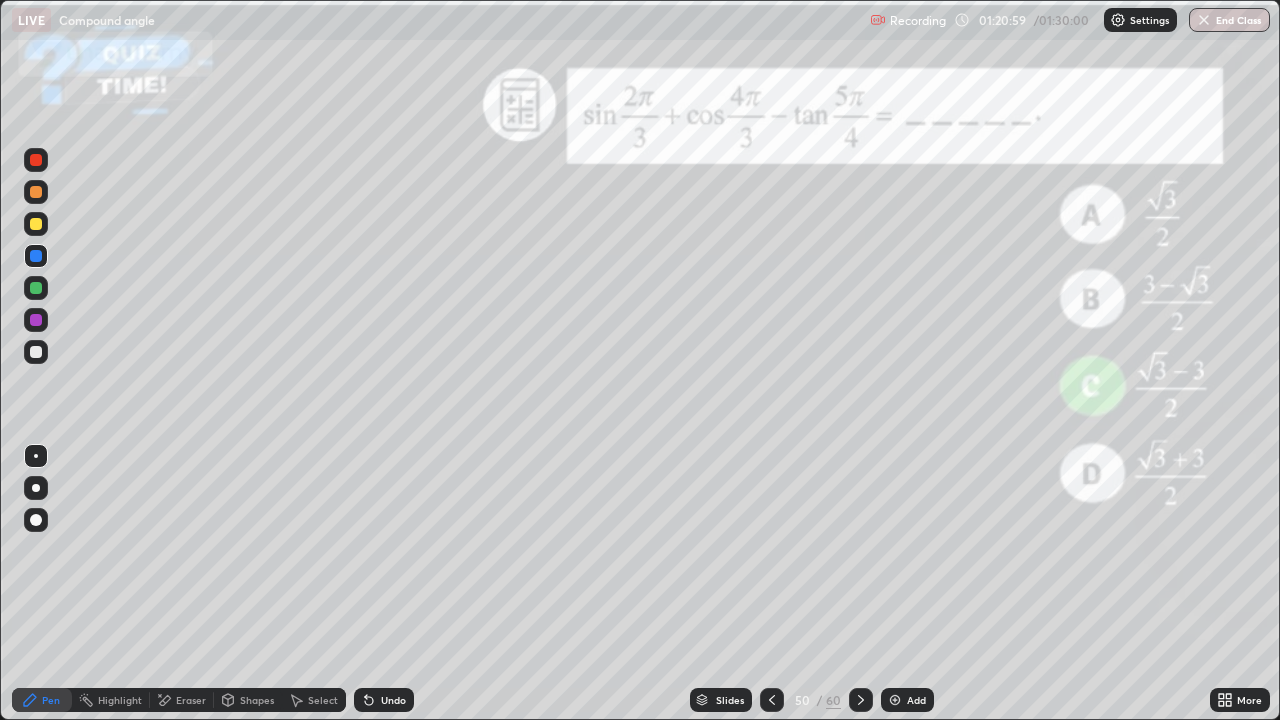 click 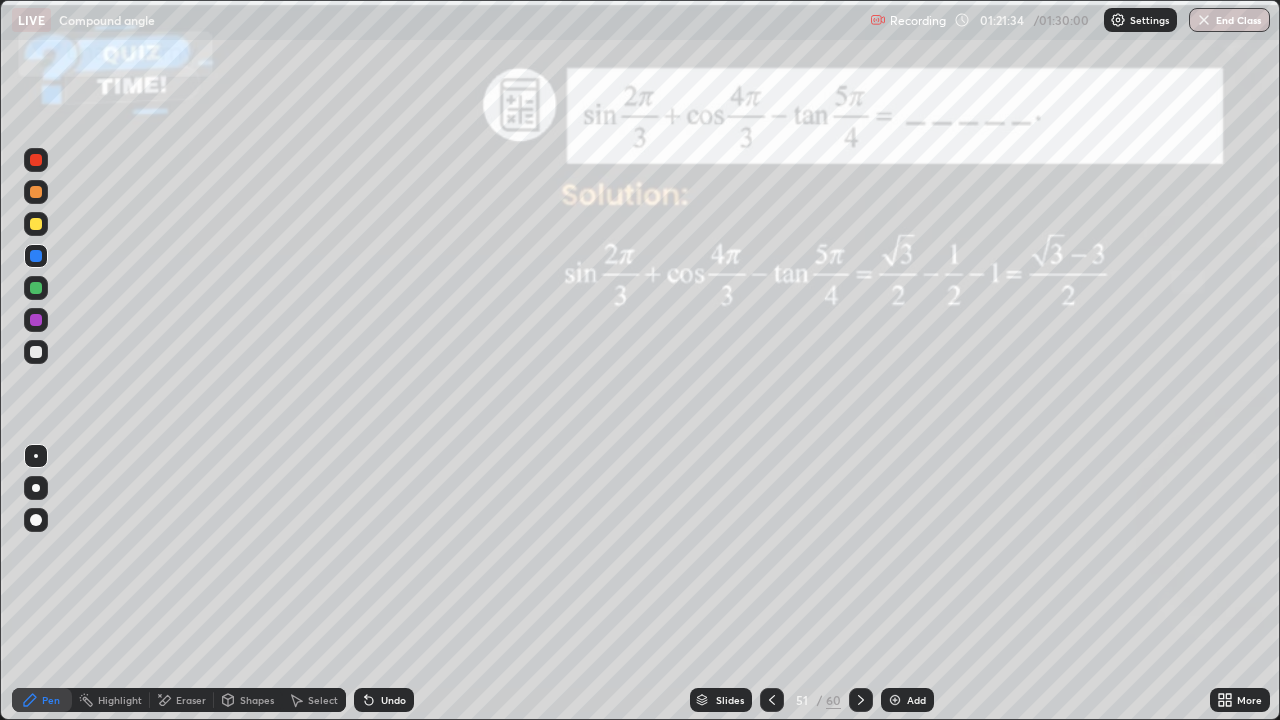 click at bounding box center (861, 700) 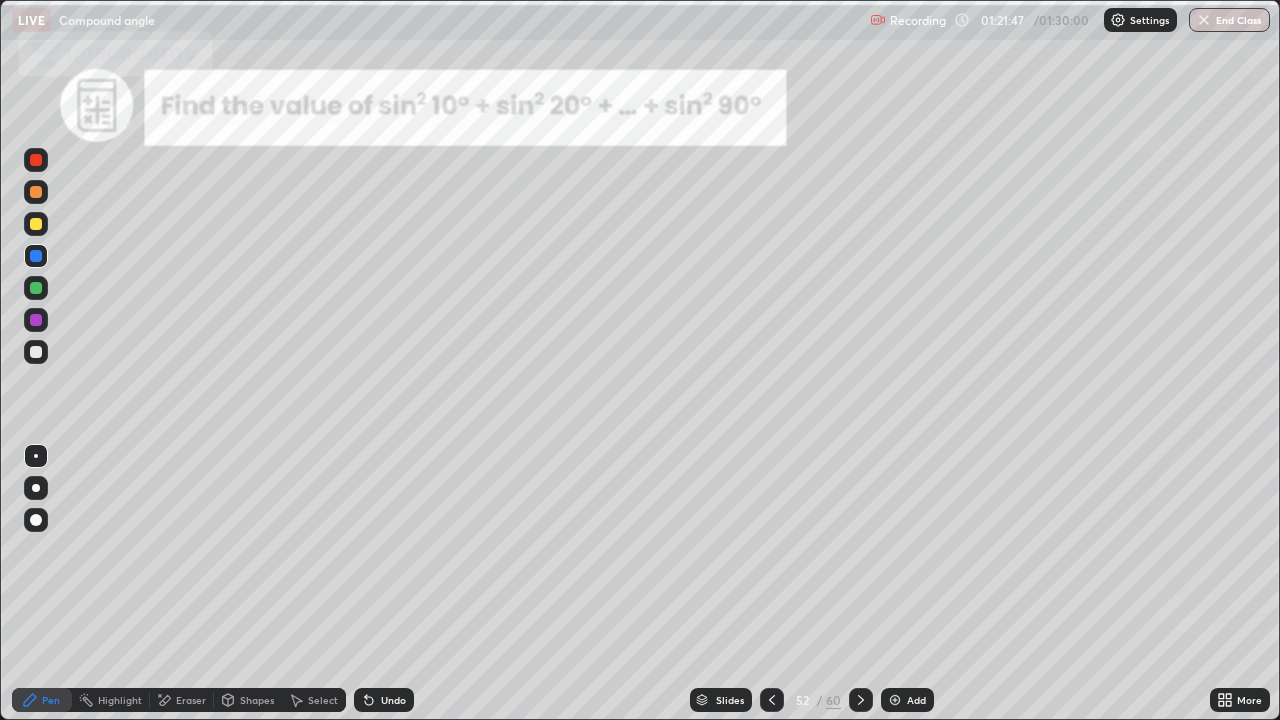 click on "Slides" at bounding box center [730, 700] 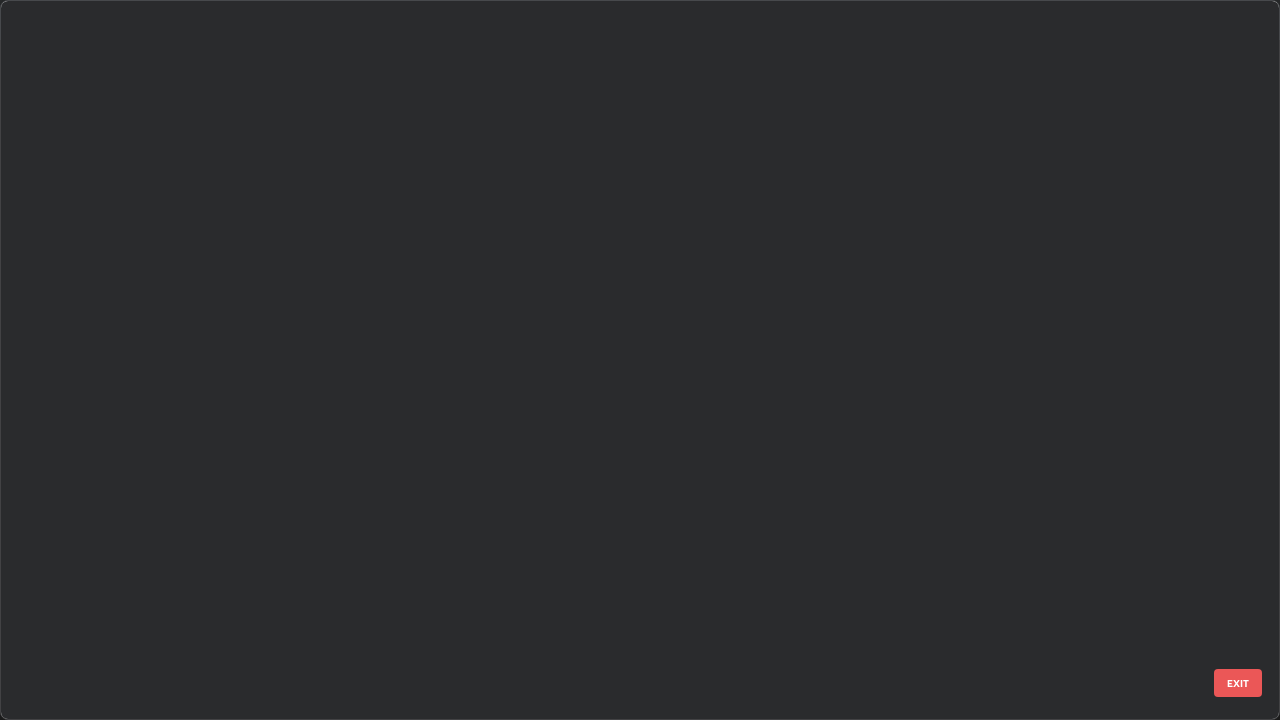 scroll, scrollTop: 3325, scrollLeft: 0, axis: vertical 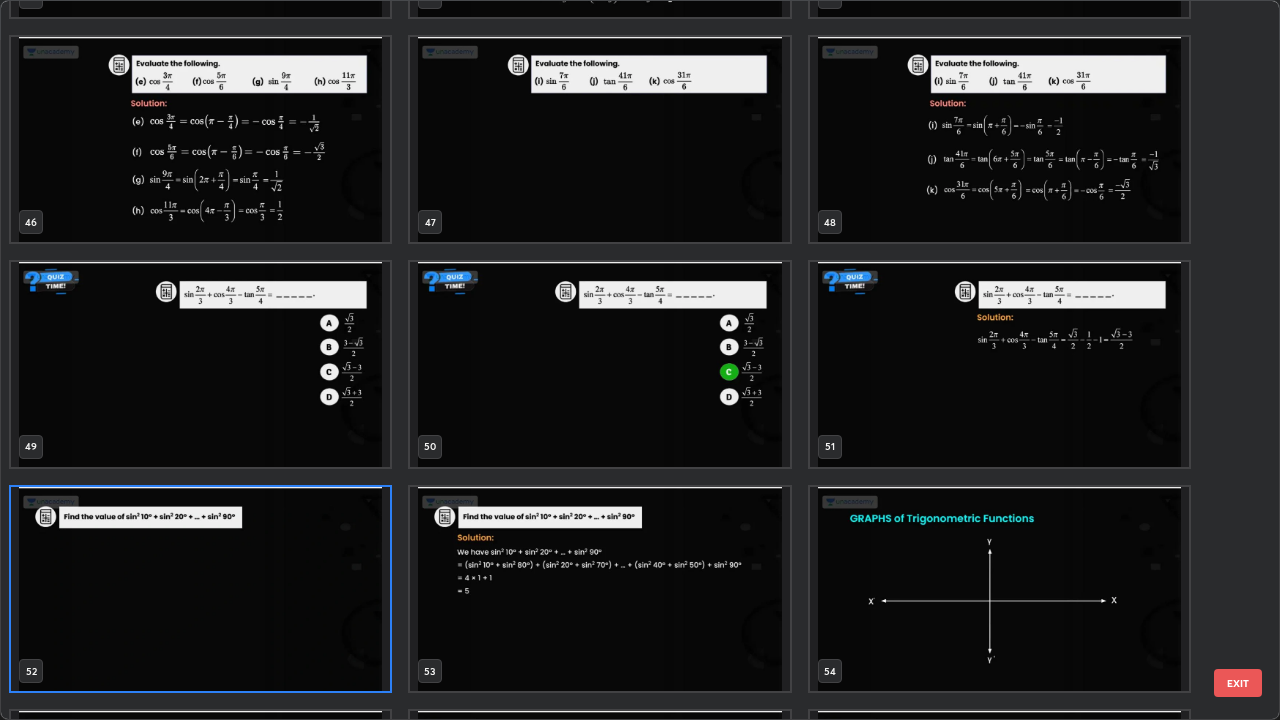 click at bounding box center (200, 589) 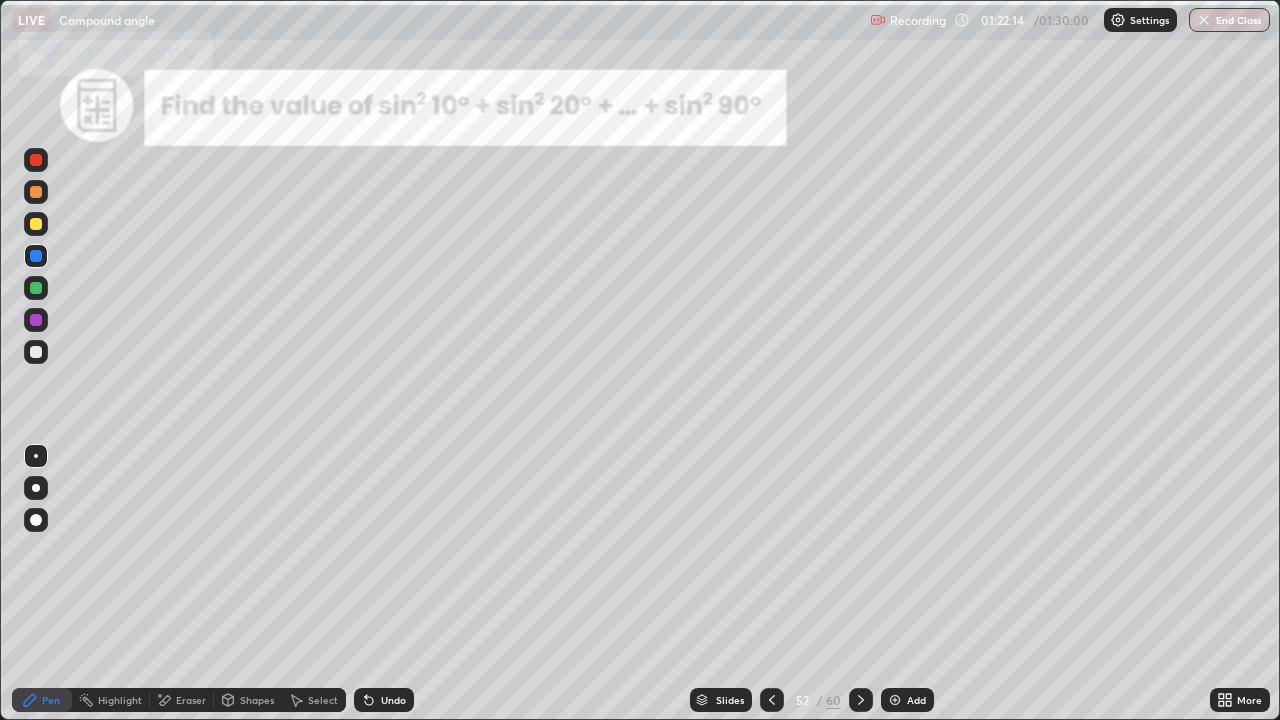 click at bounding box center (36, 288) 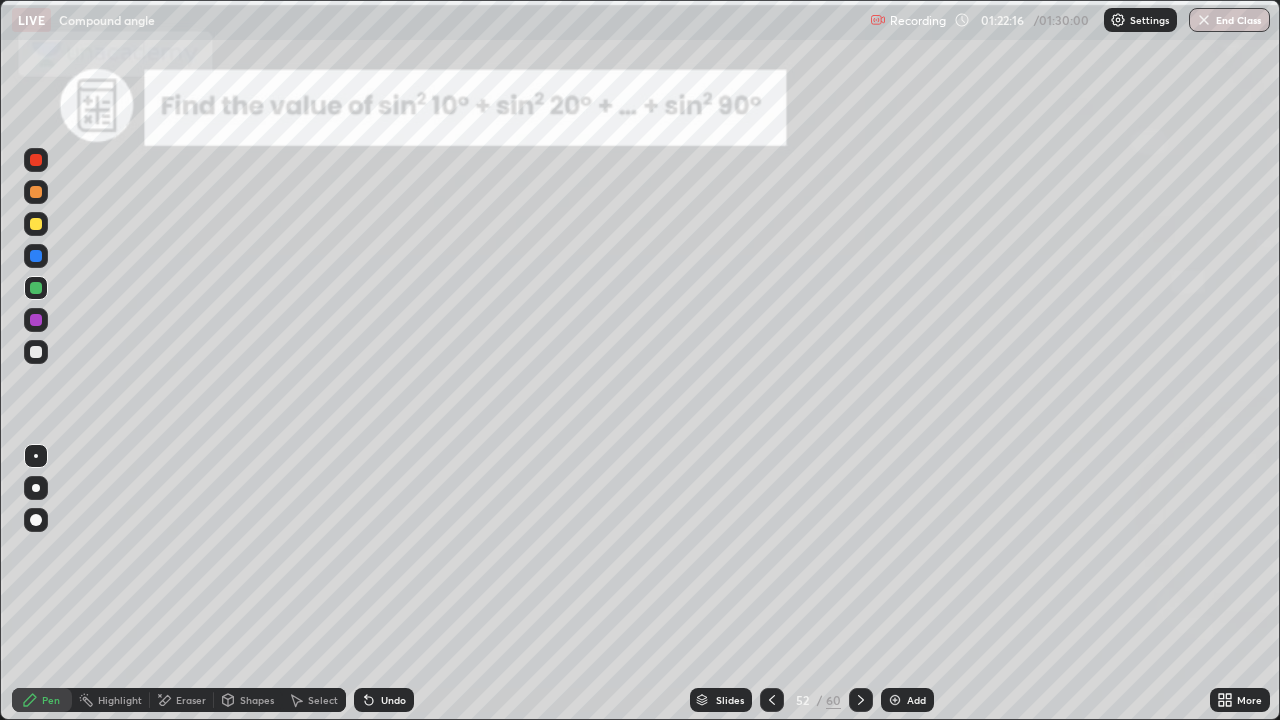 click 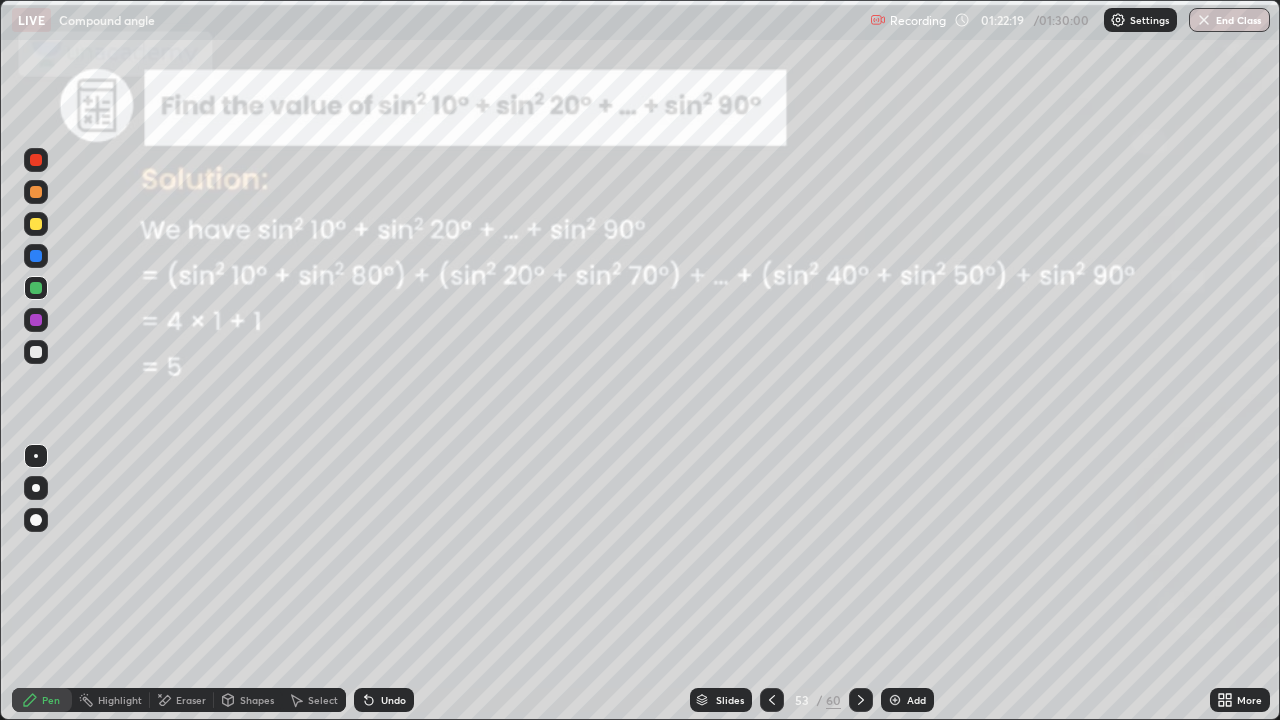 click 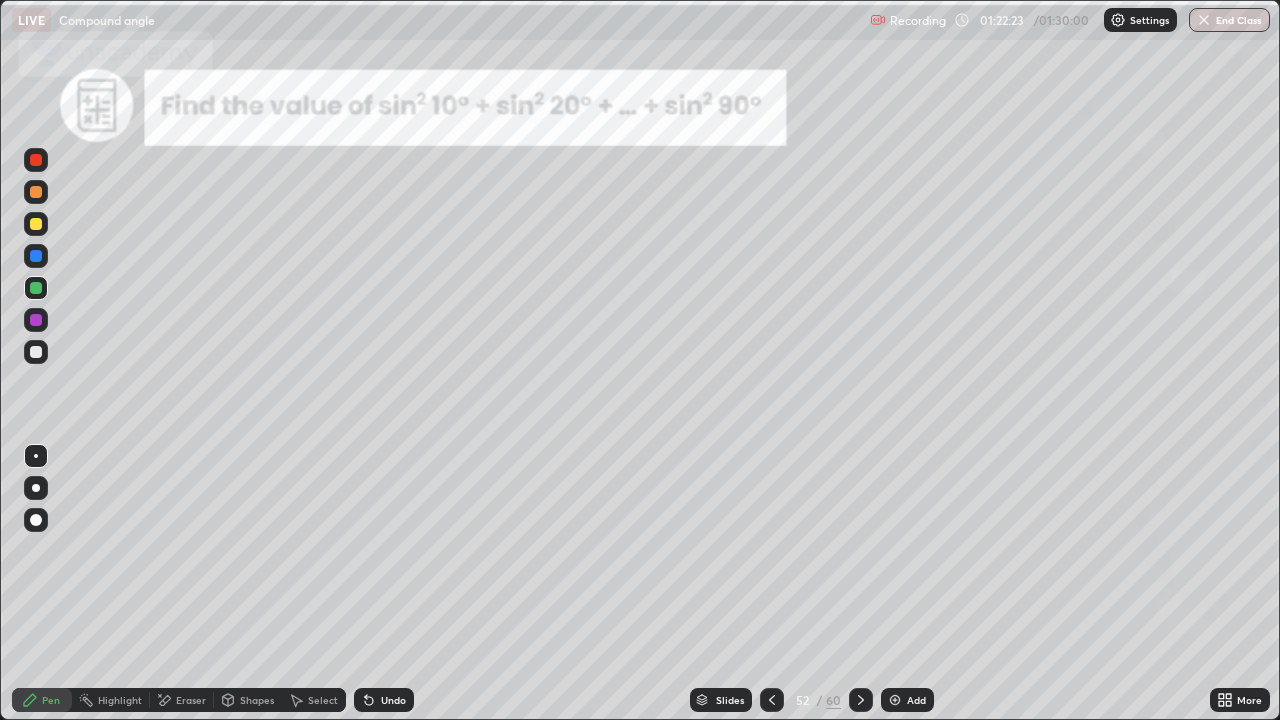 click at bounding box center [36, 288] 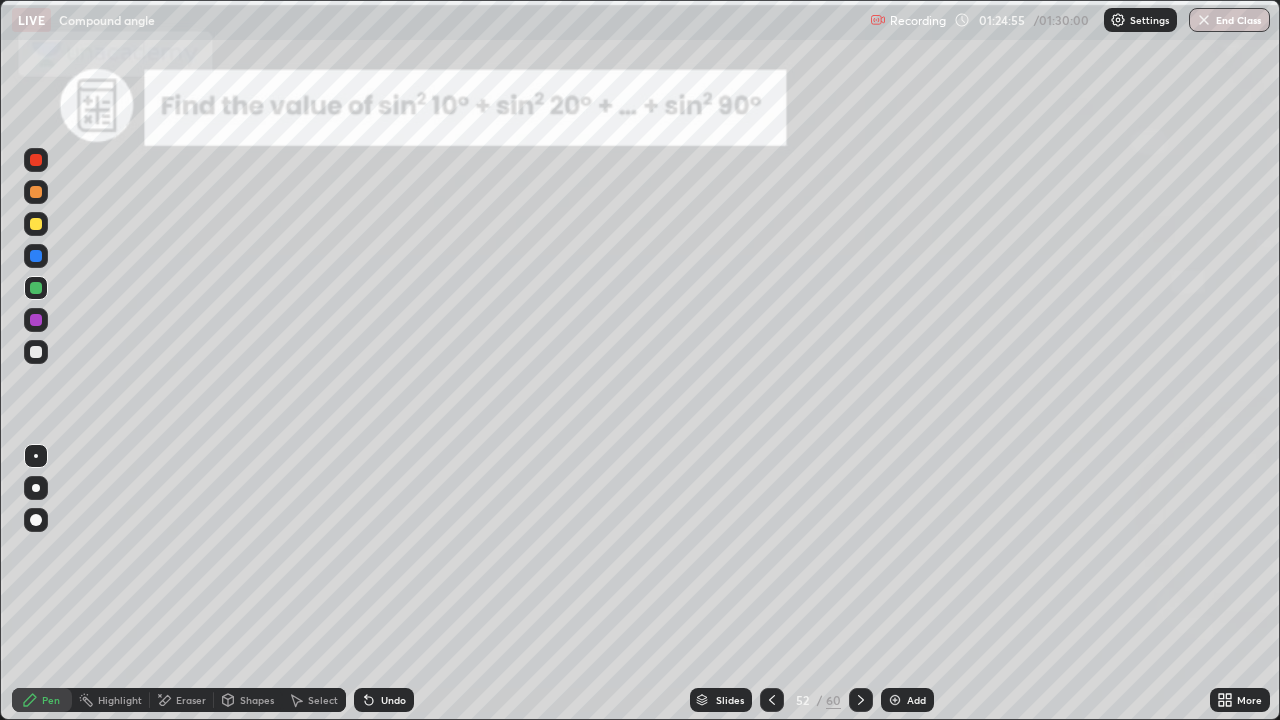 click on "End Class" at bounding box center (1229, 20) 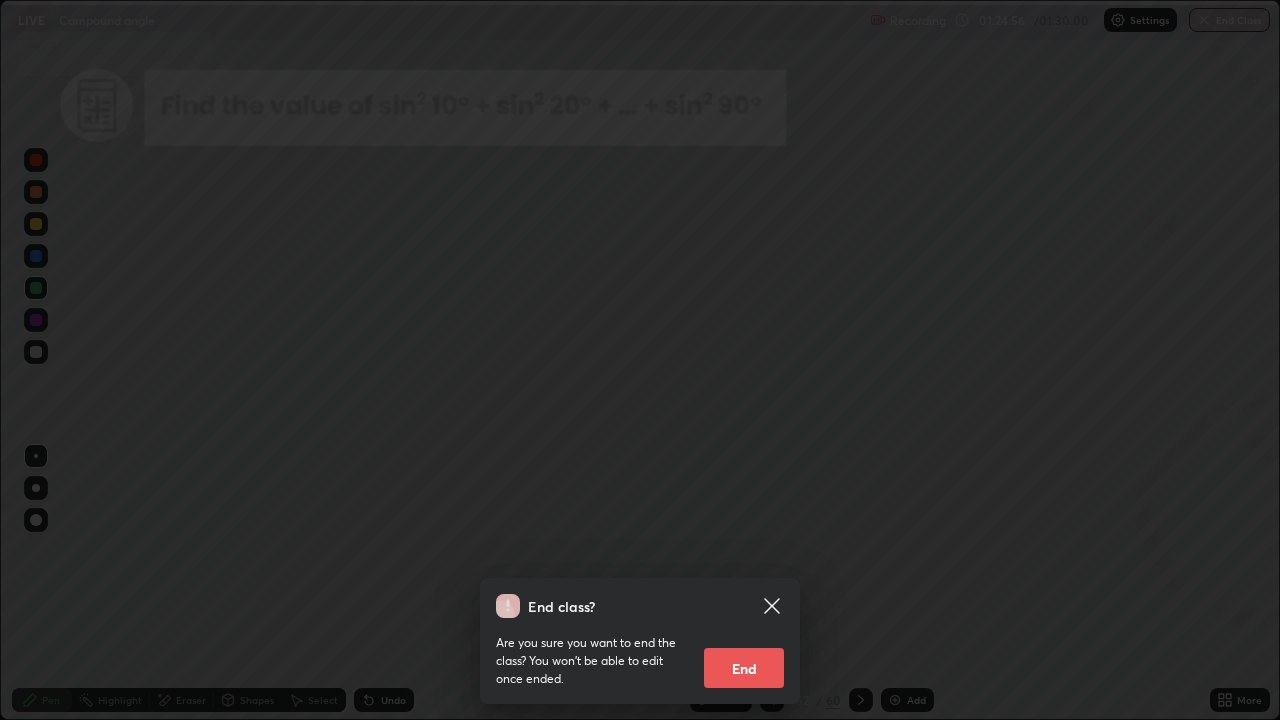 click on "End" at bounding box center (744, 668) 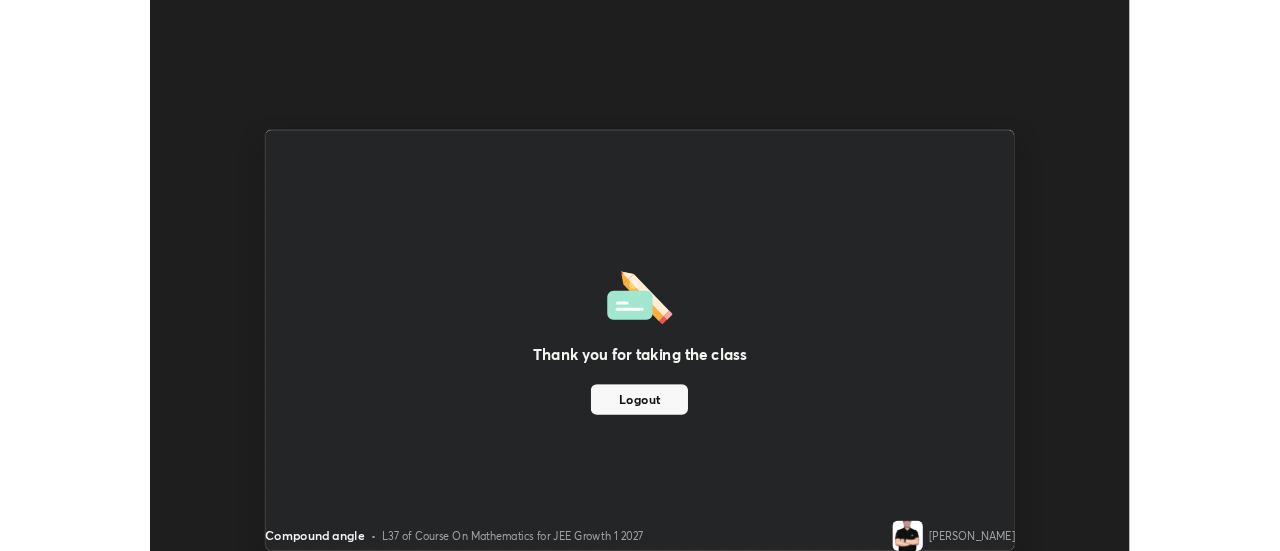 scroll, scrollTop: 551, scrollLeft: 1280, axis: both 